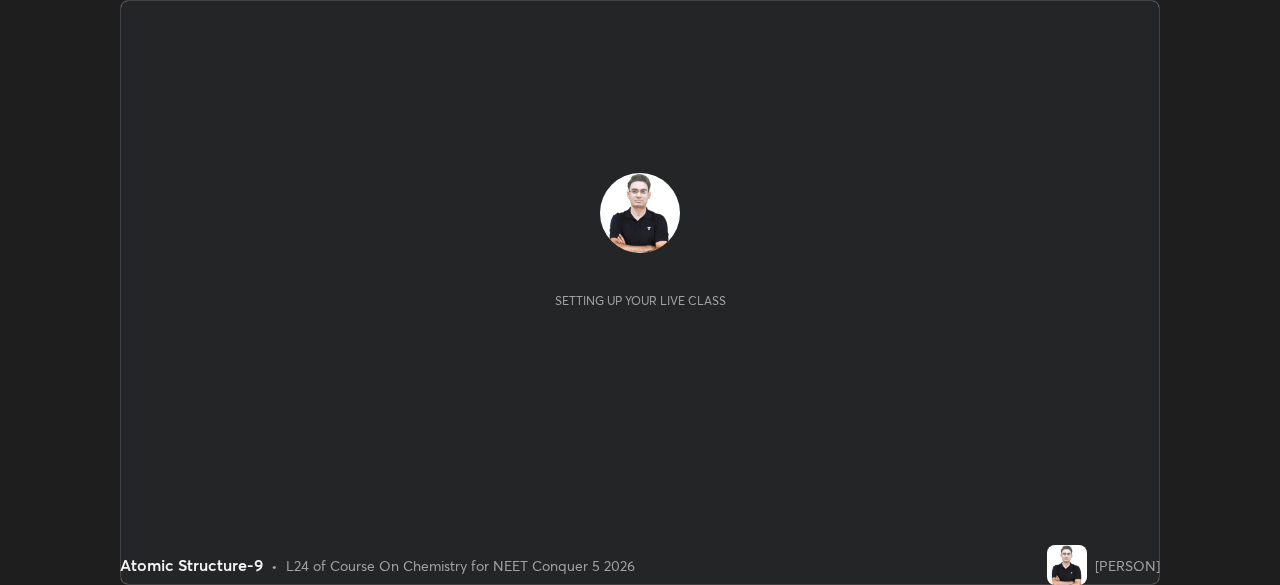 scroll, scrollTop: 0, scrollLeft: 0, axis: both 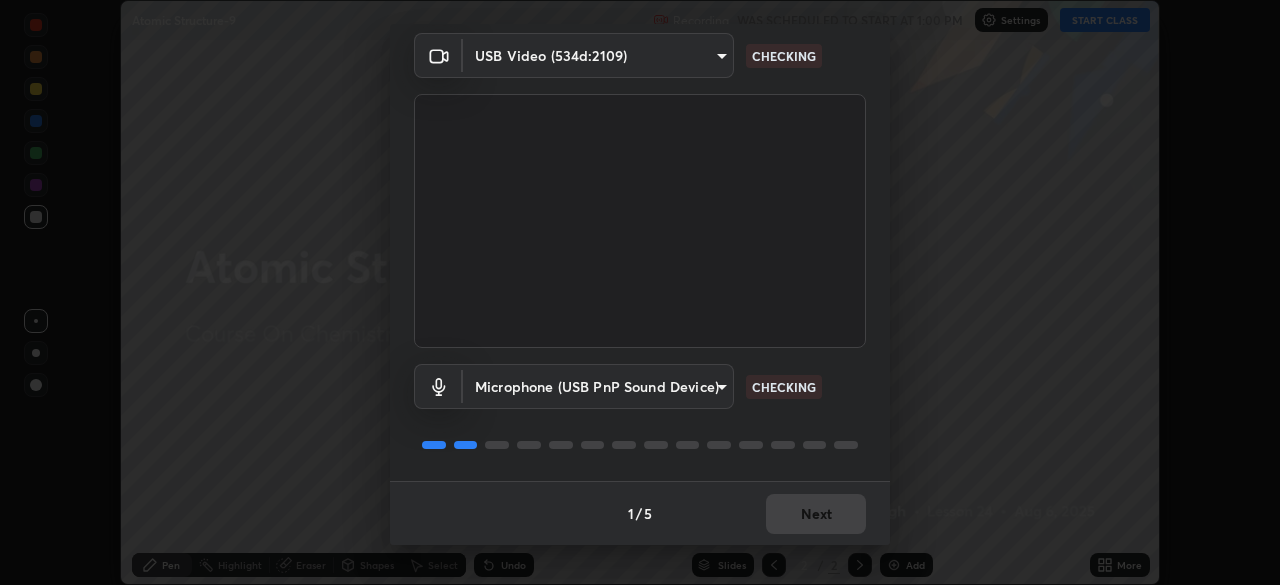 click on "1 / 5 Next" at bounding box center (640, 513) 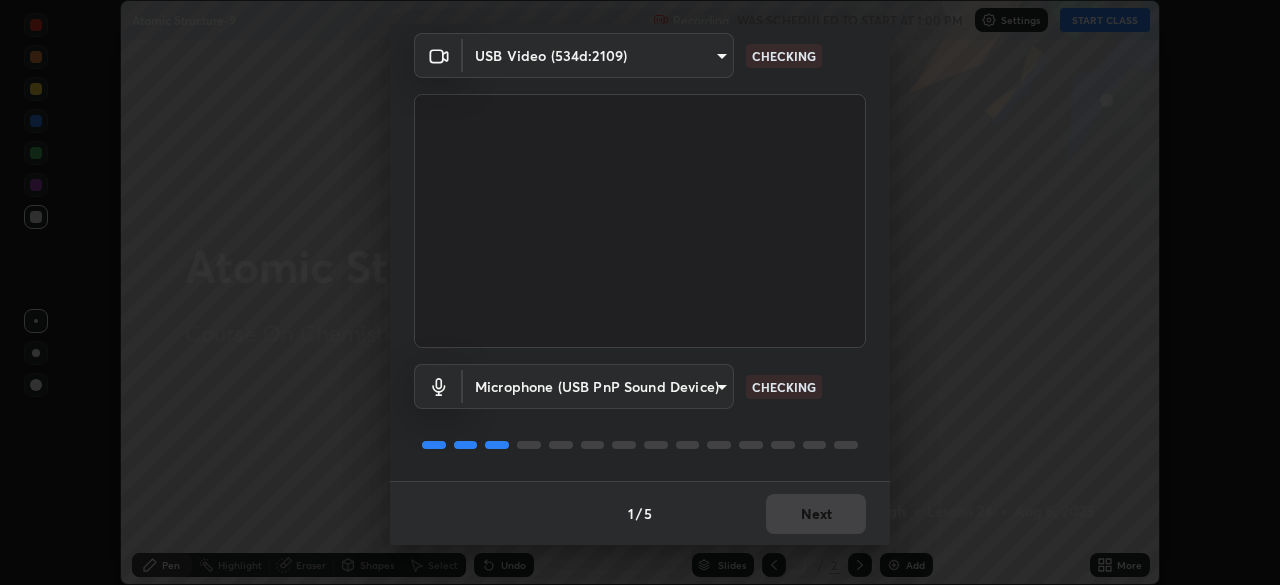 click on "1 / 5 Next" at bounding box center [640, 513] 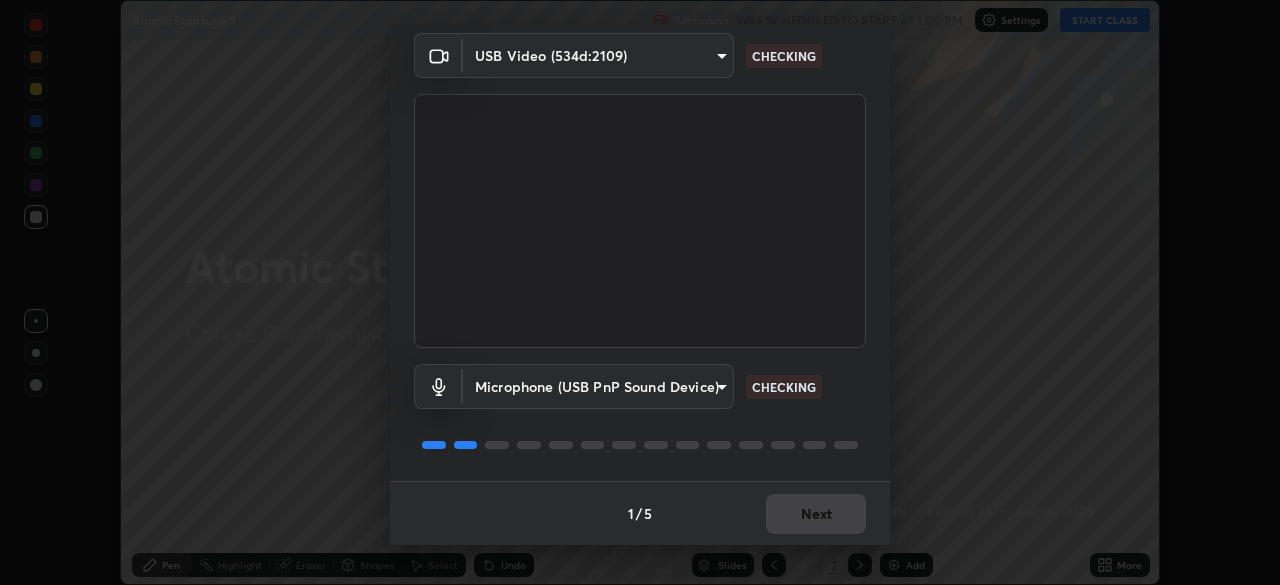 click on "1 / 5 Next" at bounding box center [640, 513] 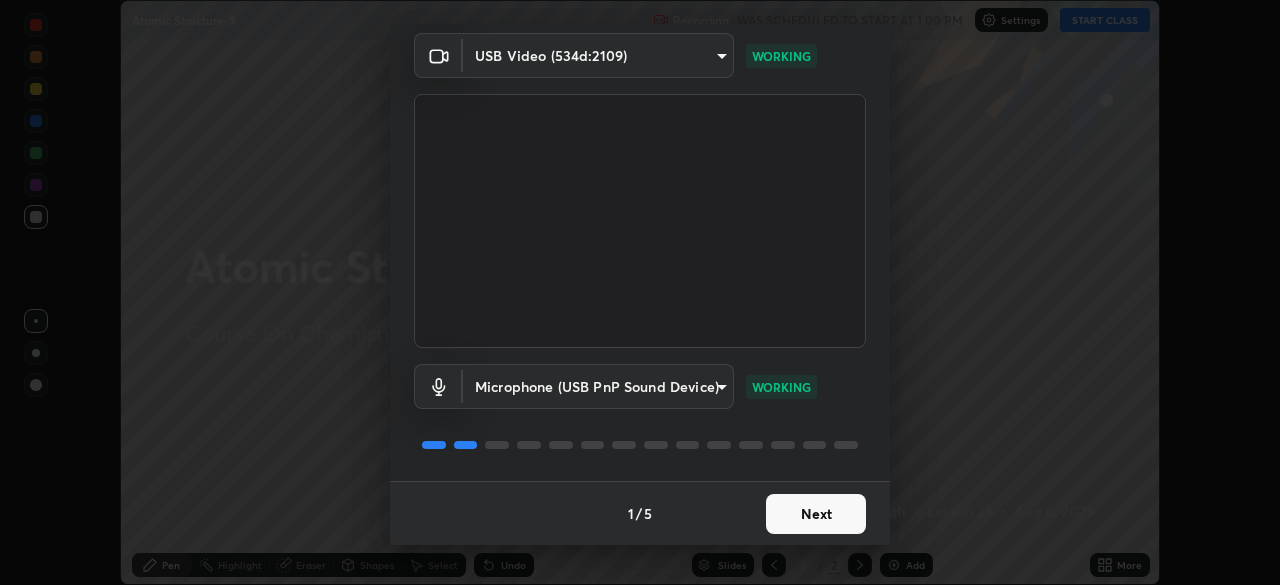 click on "Next" at bounding box center [816, 514] 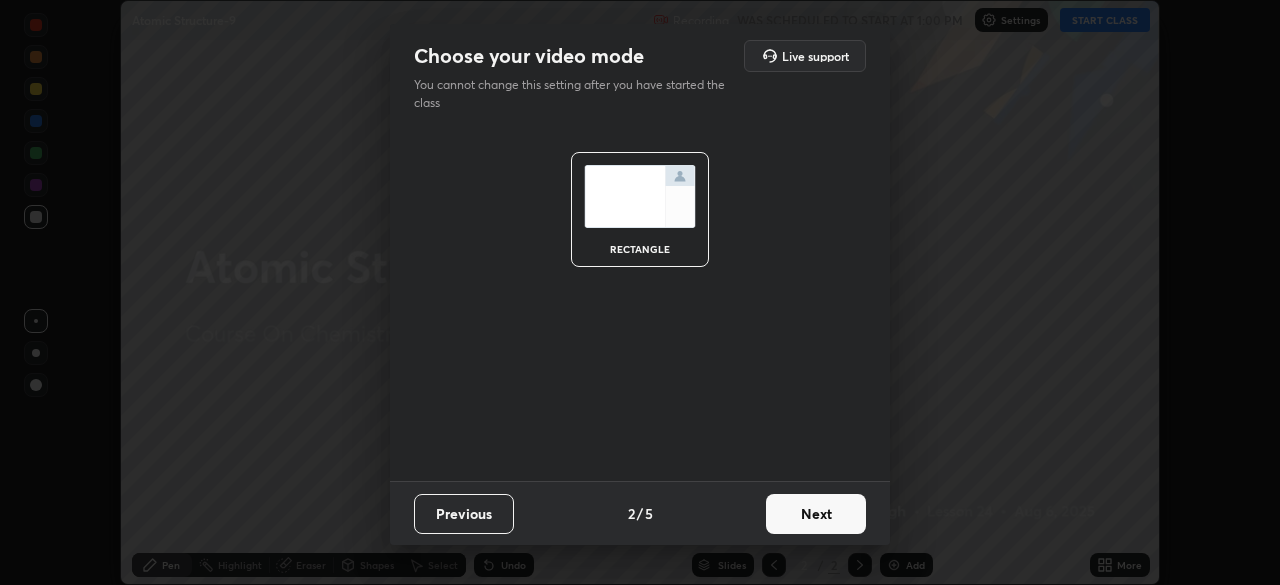 scroll, scrollTop: 0, scrollLeft: 0, axis: both 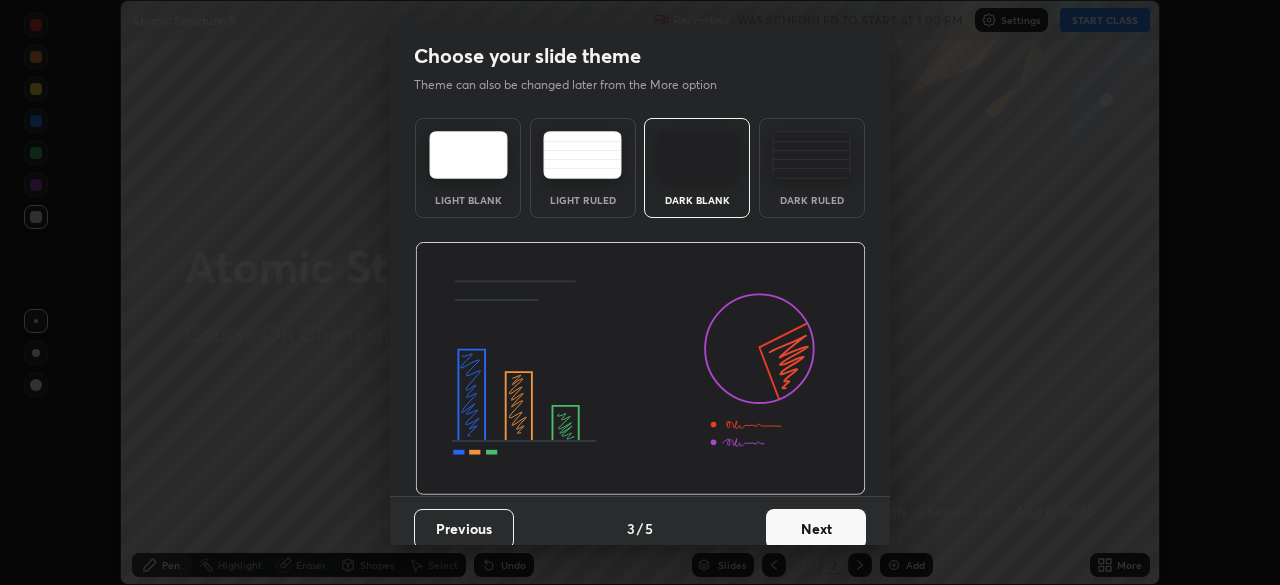 click on "Next" at bounding box center (816, 529) 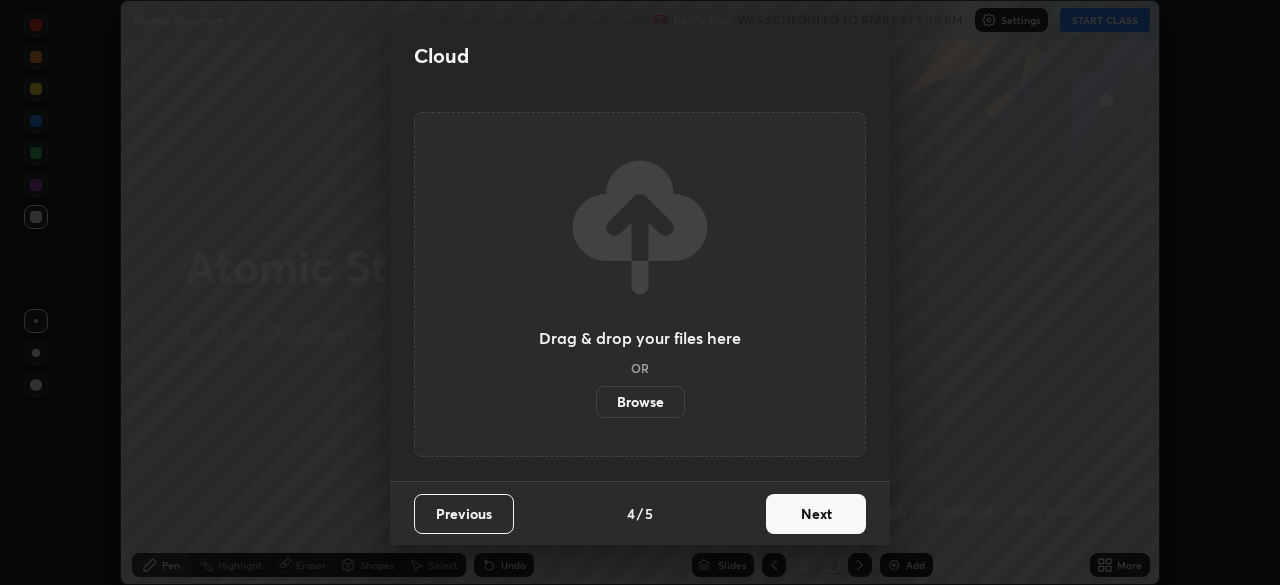 click on "Browse" at bounding box center [640, 402] 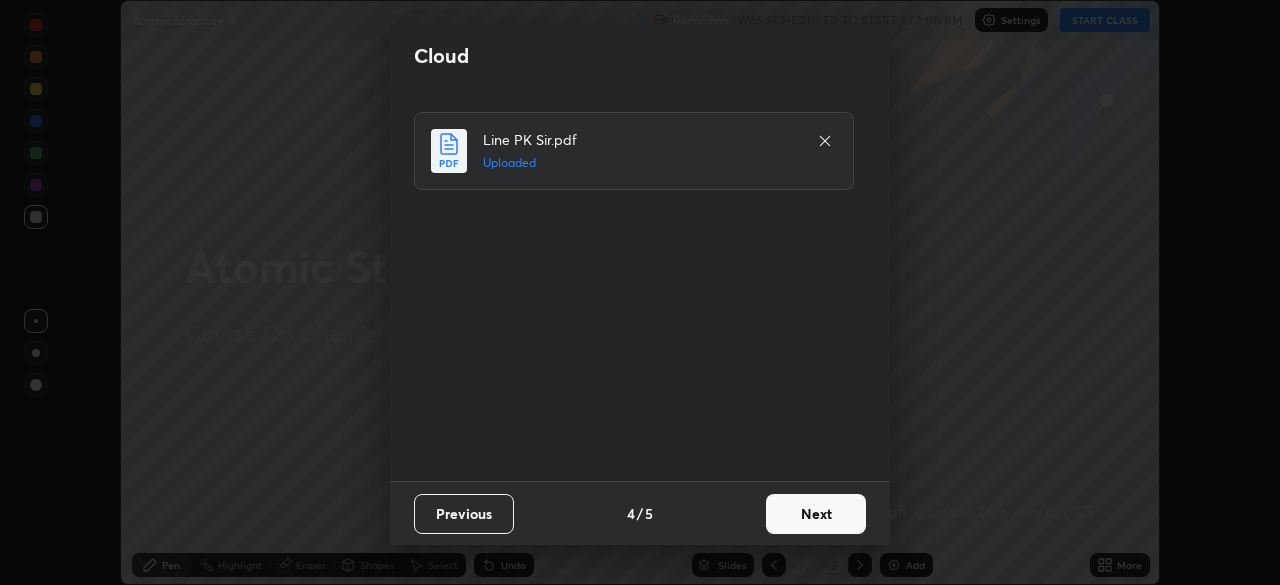 click on "Next" at bounding box center [816, 514] 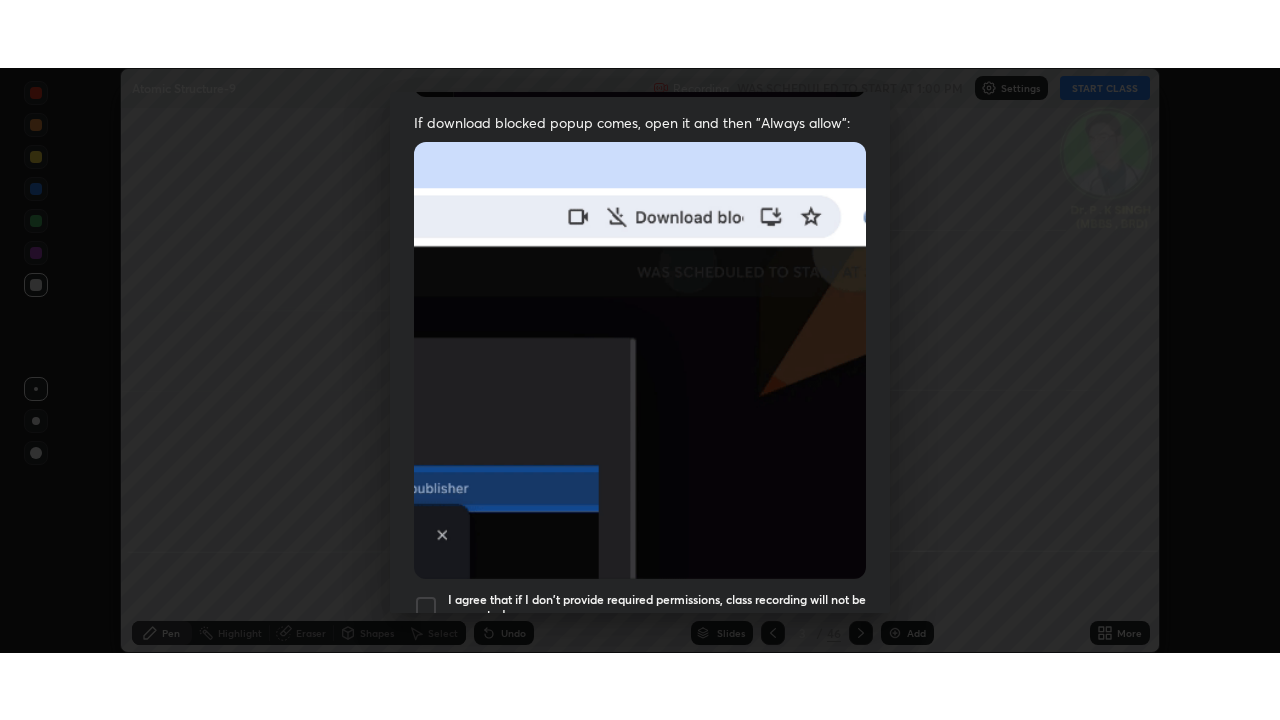 scroll, scrollTop: 479, scrollLeft: 0, axis: vertical 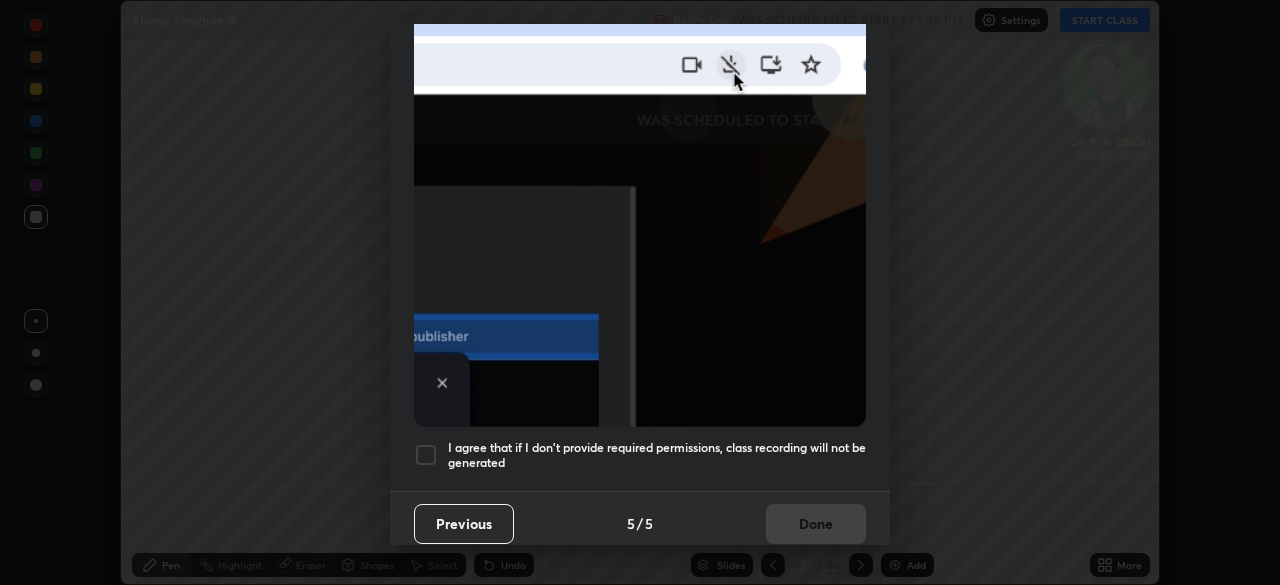 click on "I agree that if I don't provide required permissions, class recording will not be generated" at bounding box center (657, 455) 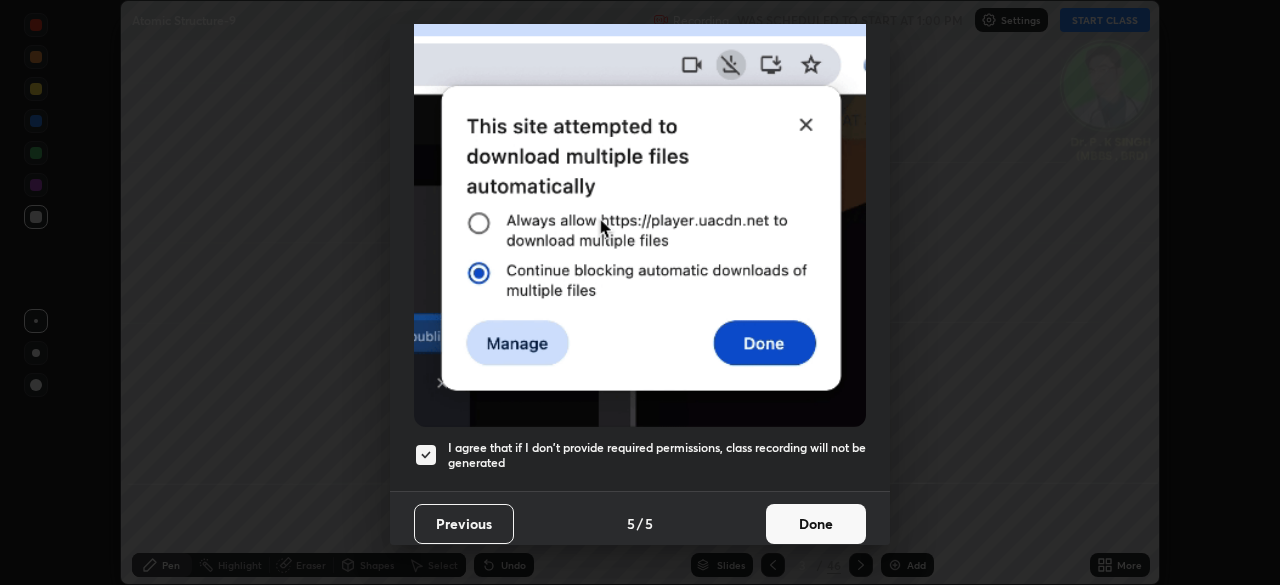 click on "Done" at bounding box center (816, 524) 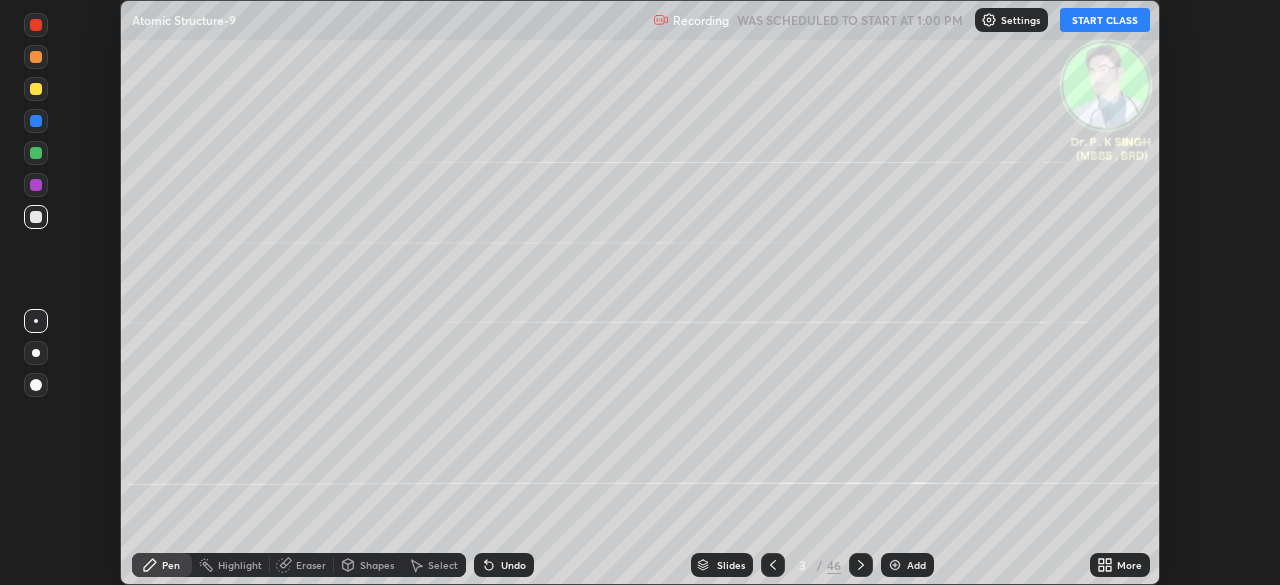 click 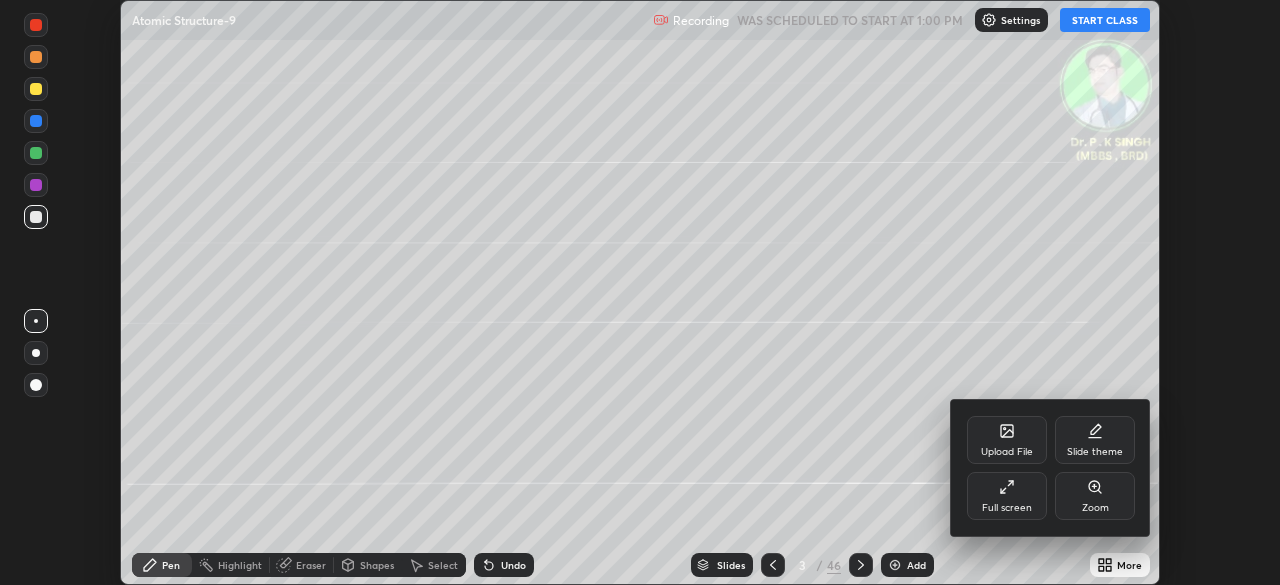click on "Full screen" at bounding box center (1007, 508) 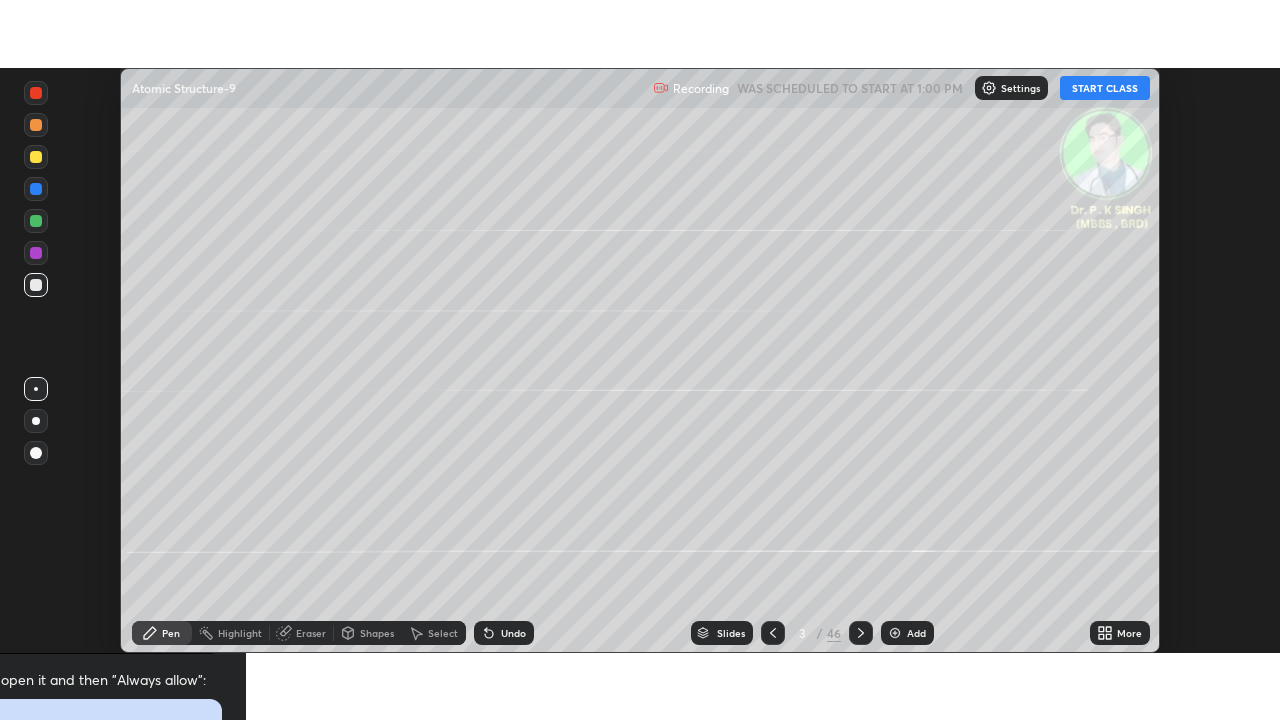scroll, scrollTop: 99280, scrollLeft: 98720, axis: both 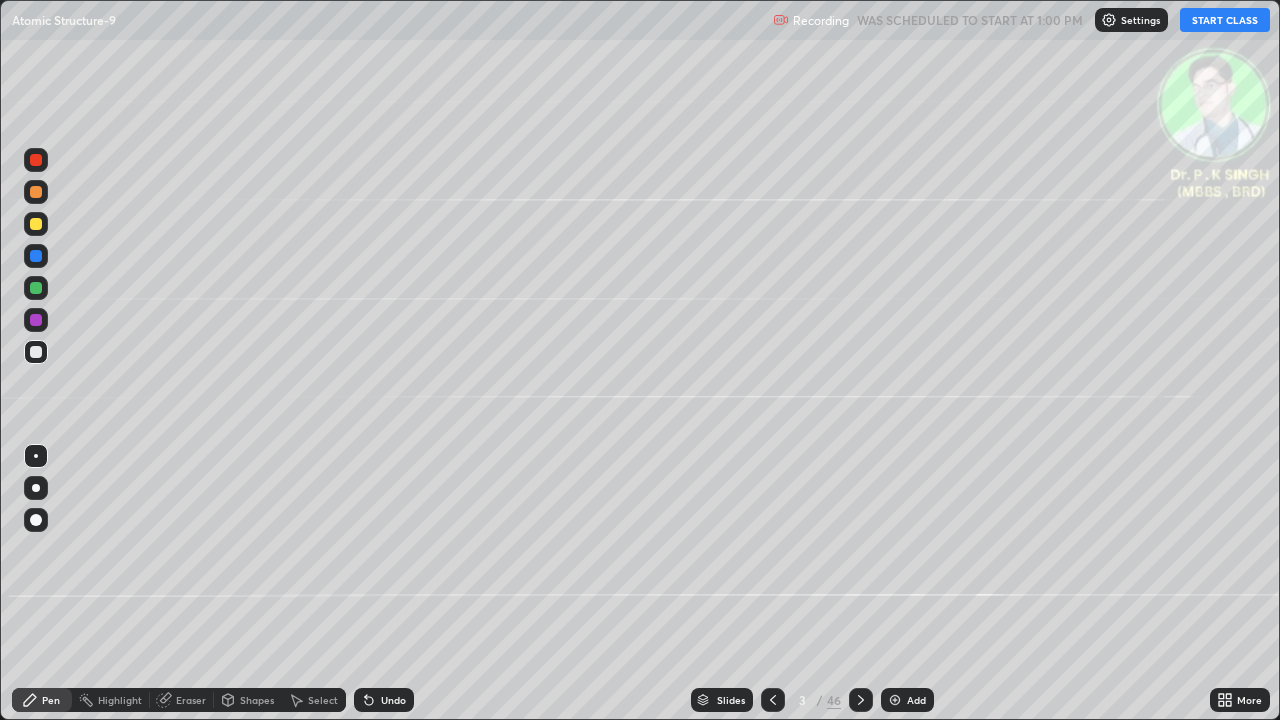 click on "START CLASS" at bounding box center (1225, 20) 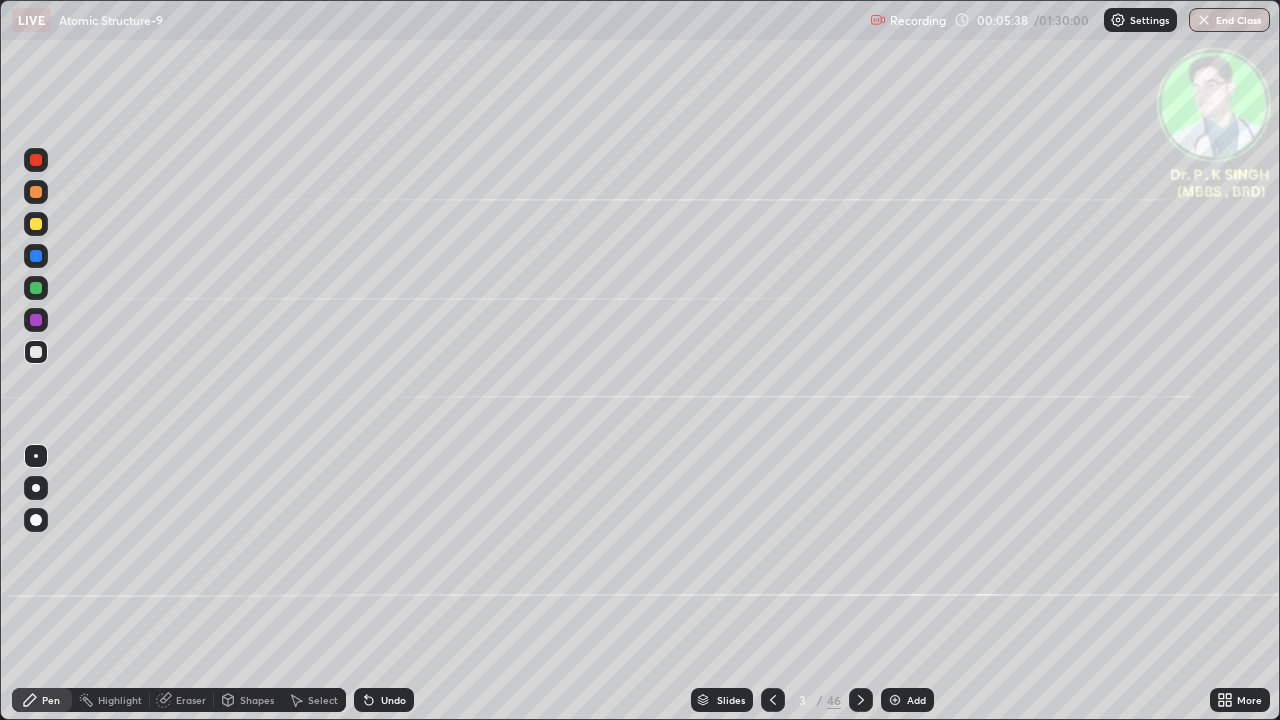 click at bounding box center (36, 288) 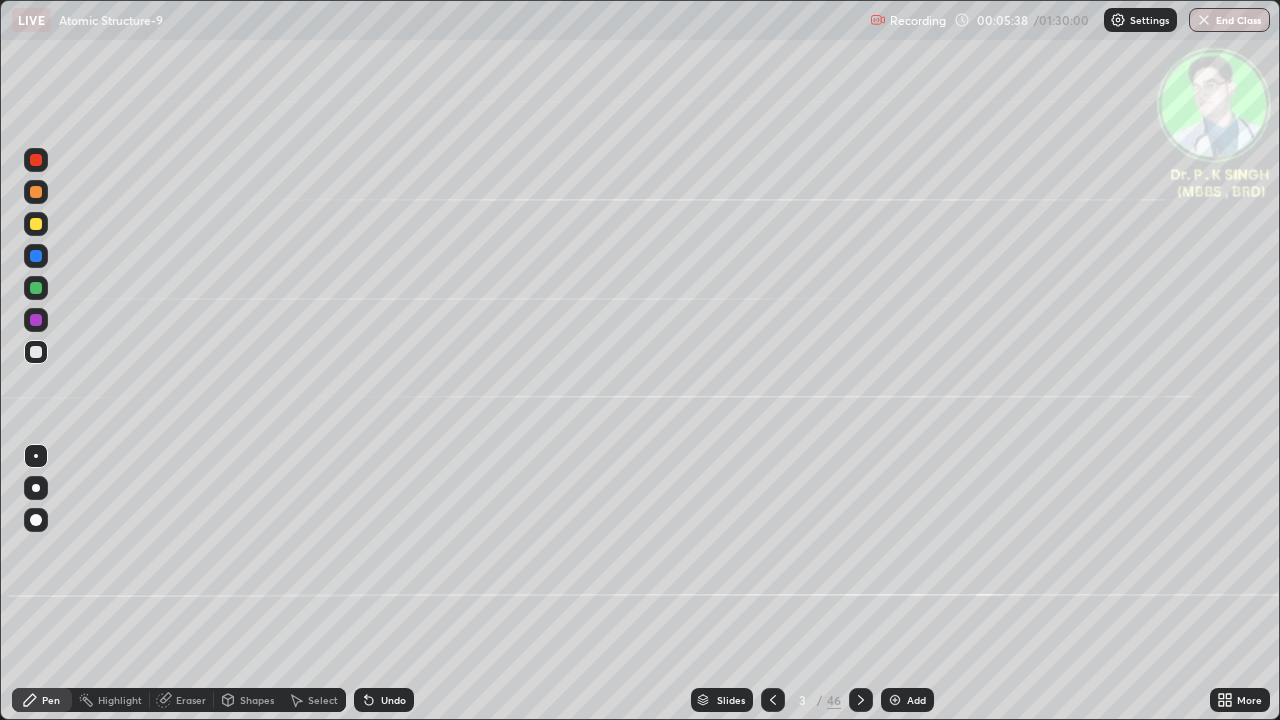 click at bounding box center (36, 288) 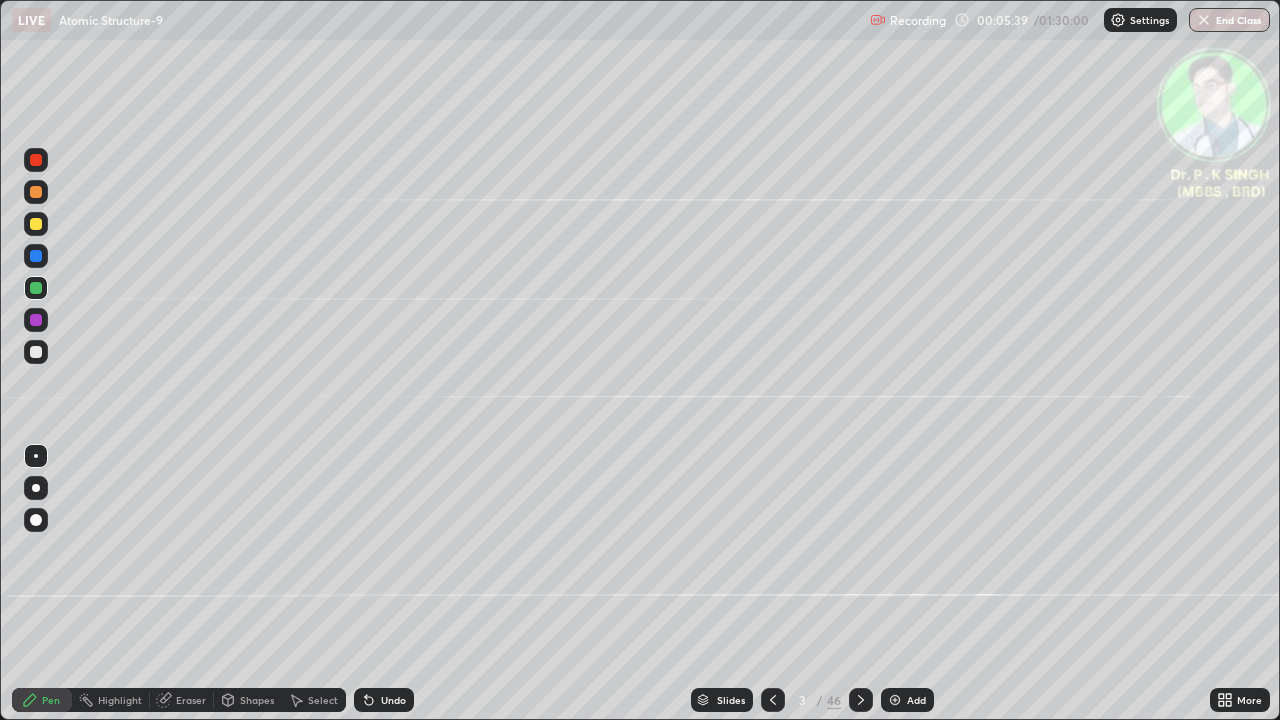 click 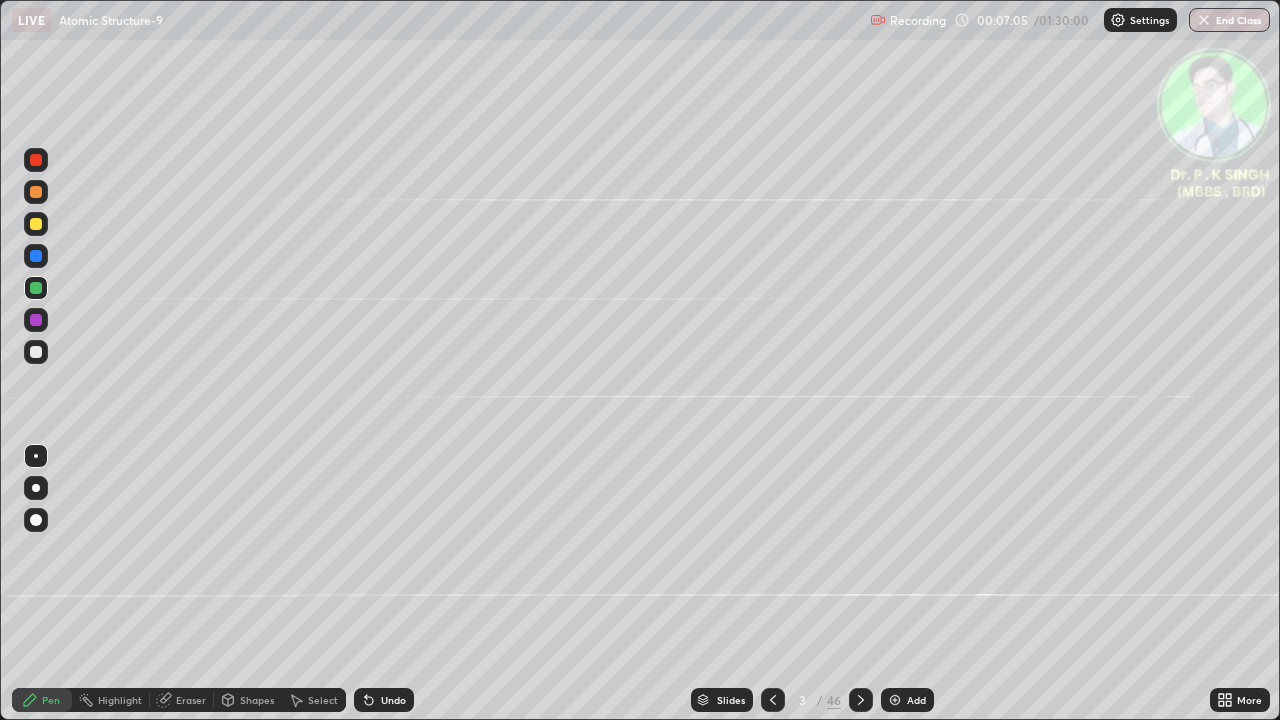 click at bounding box center (36, 256) 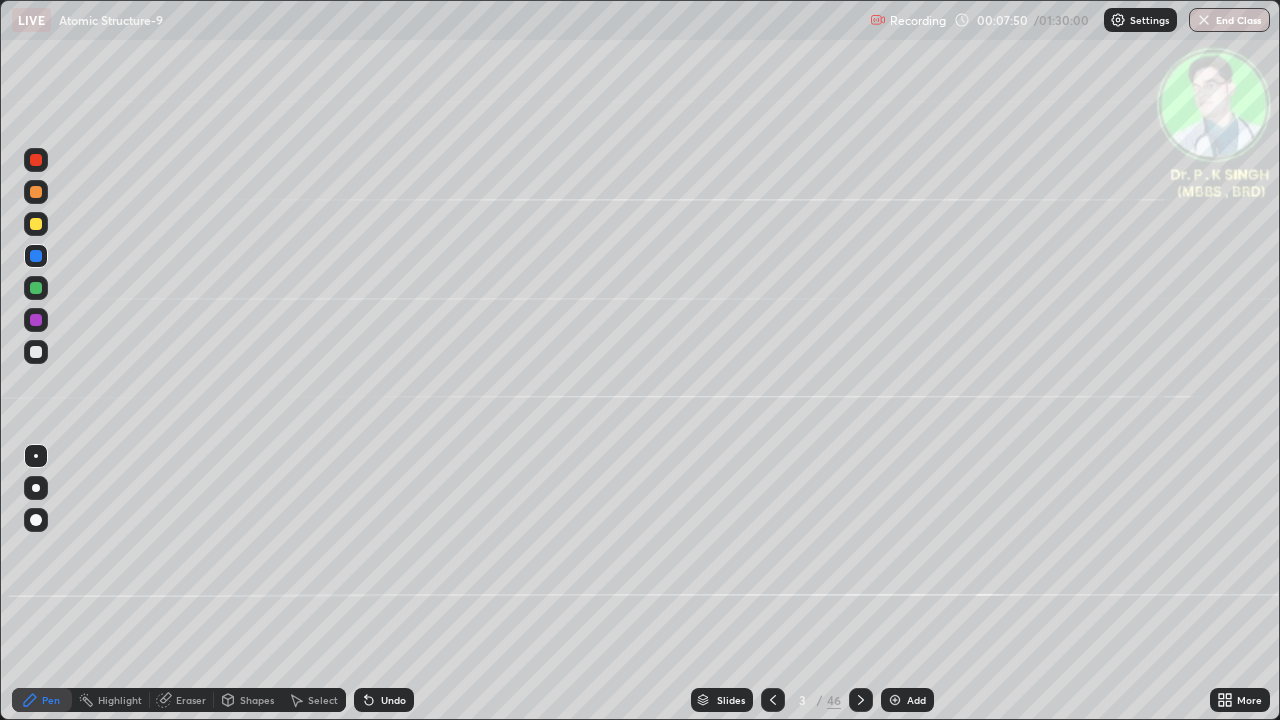 click at bounding box center (861, 700) 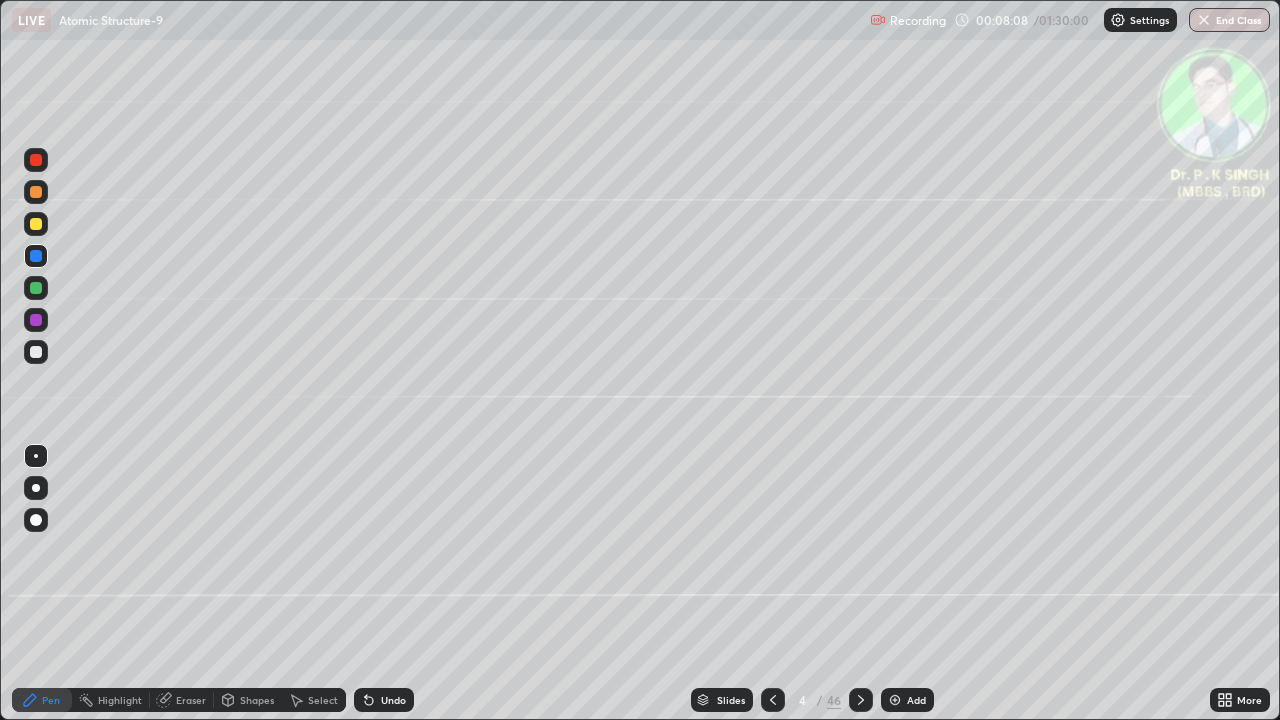 click 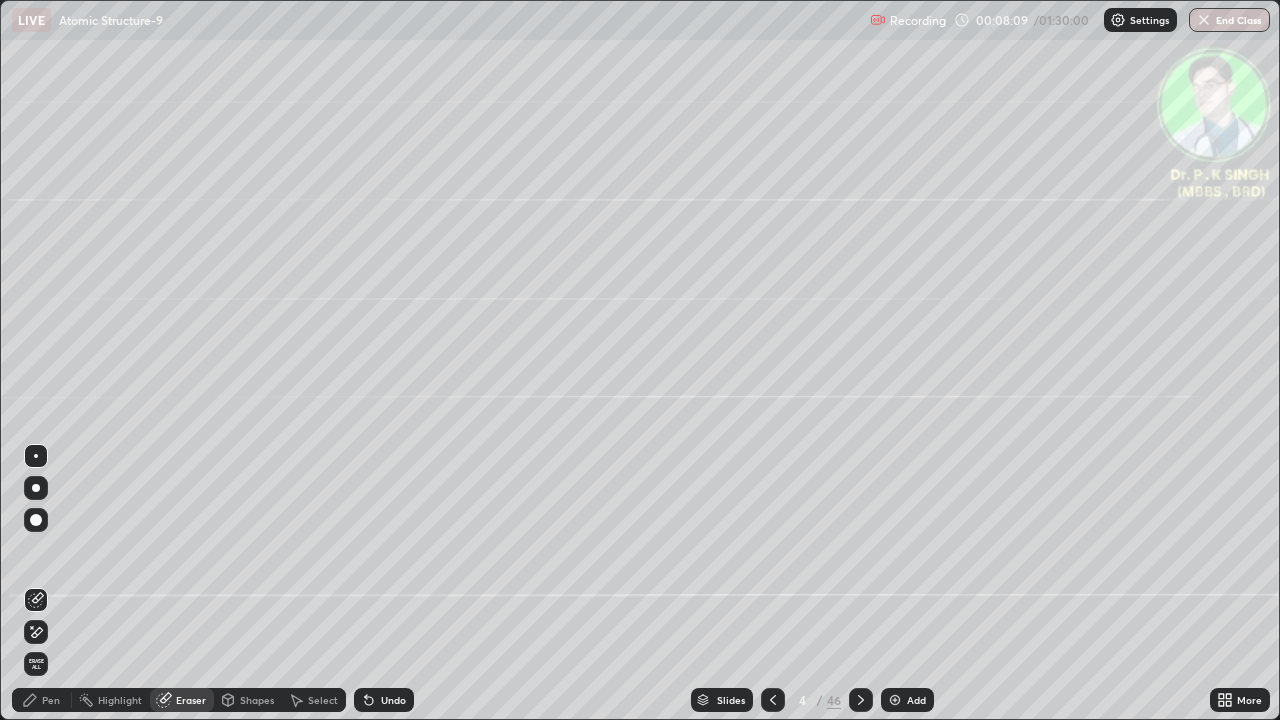 click on "Erase all" at bounding box center (36, 664) 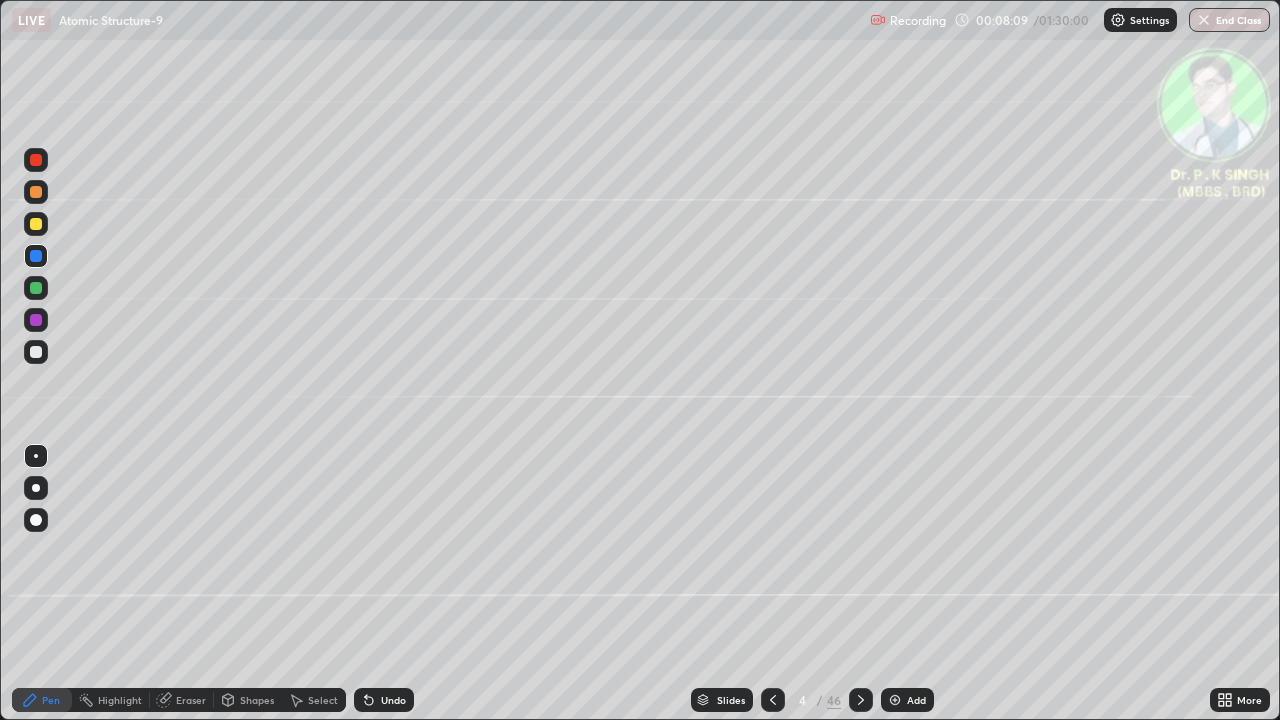 click on "Pen" at bounding box center (42, 700) 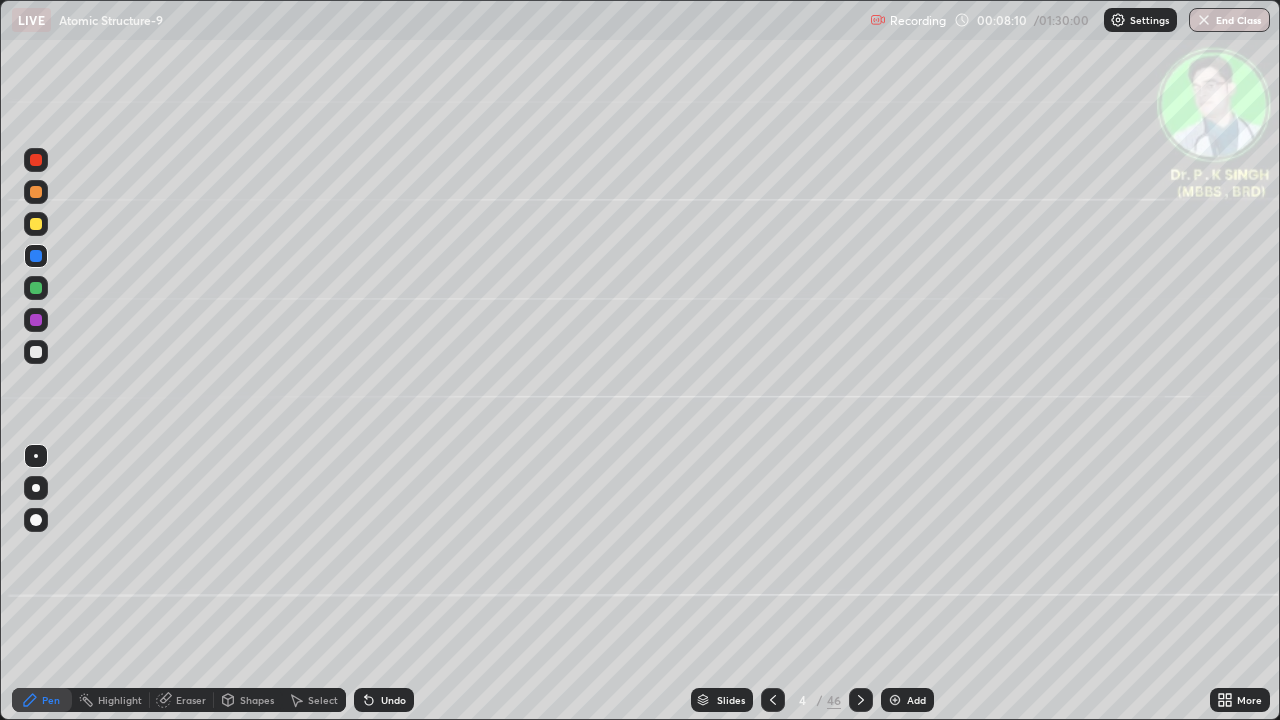 click at bounding box center (36, 224) 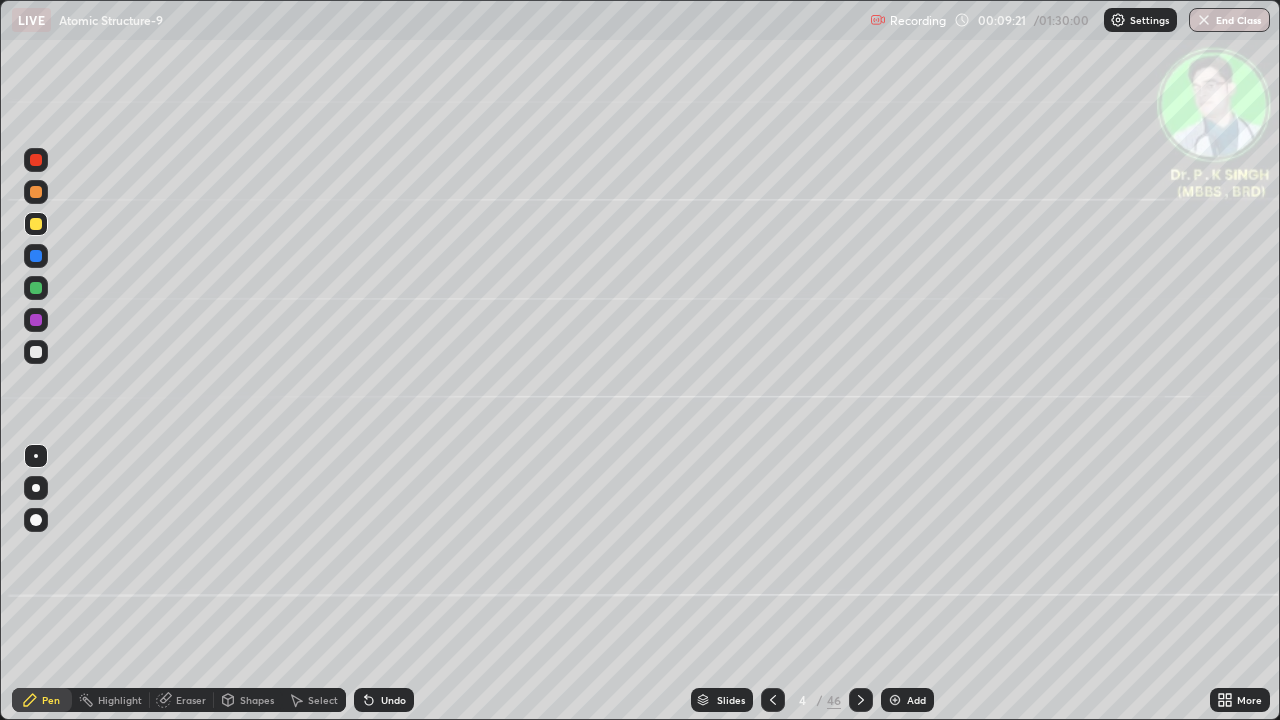 click at bounding box center (36, 224) 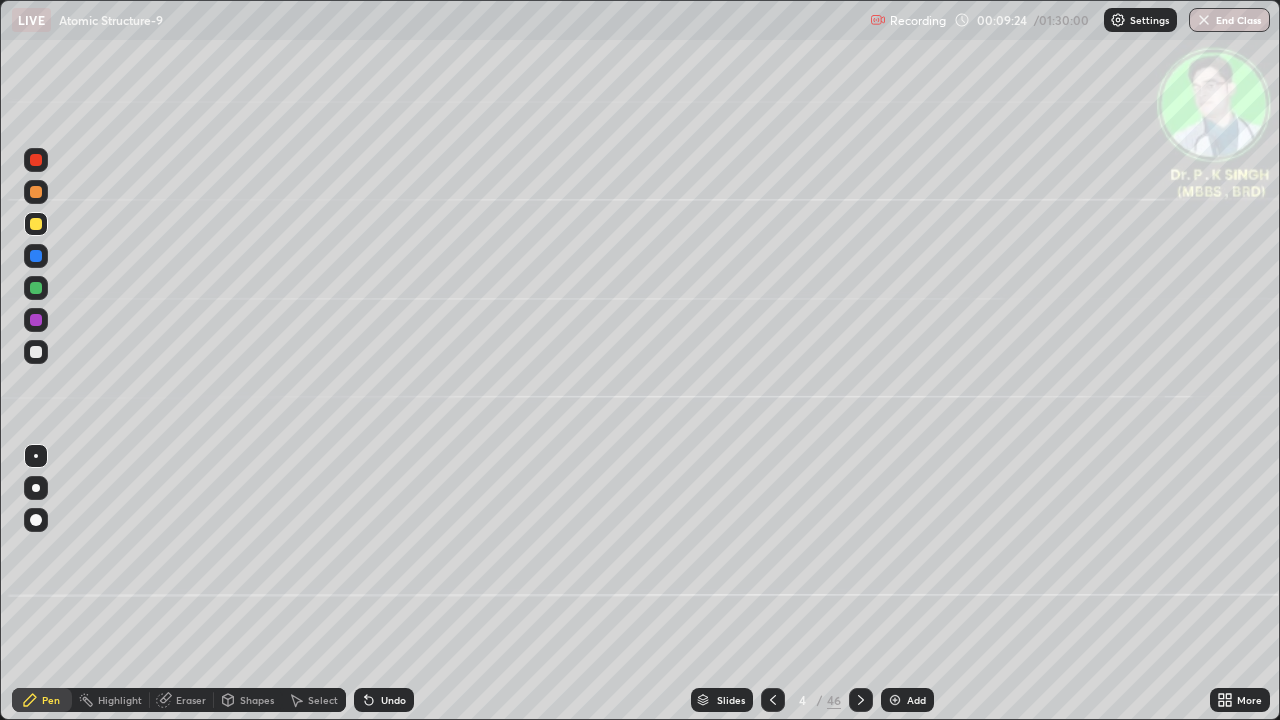 click 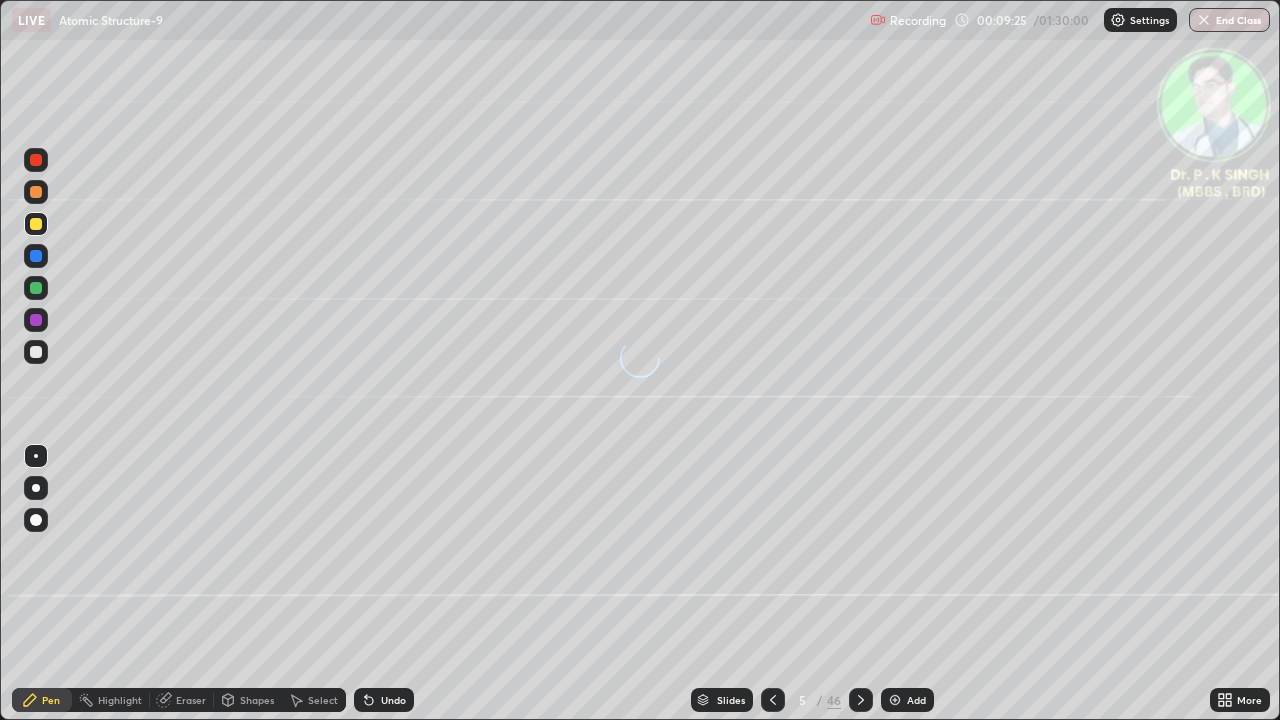 click at bounding box center [36, 256] 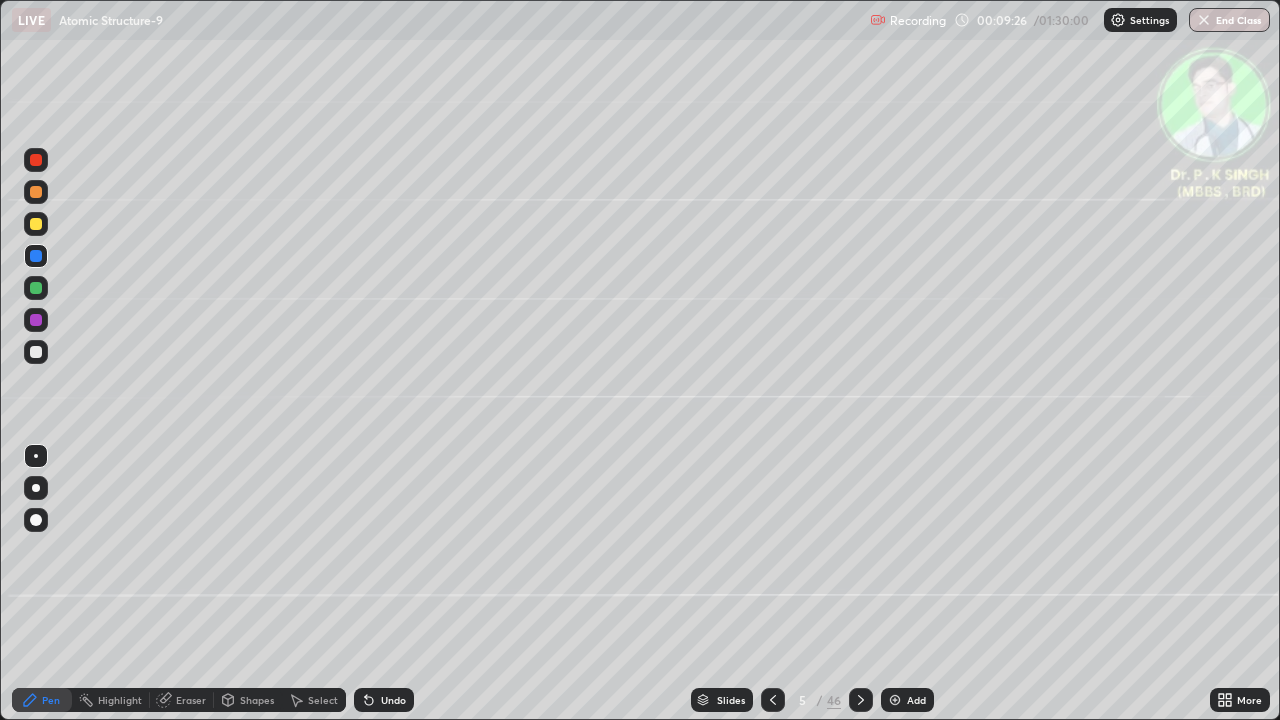 click at bounding box center [36, 224] 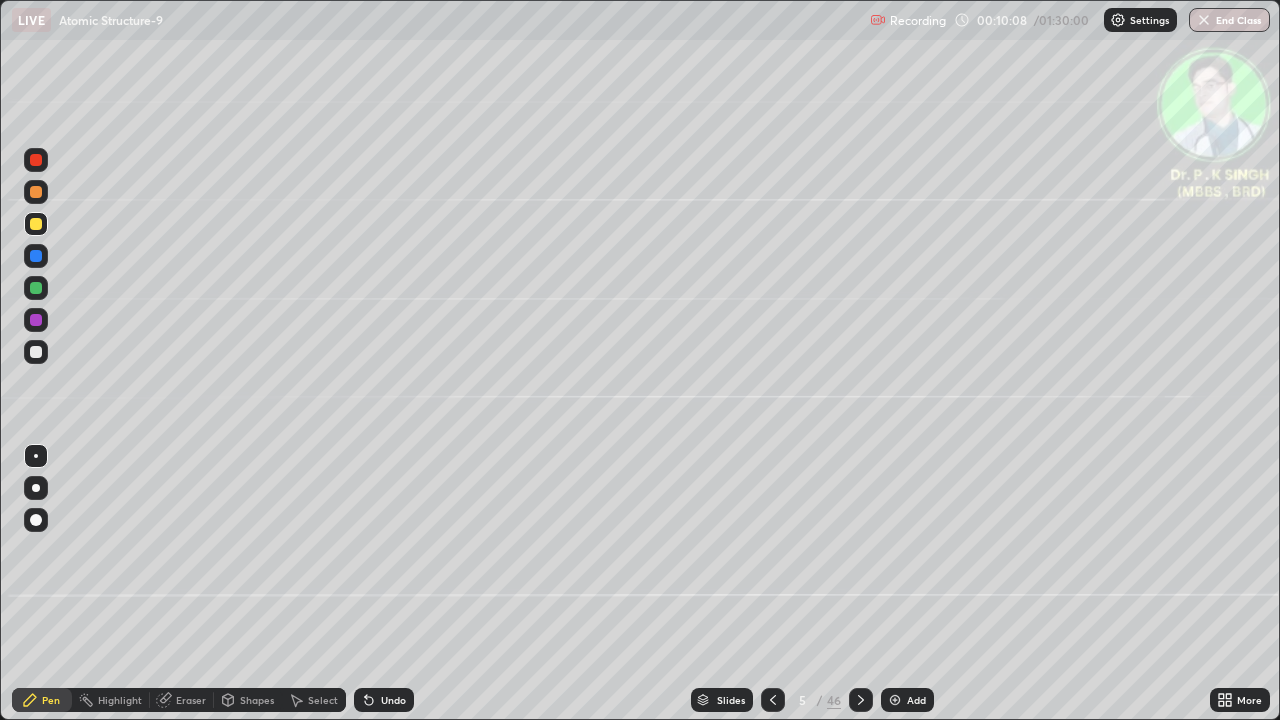 click at bounding box center (36, 224) 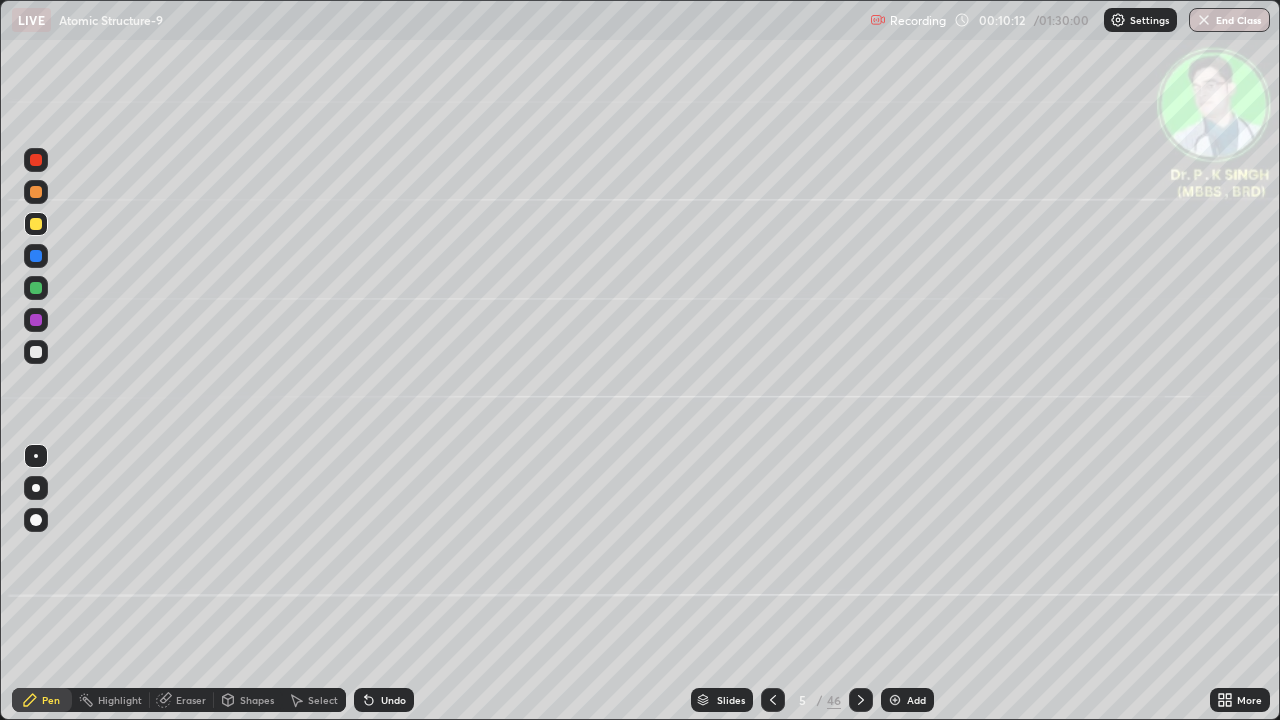 click at bounding box center [861, 700] 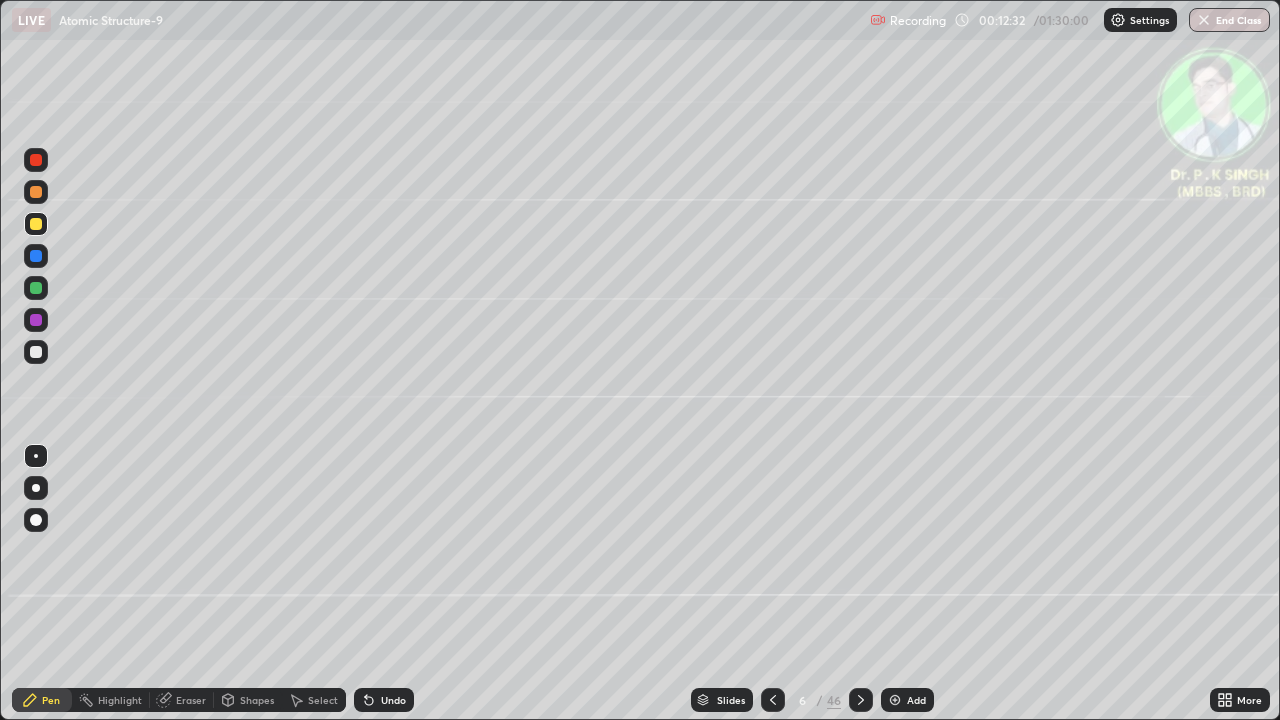 click 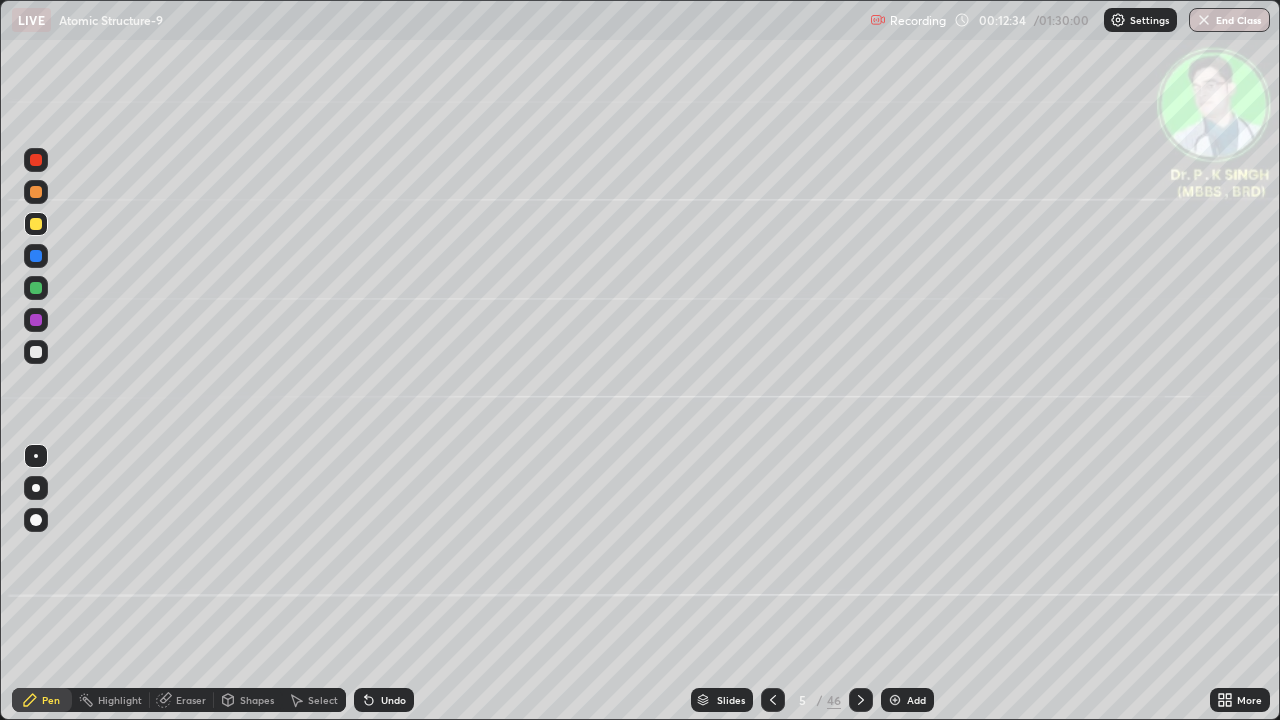 click at bounding box center [36, 224] 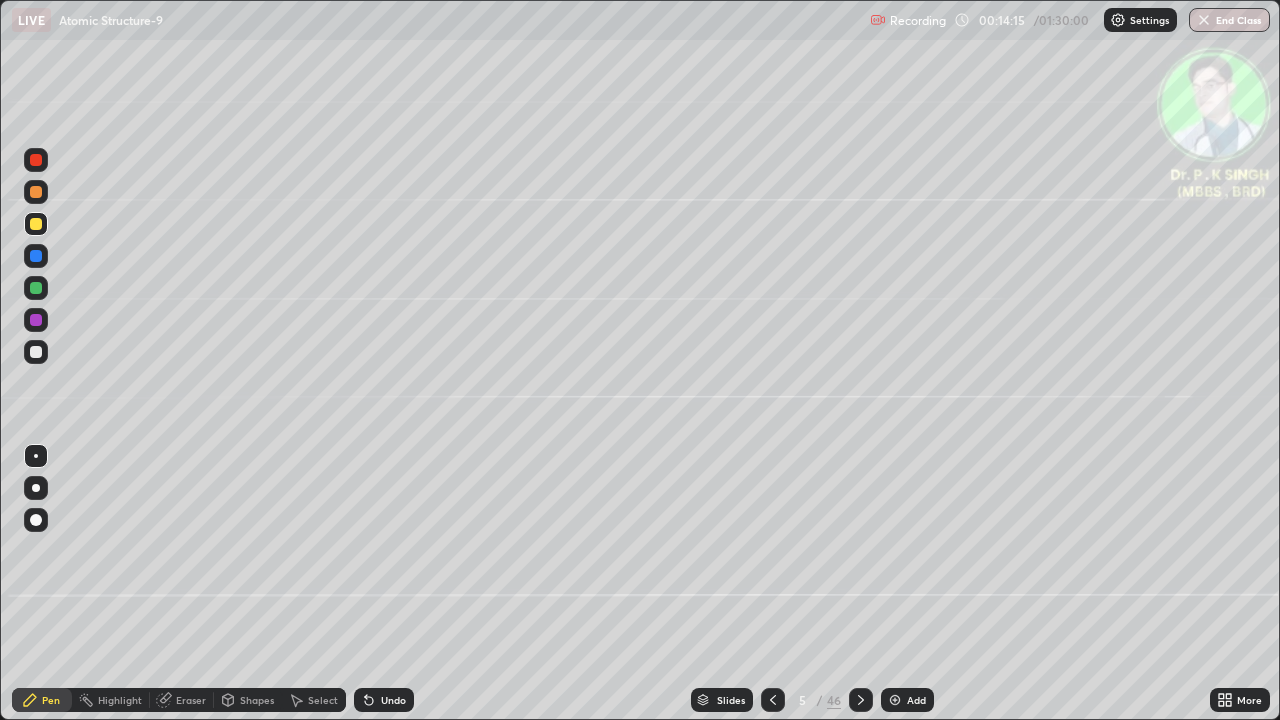 click 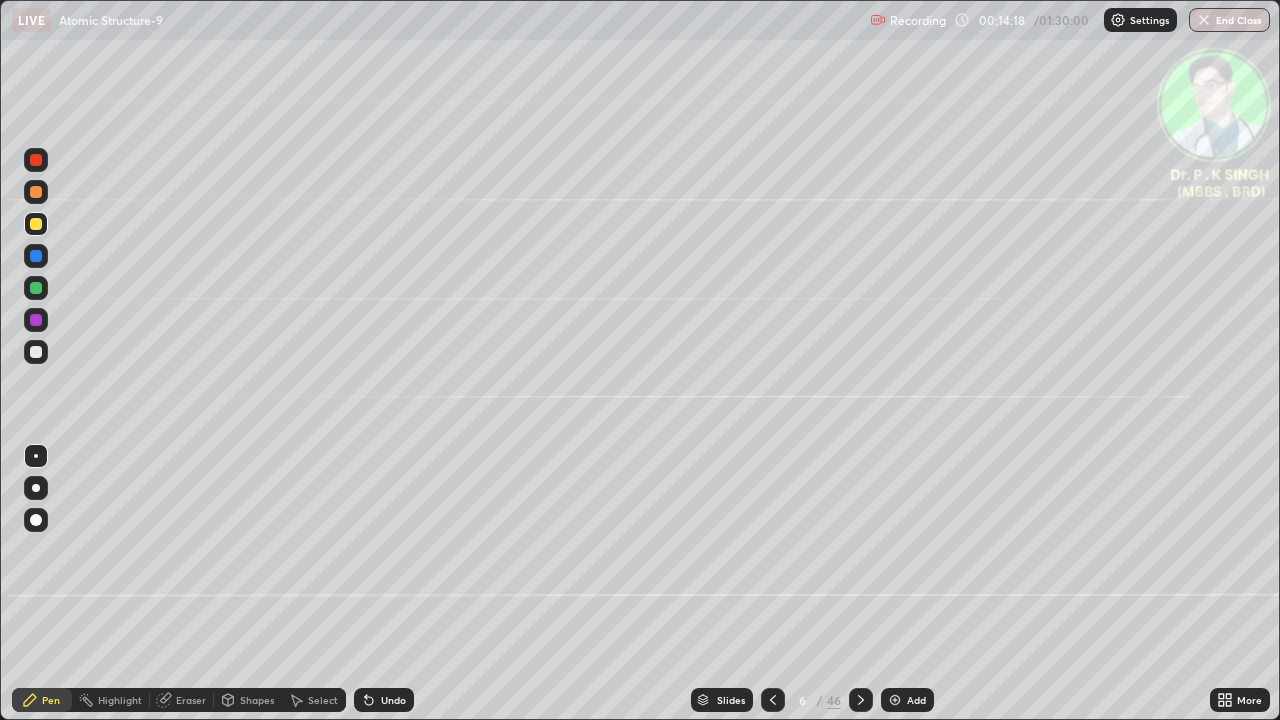 click 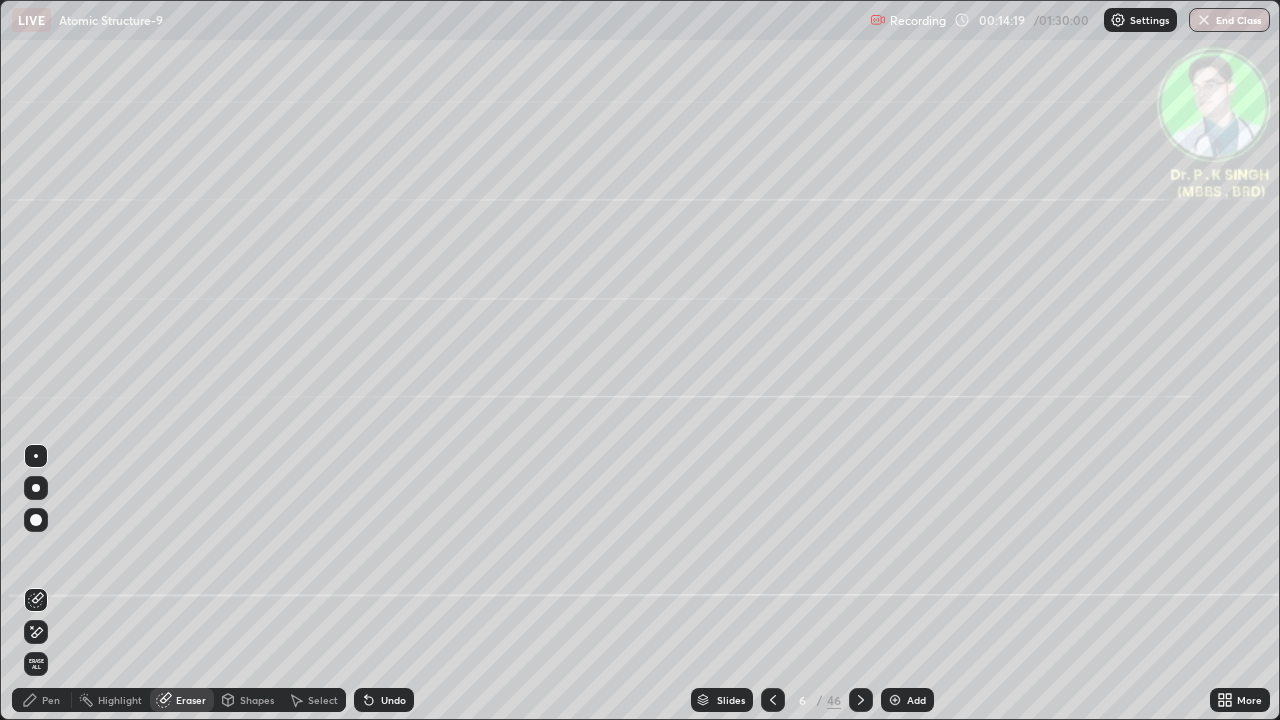 click on "Erase all" at bounding box center (36, 664) 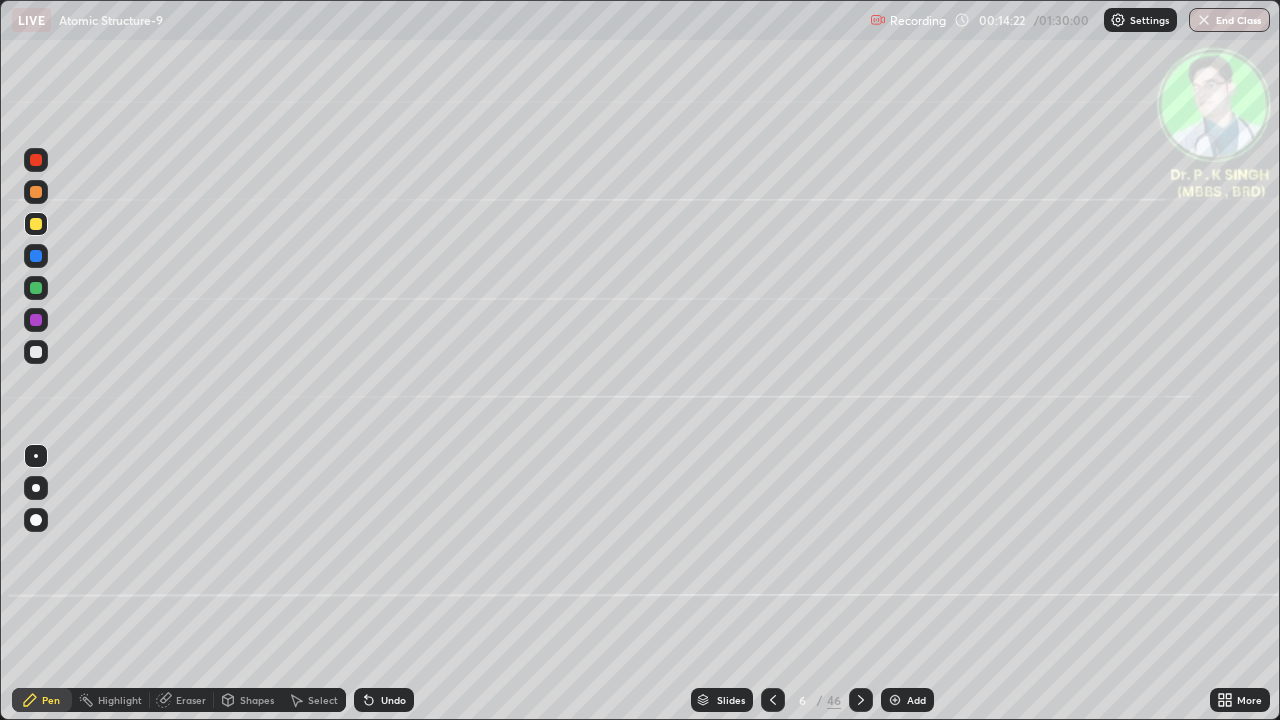 click 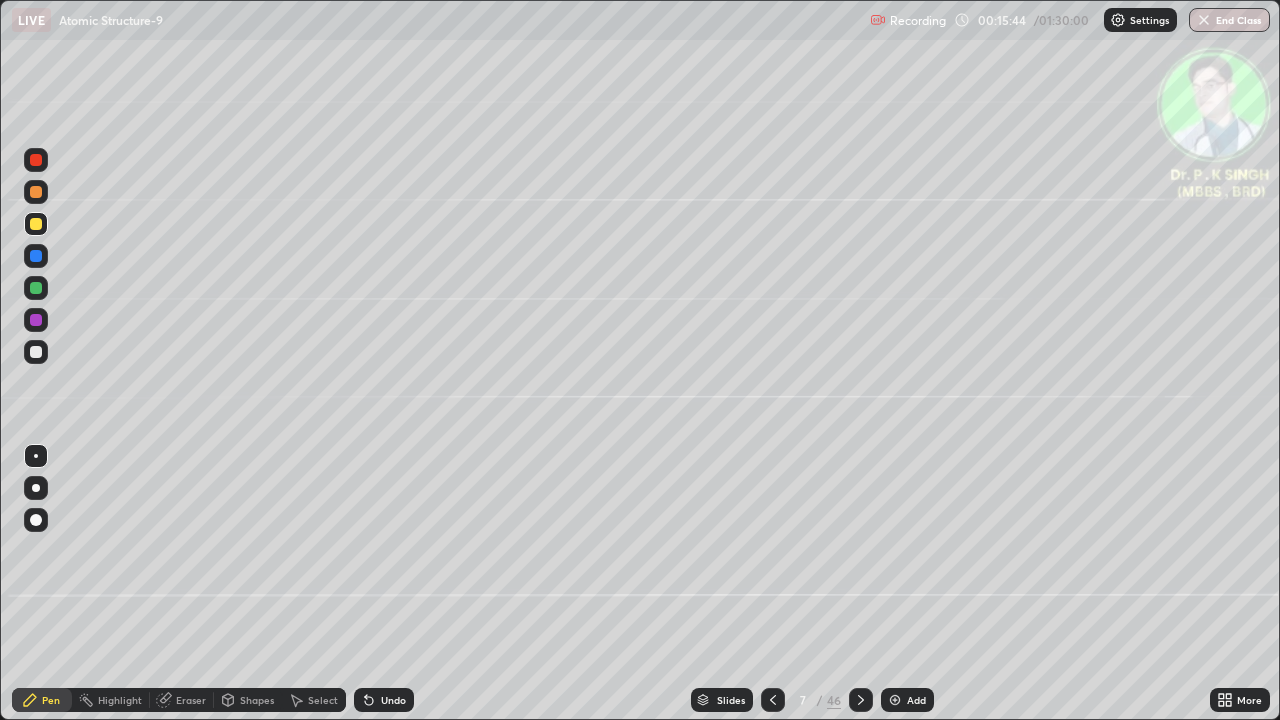 click 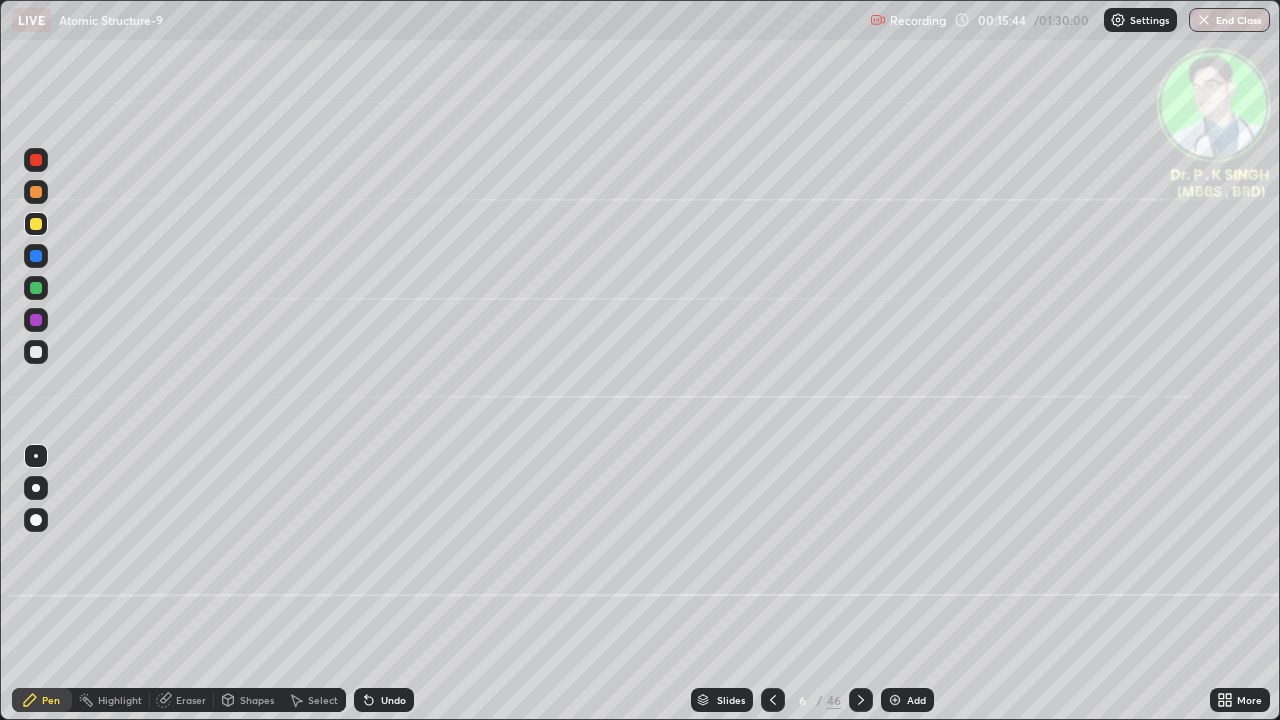 click at bounding box center (773, 700) 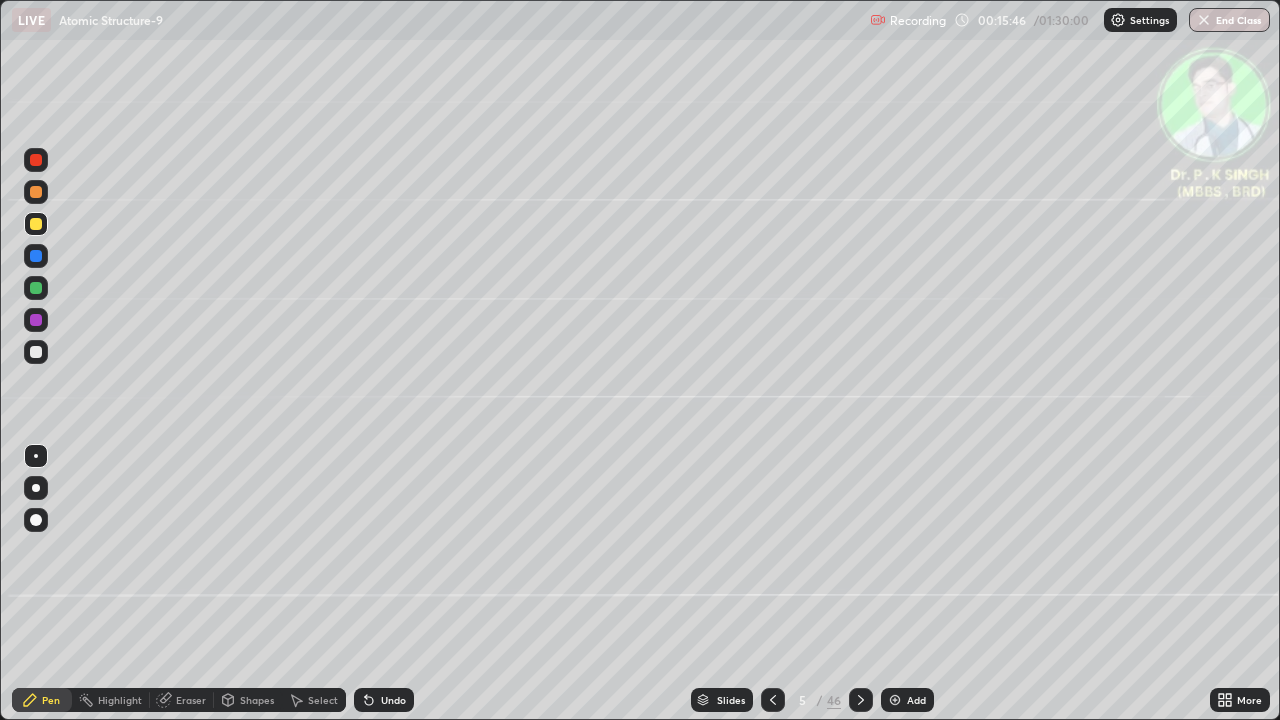 click at bounding box center [861, 700] 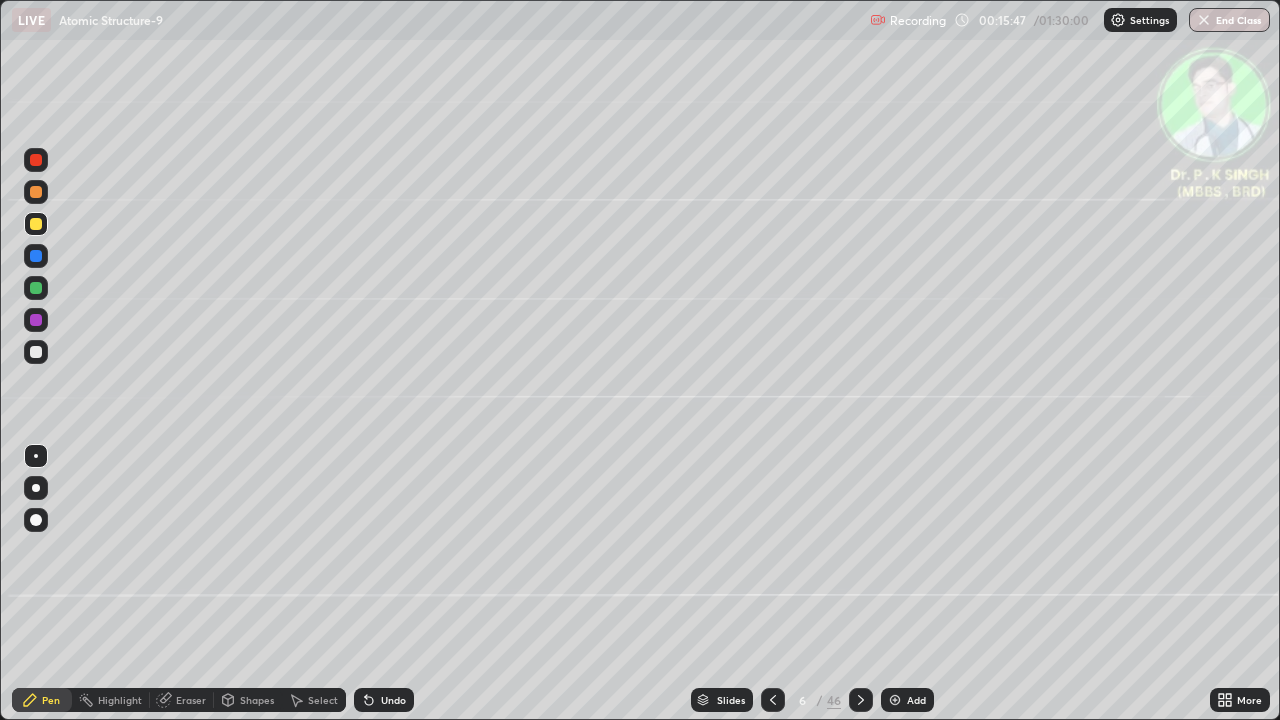 click at bounding box center (36, 224) 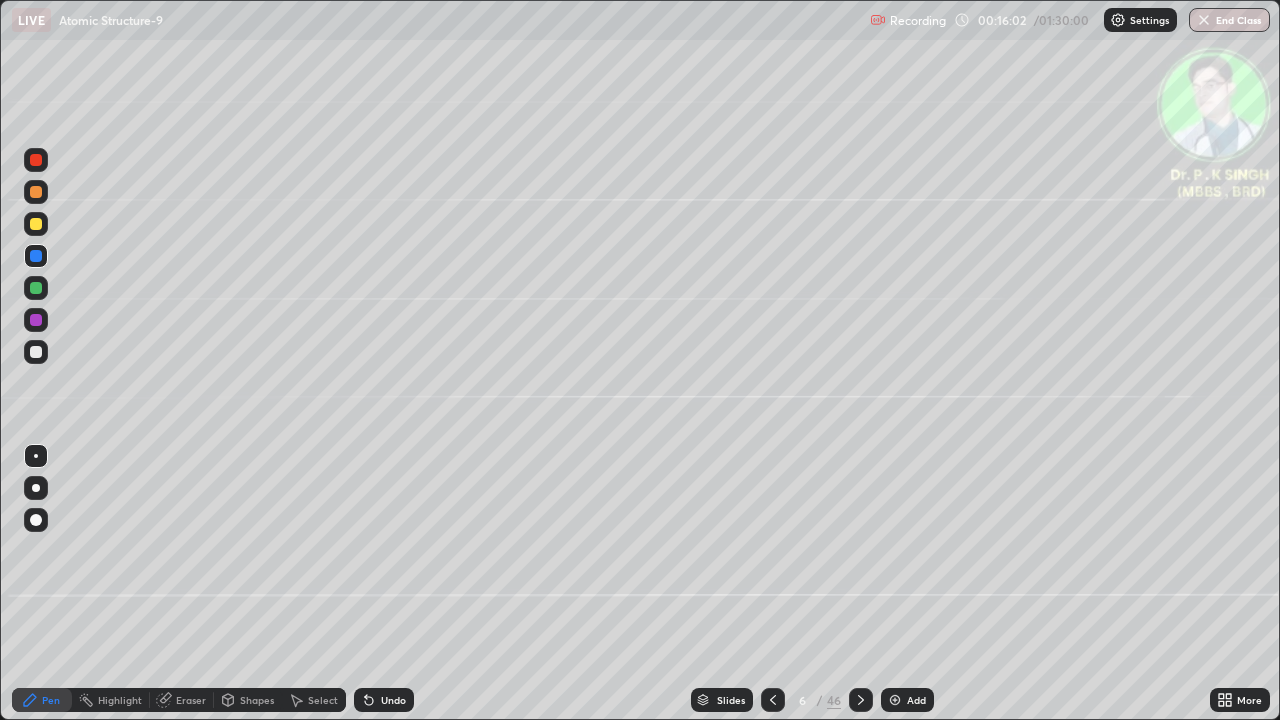 click at bounding box center (36, 224) 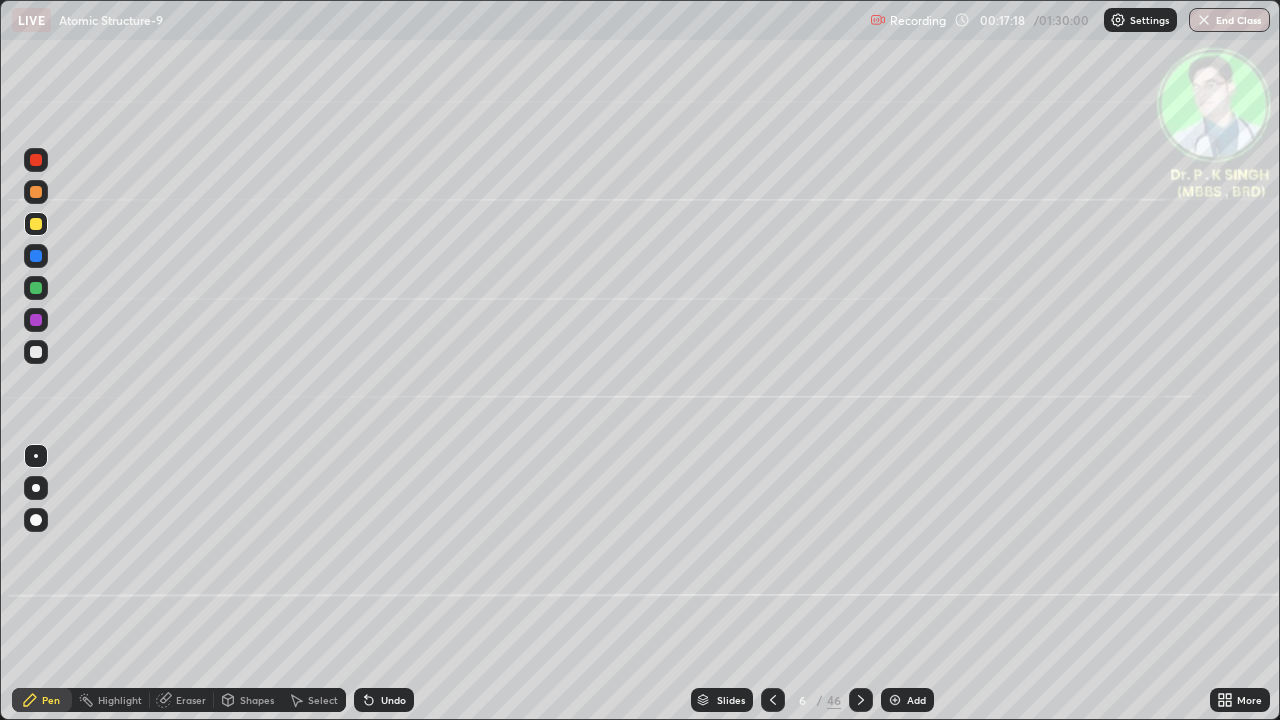 click 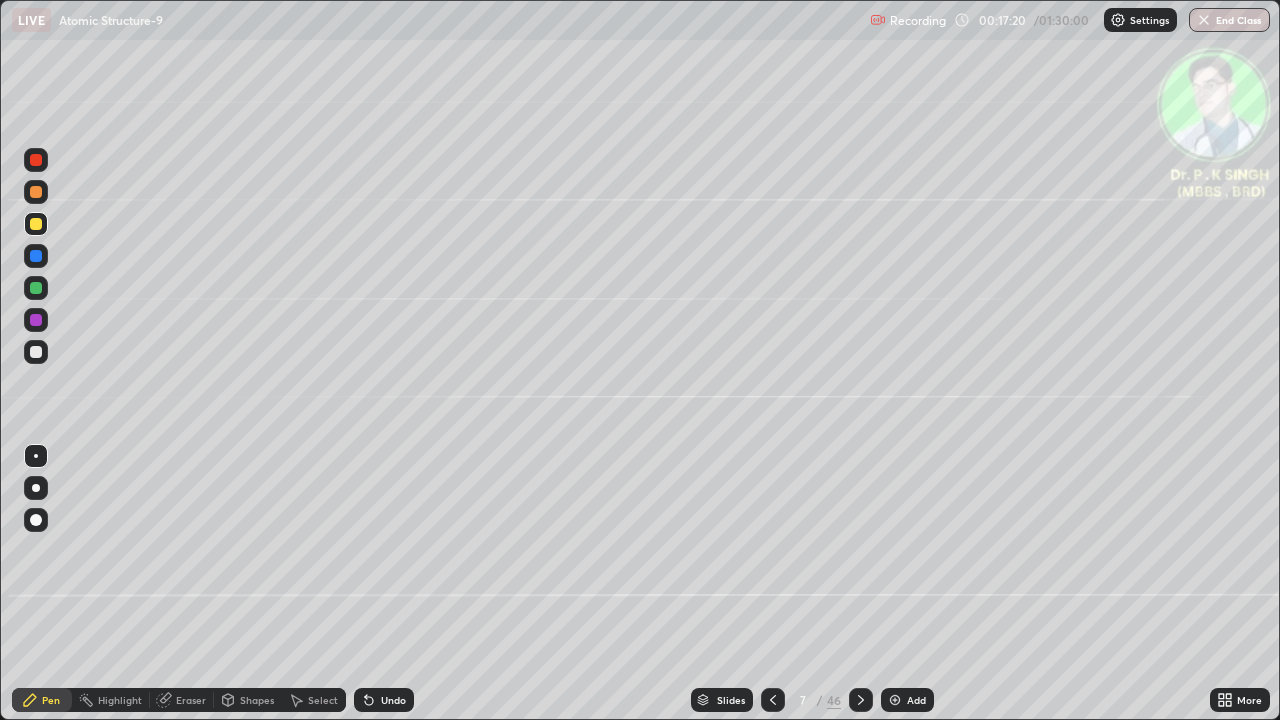 click 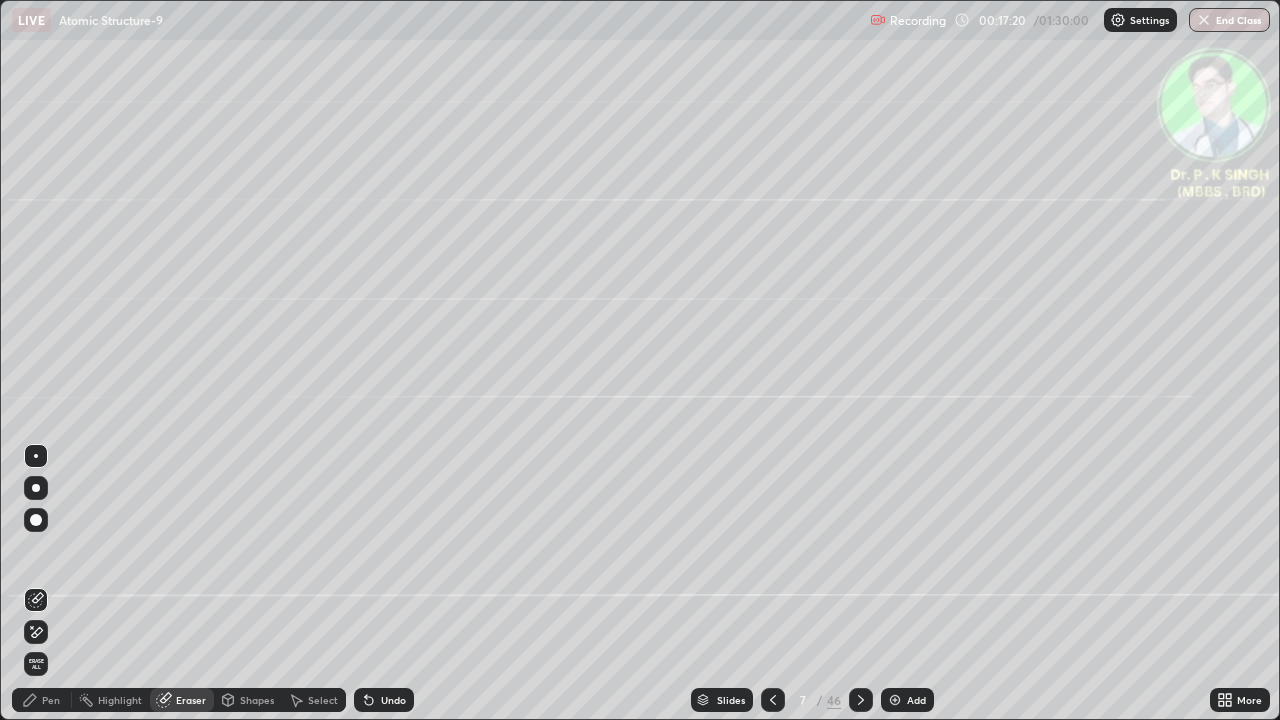 click on "Erase all" at bounding box center [36, 664] 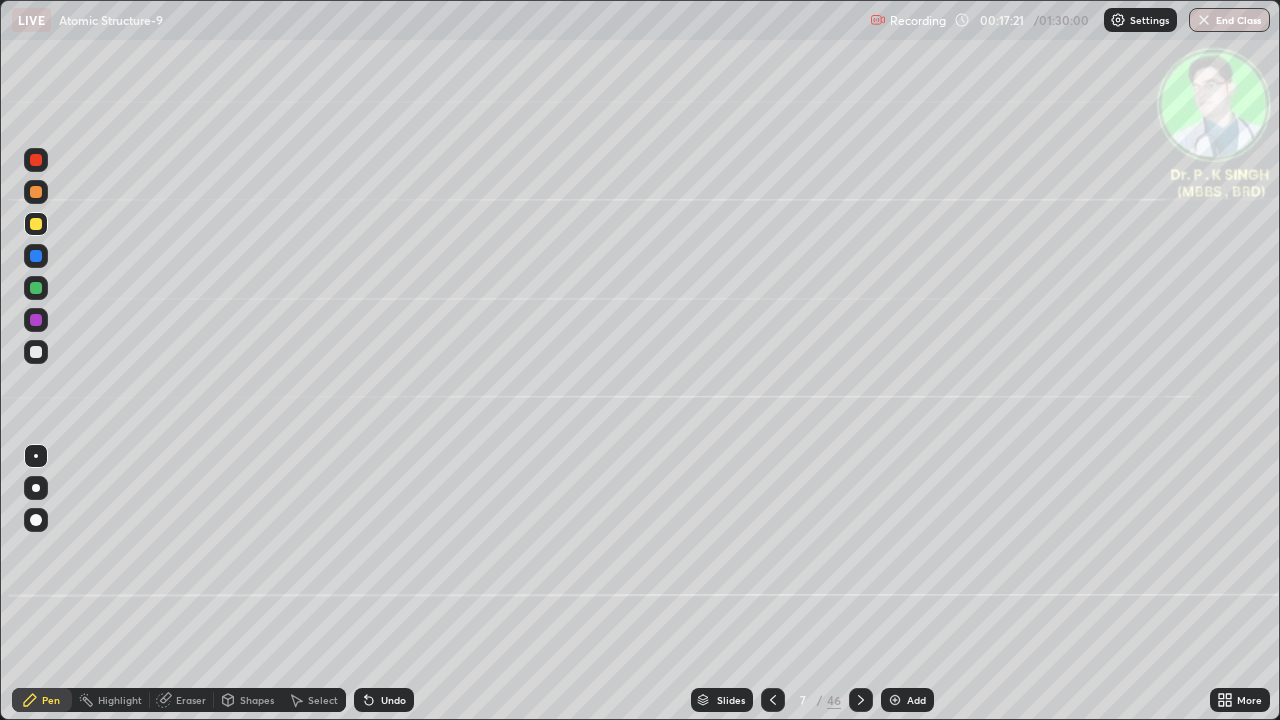 click at bounding box center [36, 256] 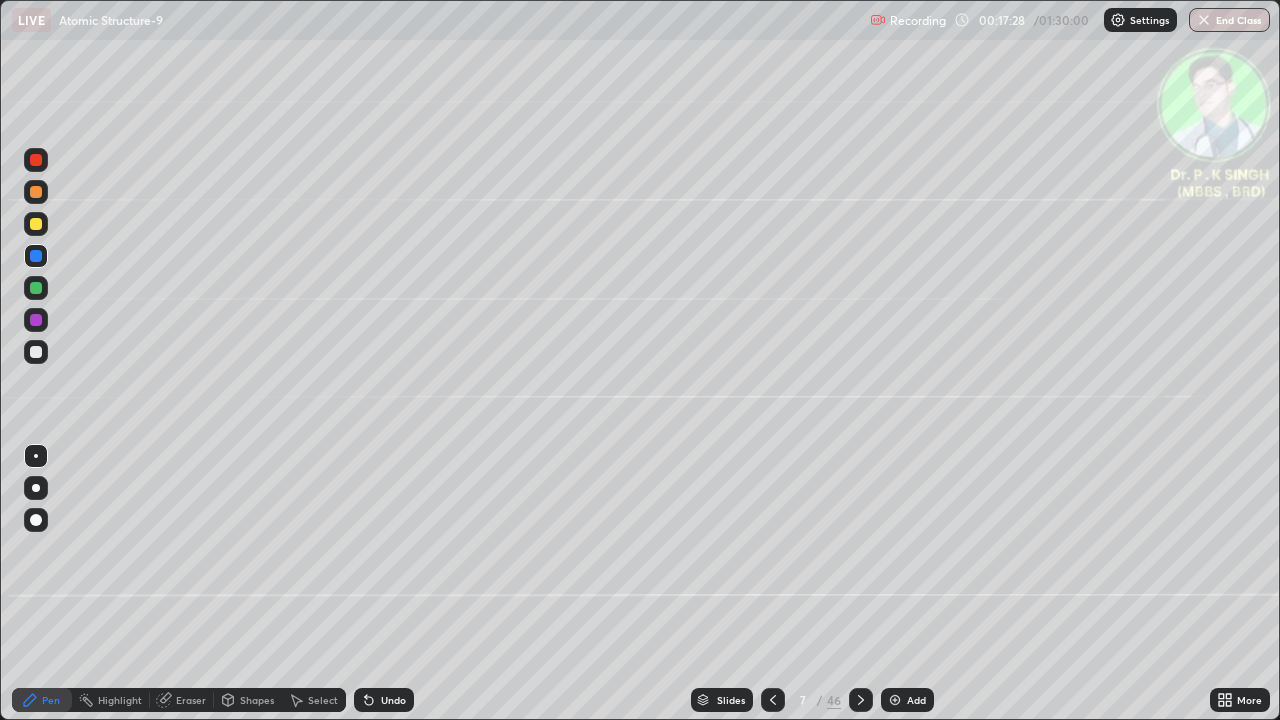 click at bounding box center (36, 224) 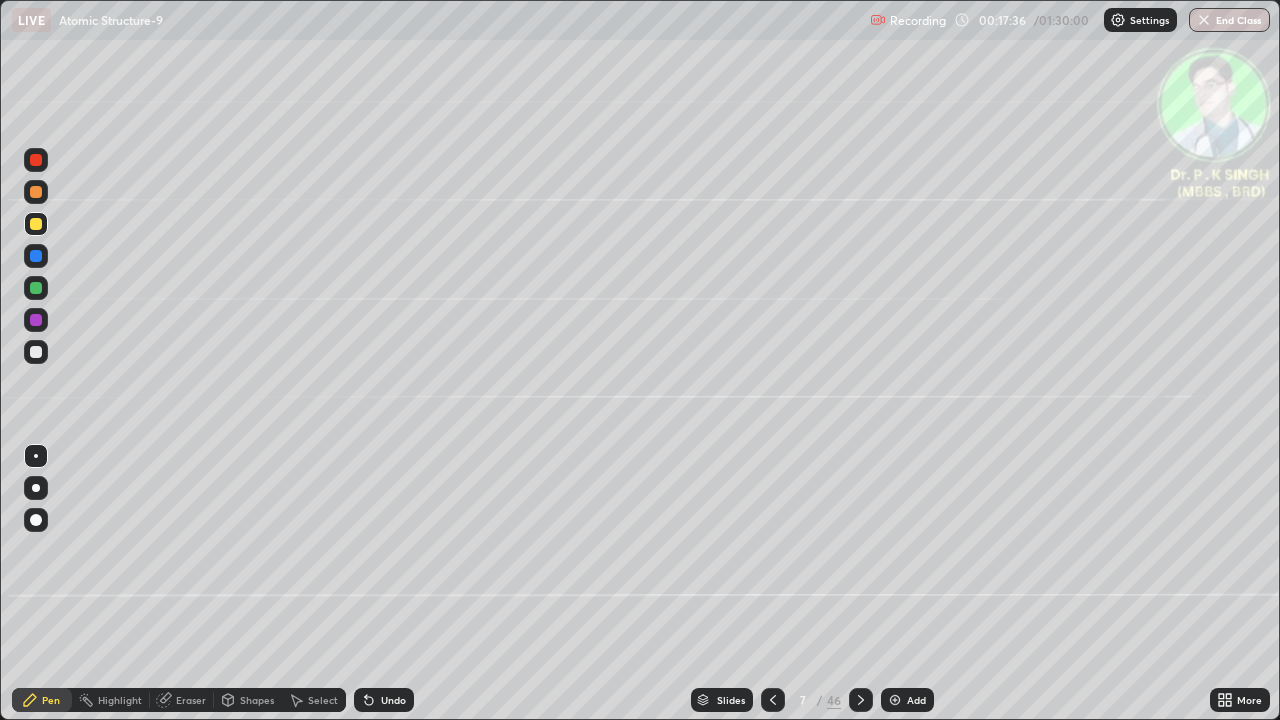 click at bounding box center (36, 224) 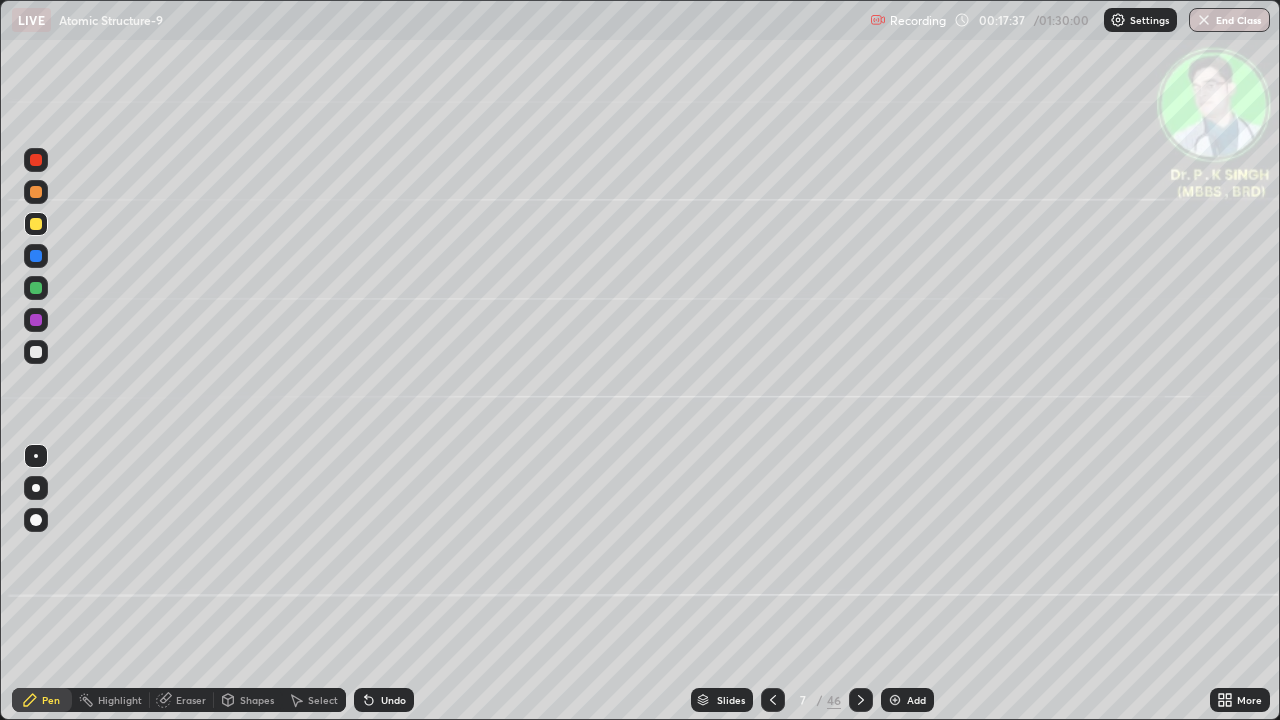 click 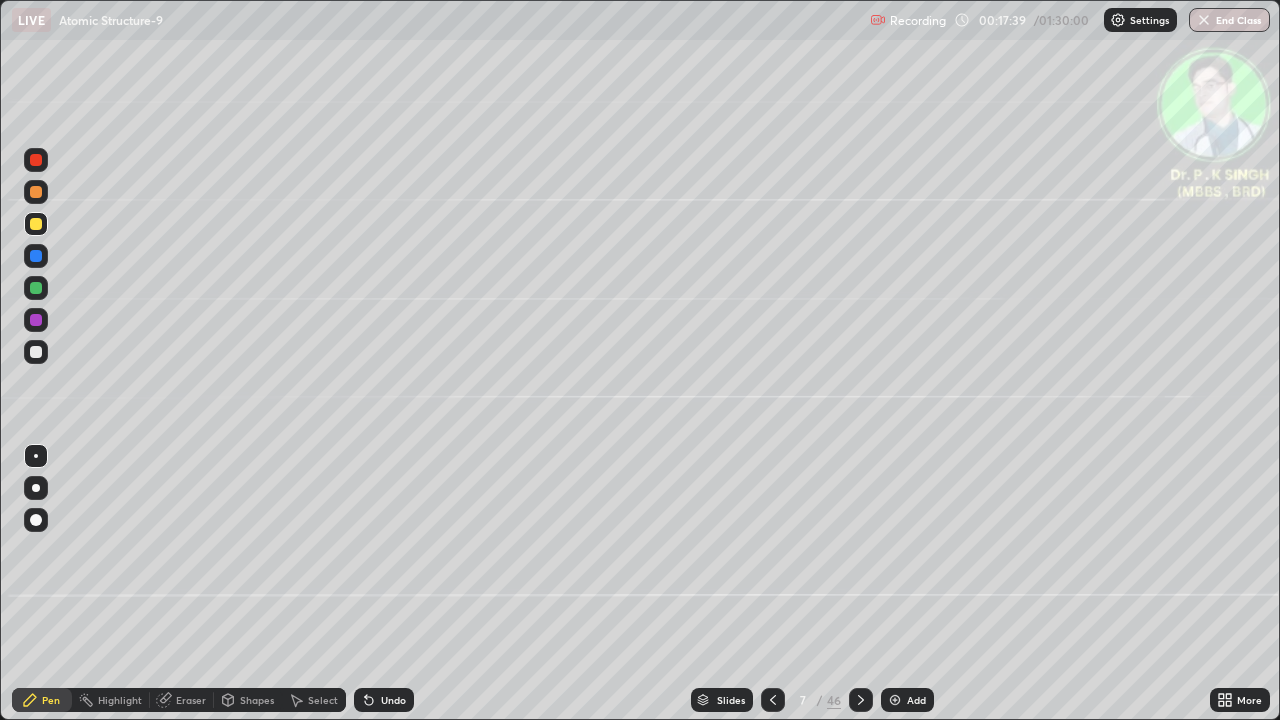 click at bounding box center [36, 224] 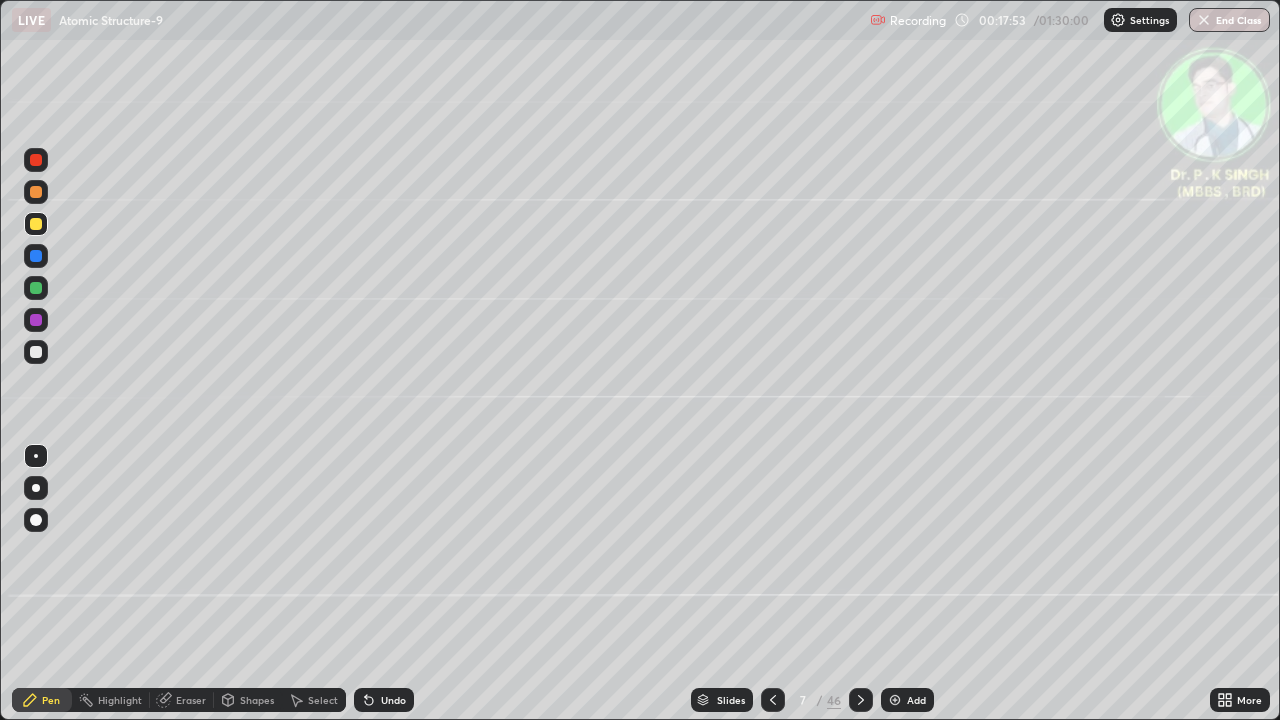 click 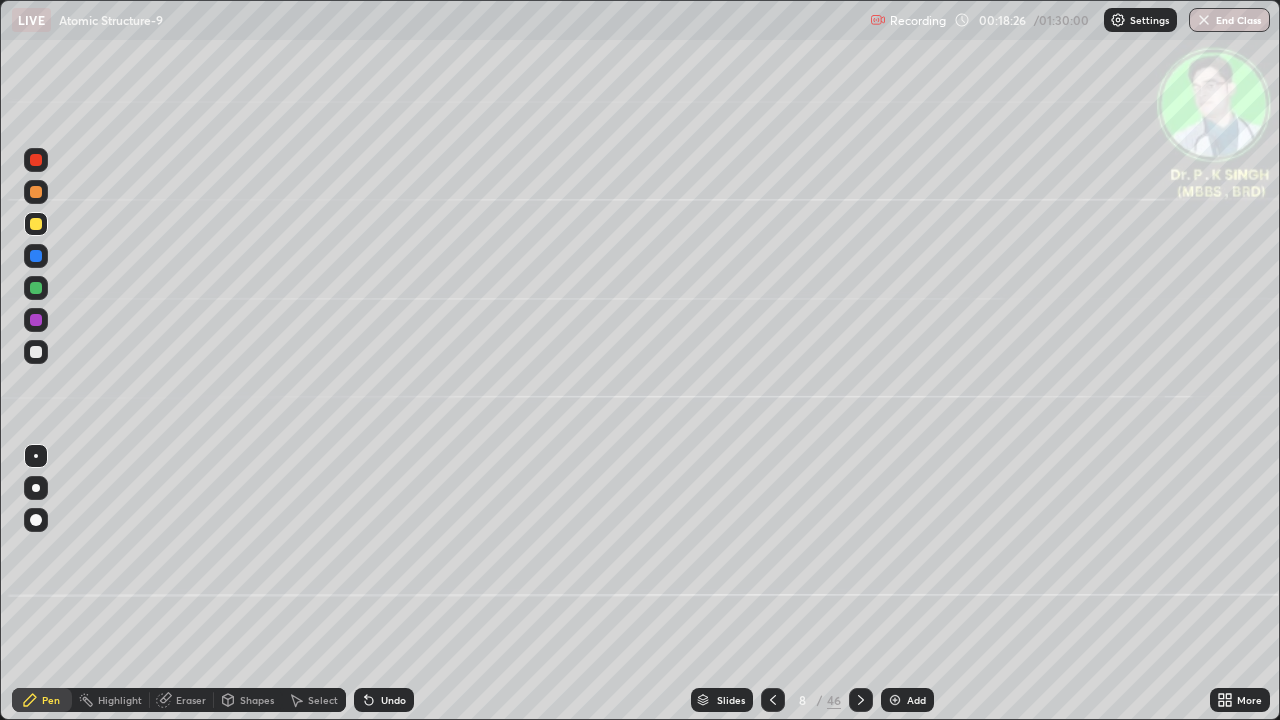 click 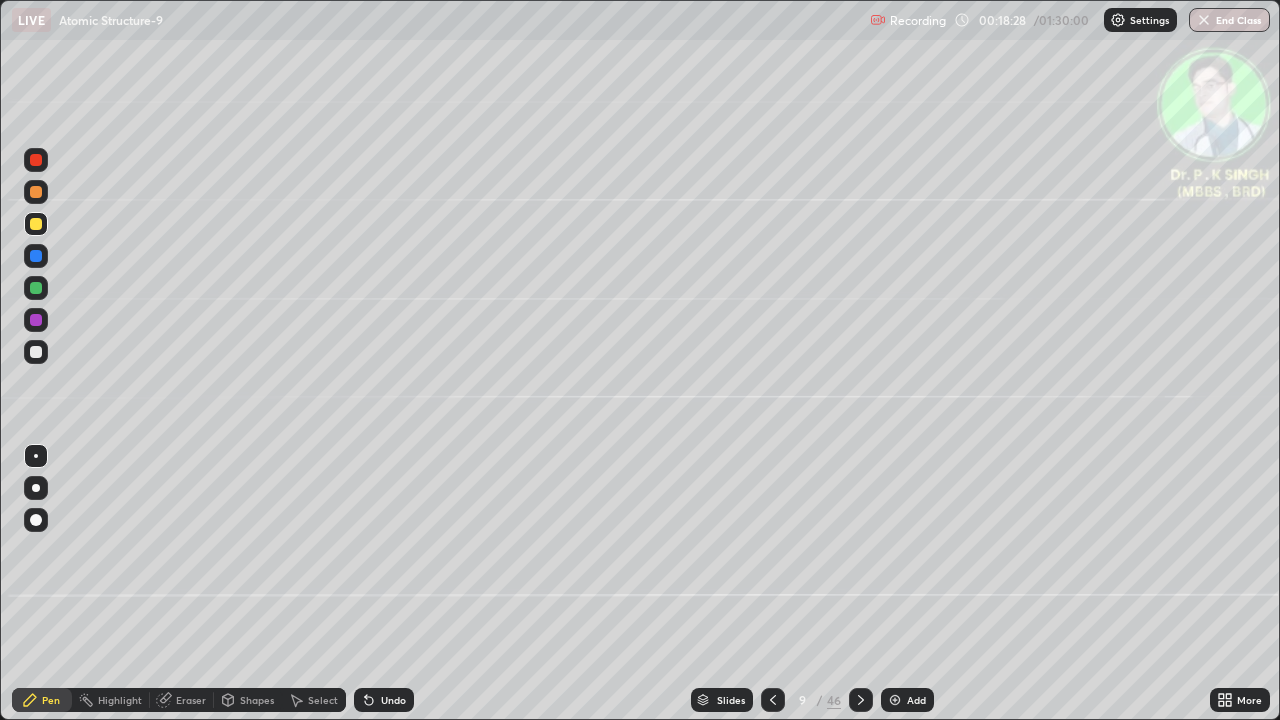 click at bounding box center (36, 224) 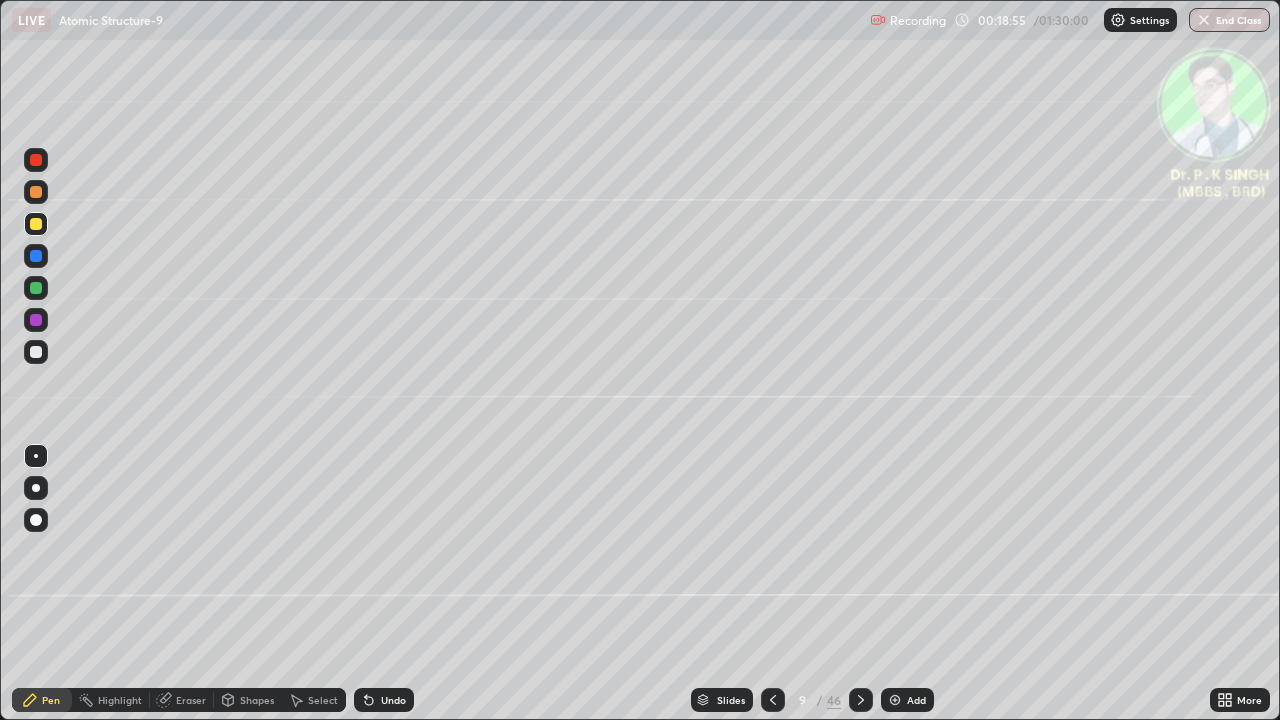 click at bounding box center (861, 700) 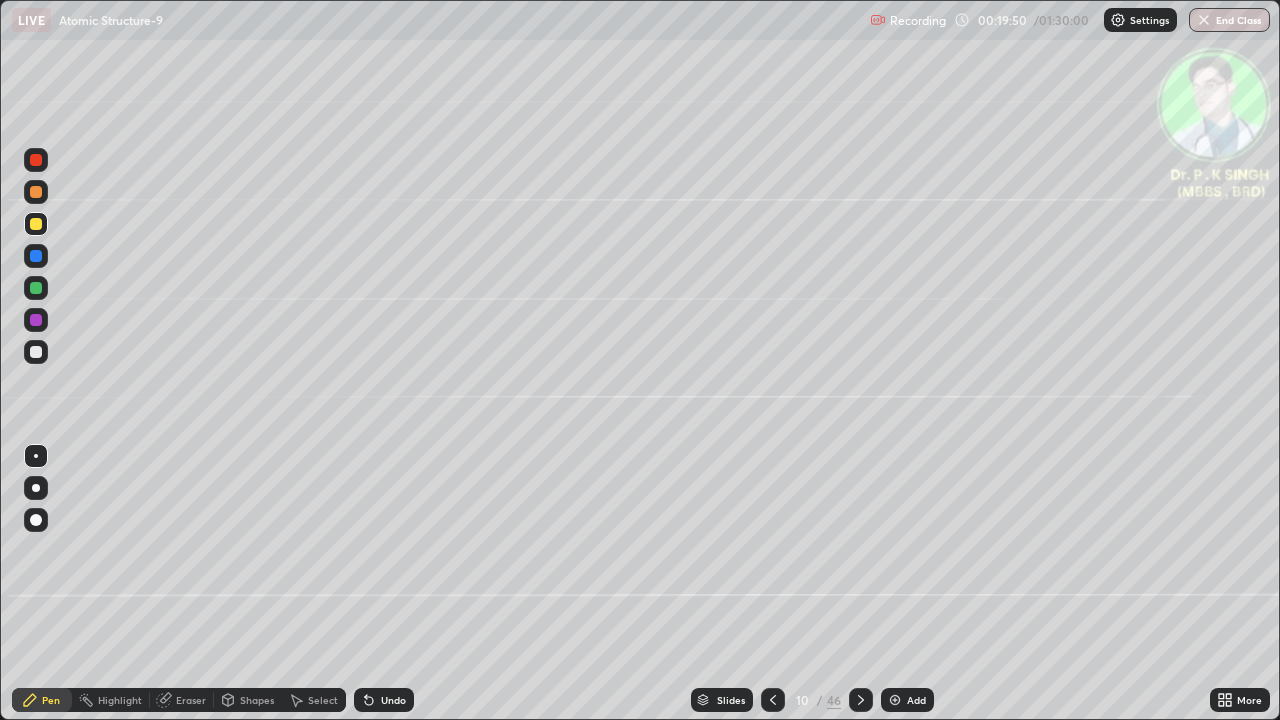 click 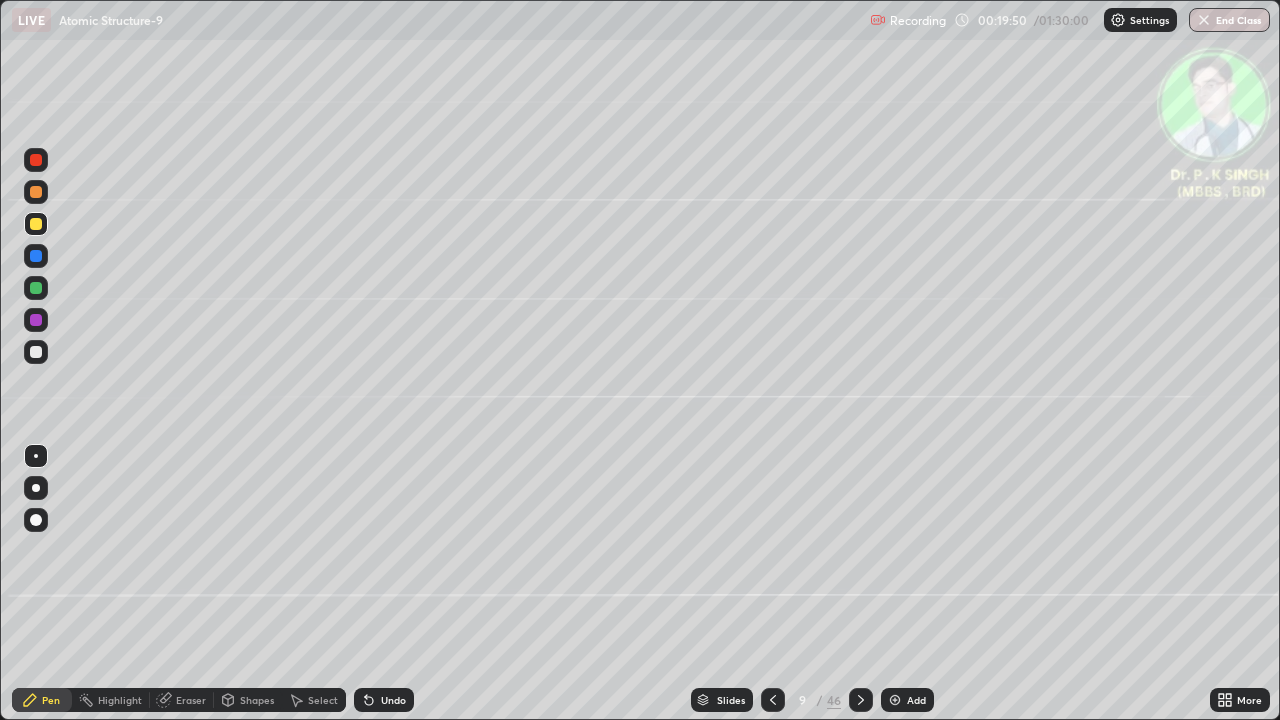 click at bounding box center (773, 700) 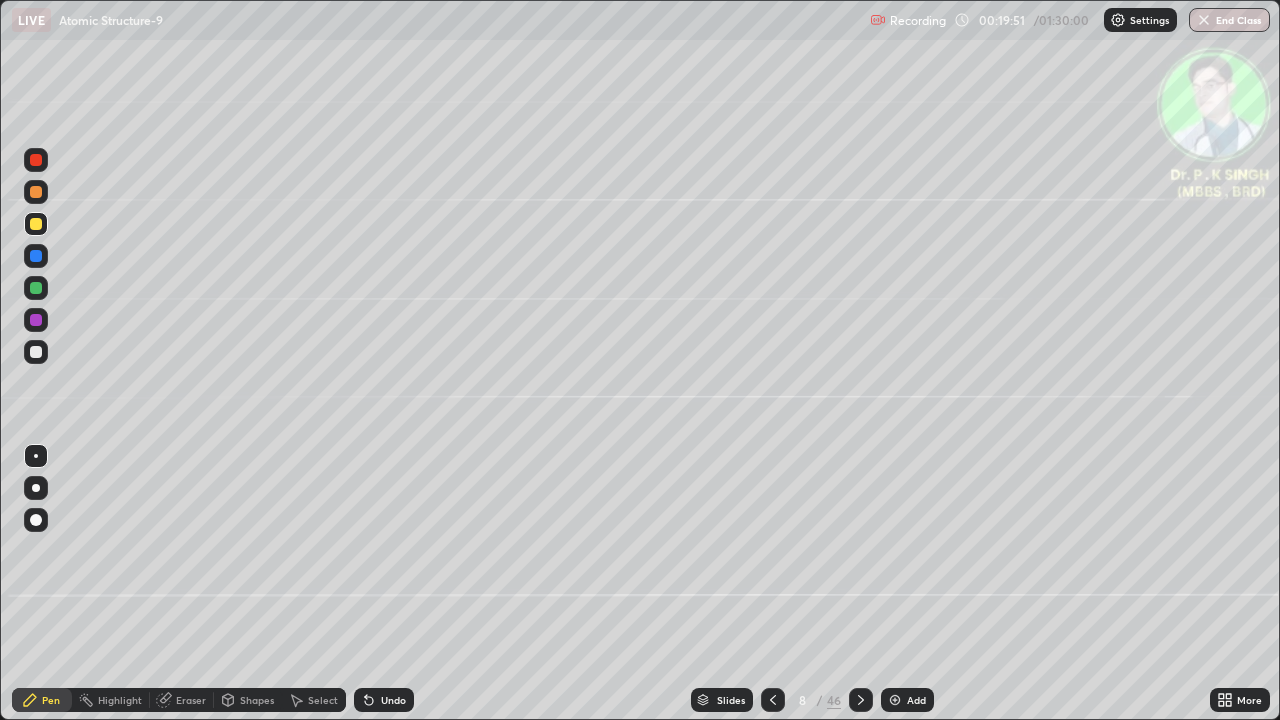 click 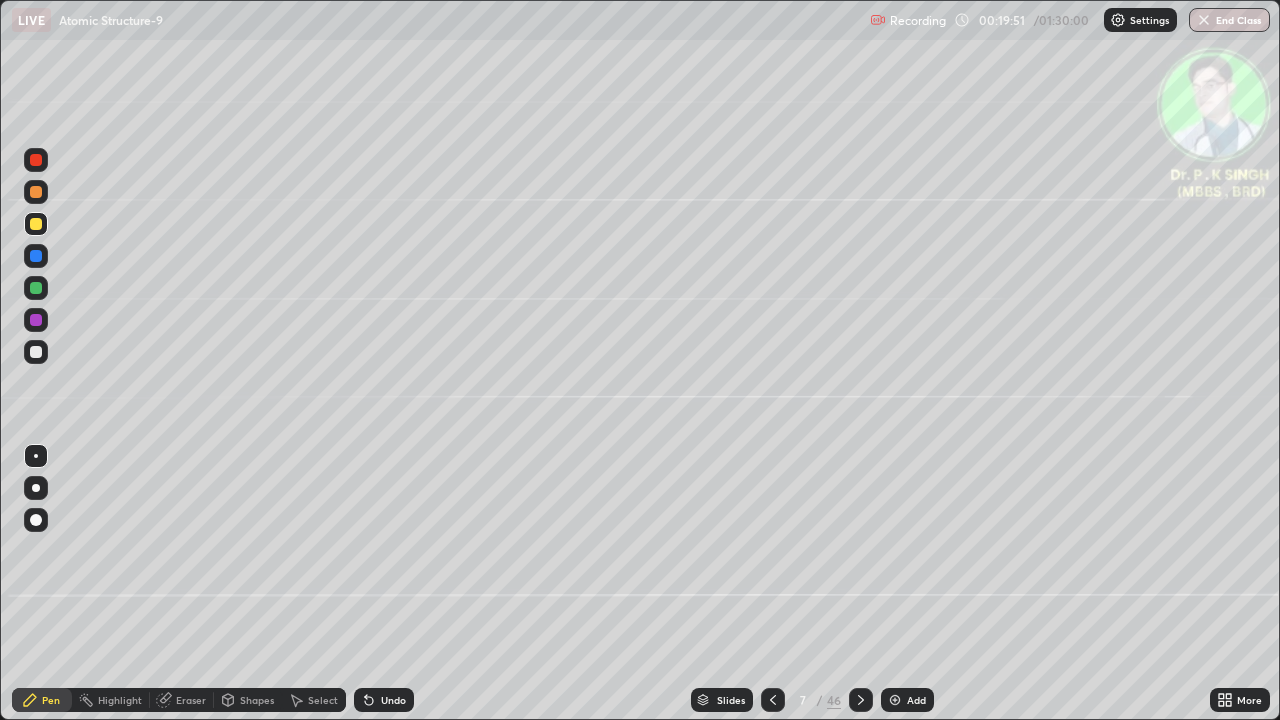 click 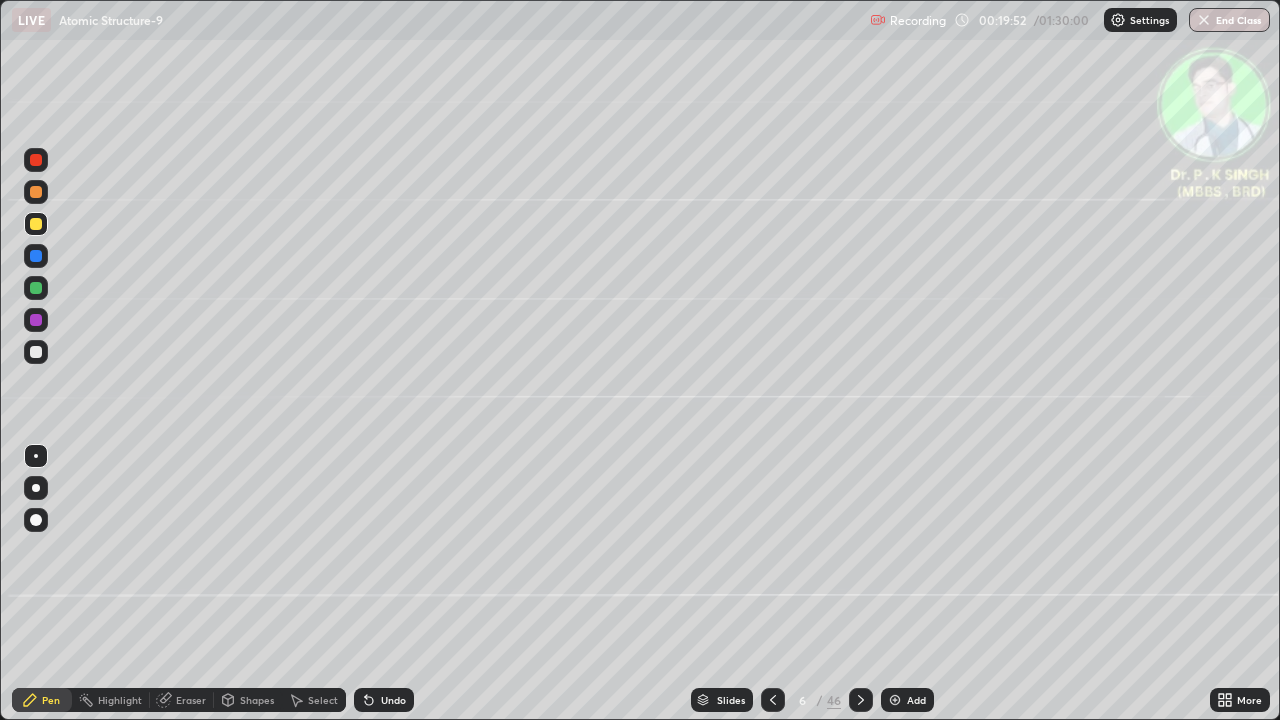 click at bounding box center (861, 700) 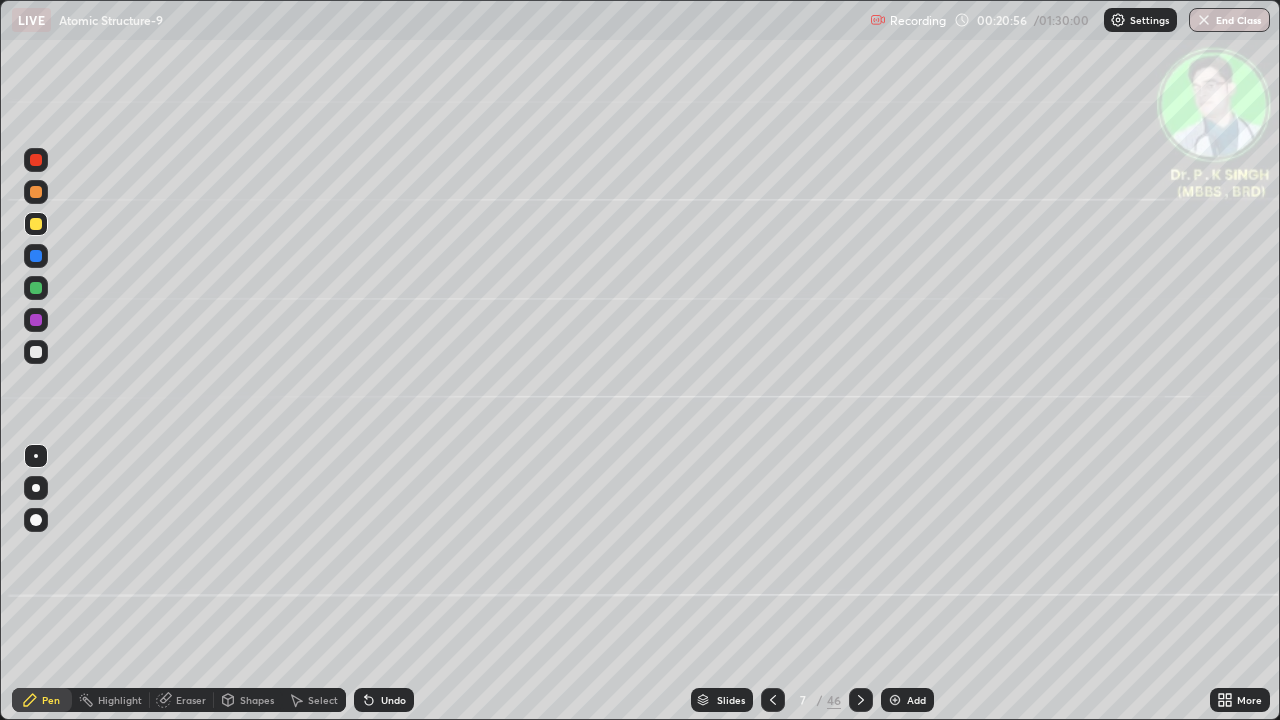 click at bounding box center (861, 700) 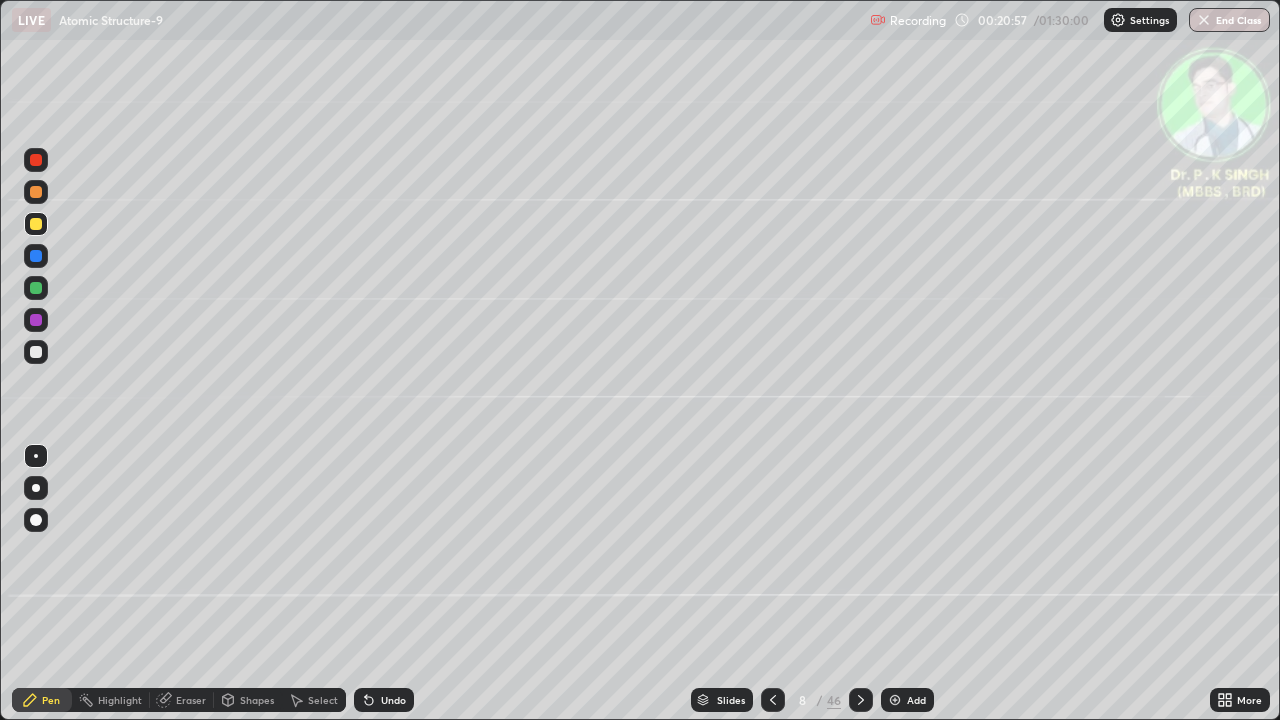 click at bounding box center (861, 700) 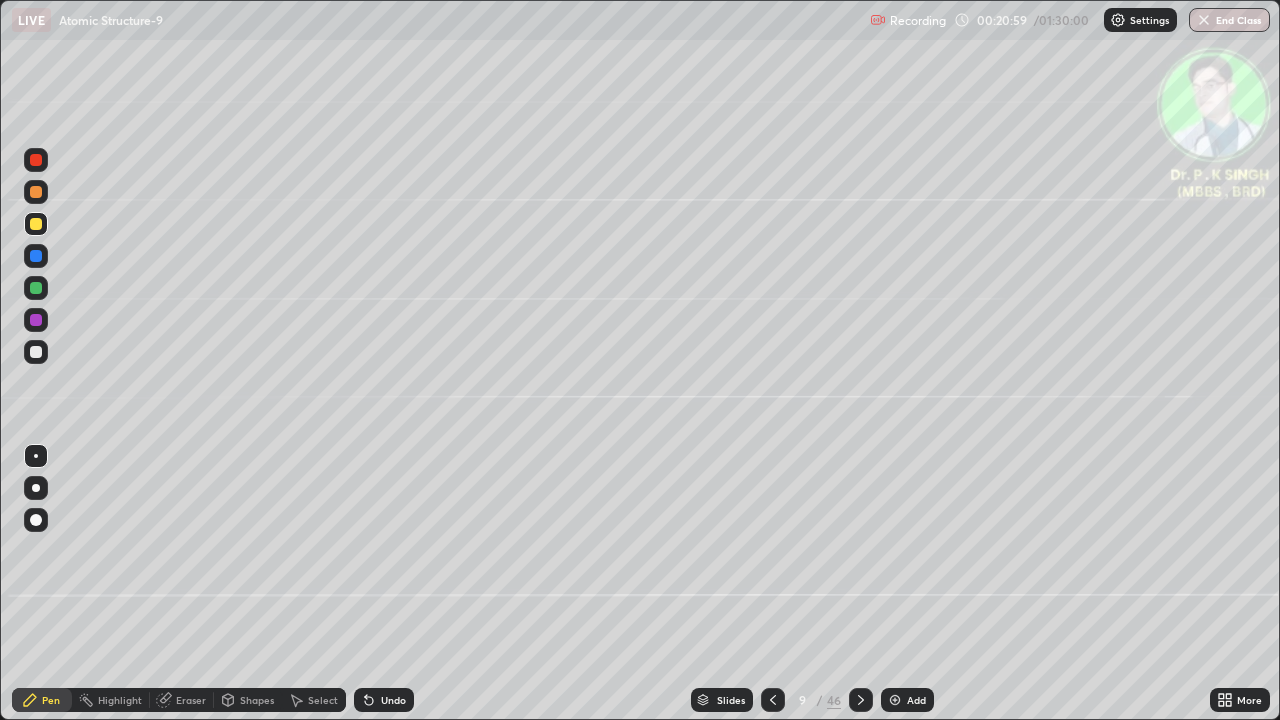 click at bounding box center [861, 700] 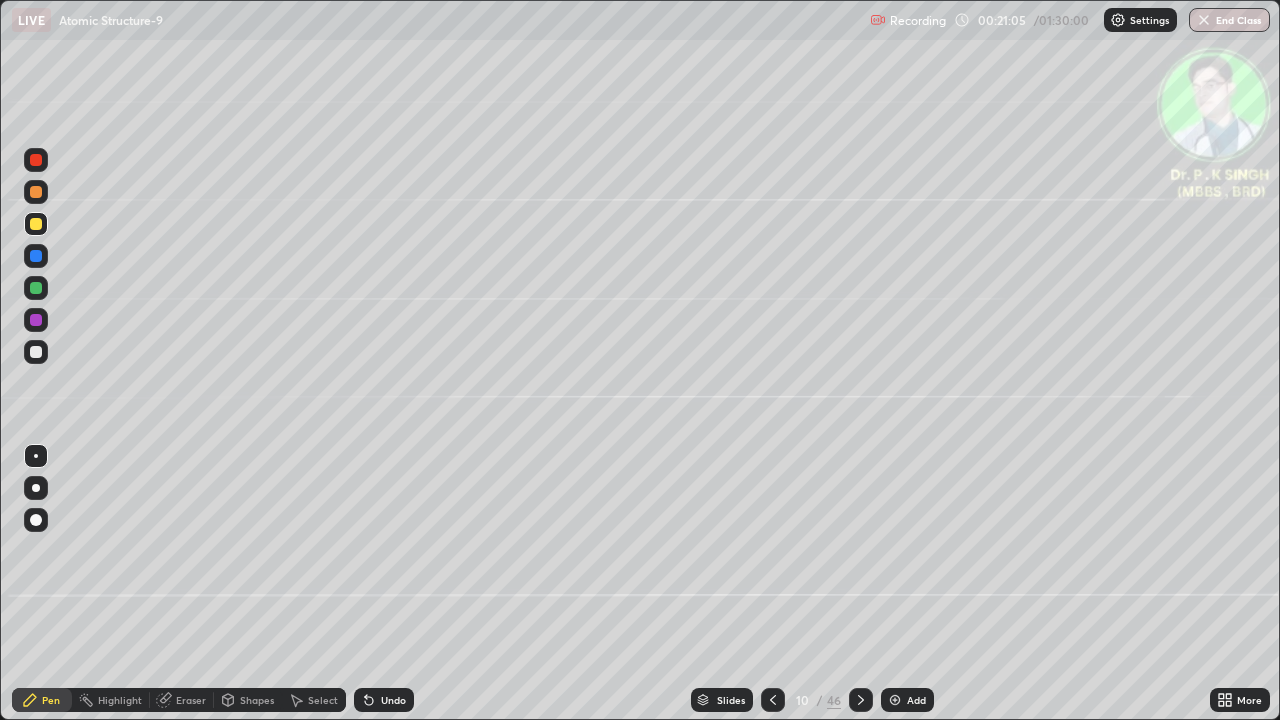 click 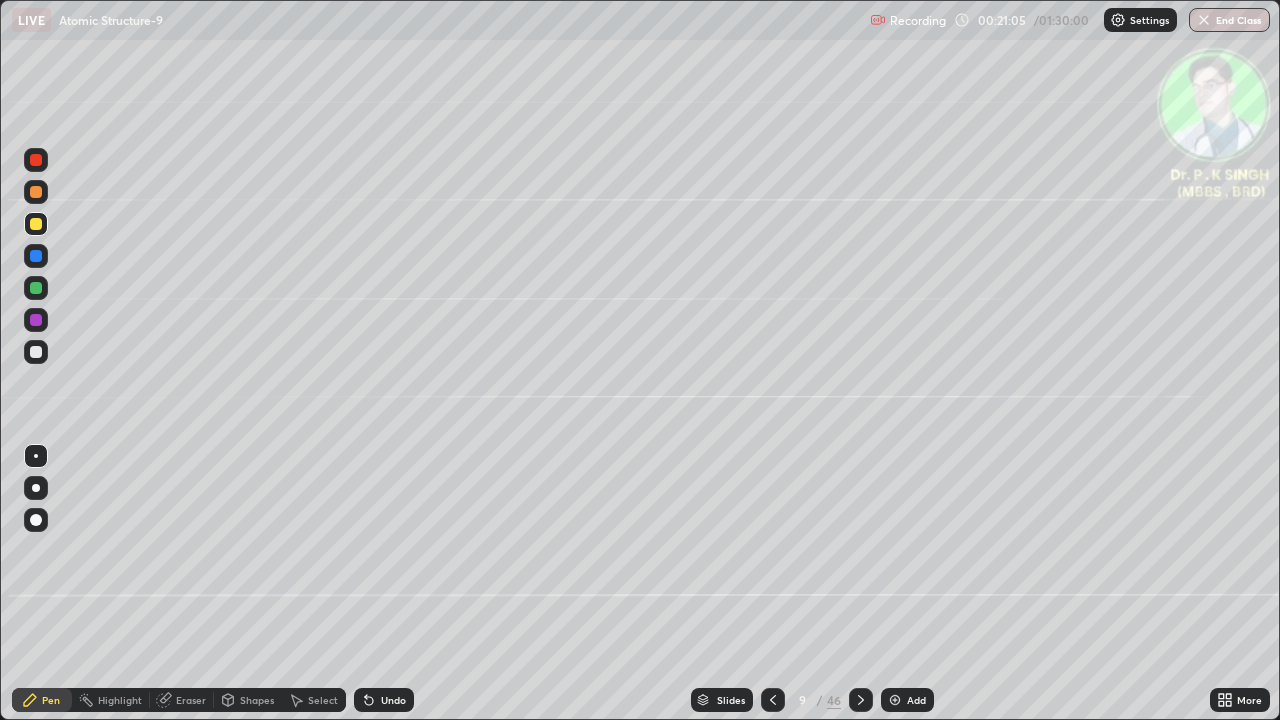 click 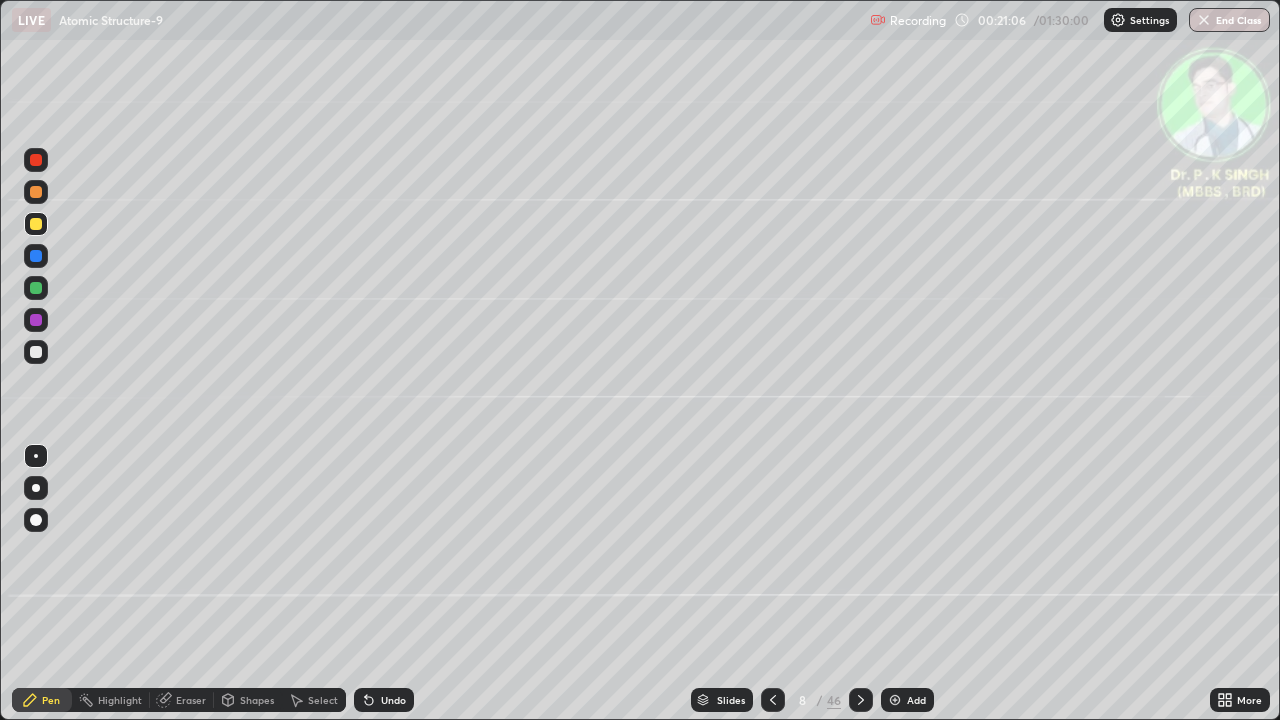 click 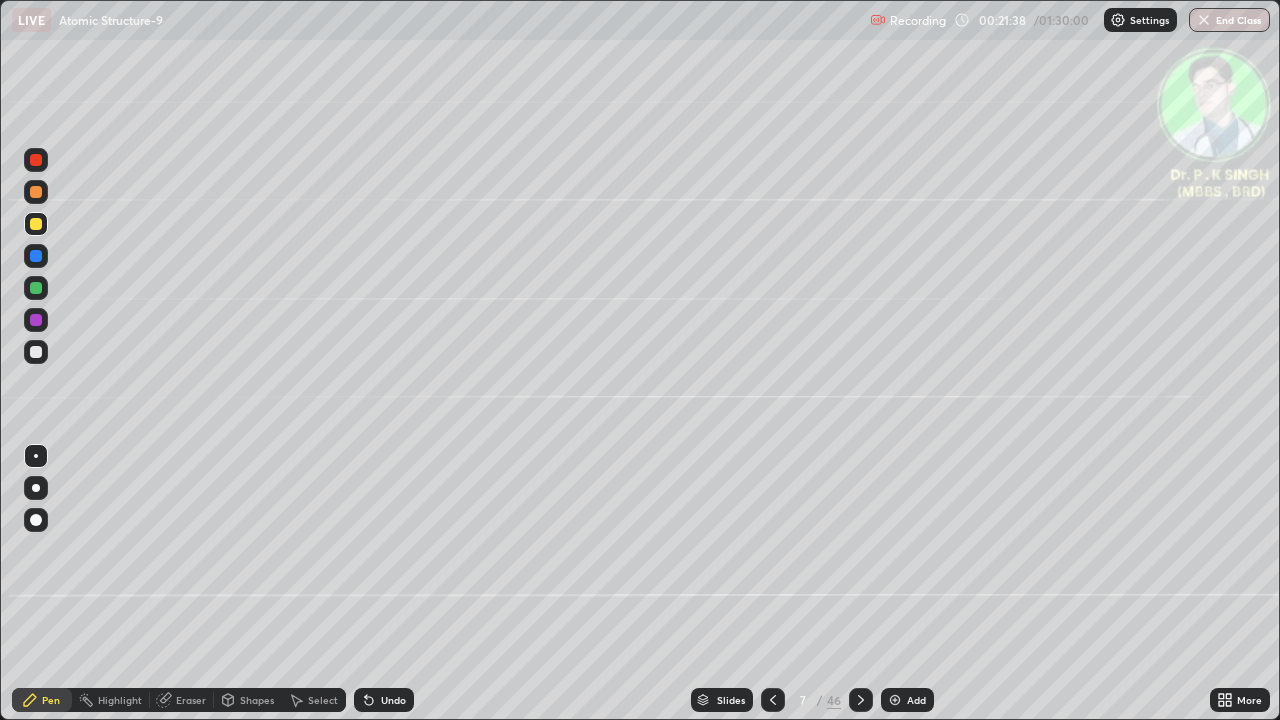 click 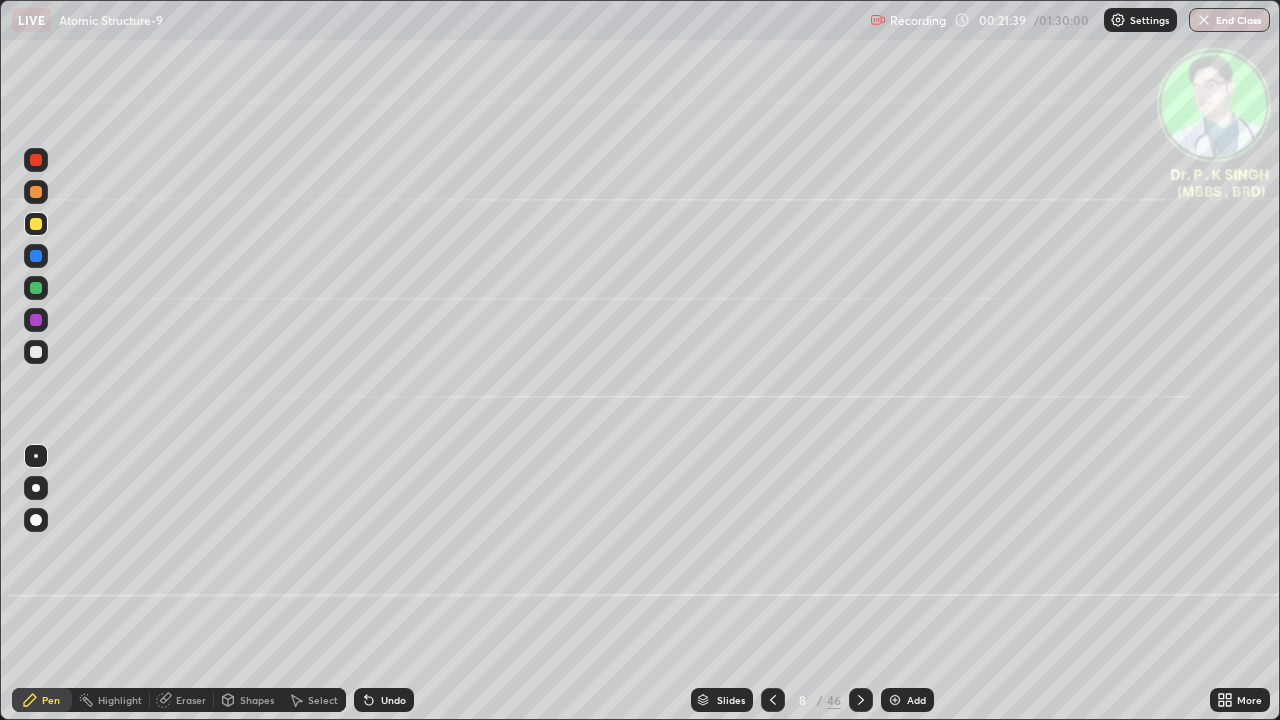 click on "Eraser" at bounding box center (182, 700) 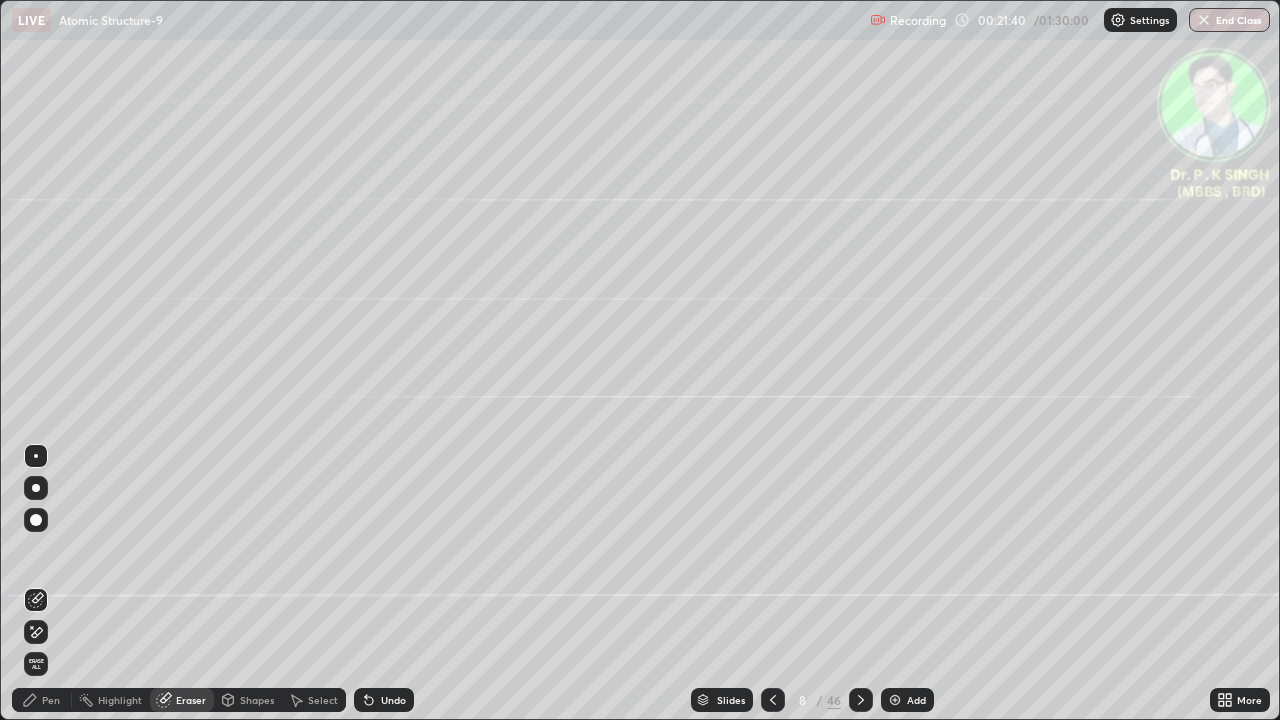 click on "Erase all" at bounding box center (36, 664) 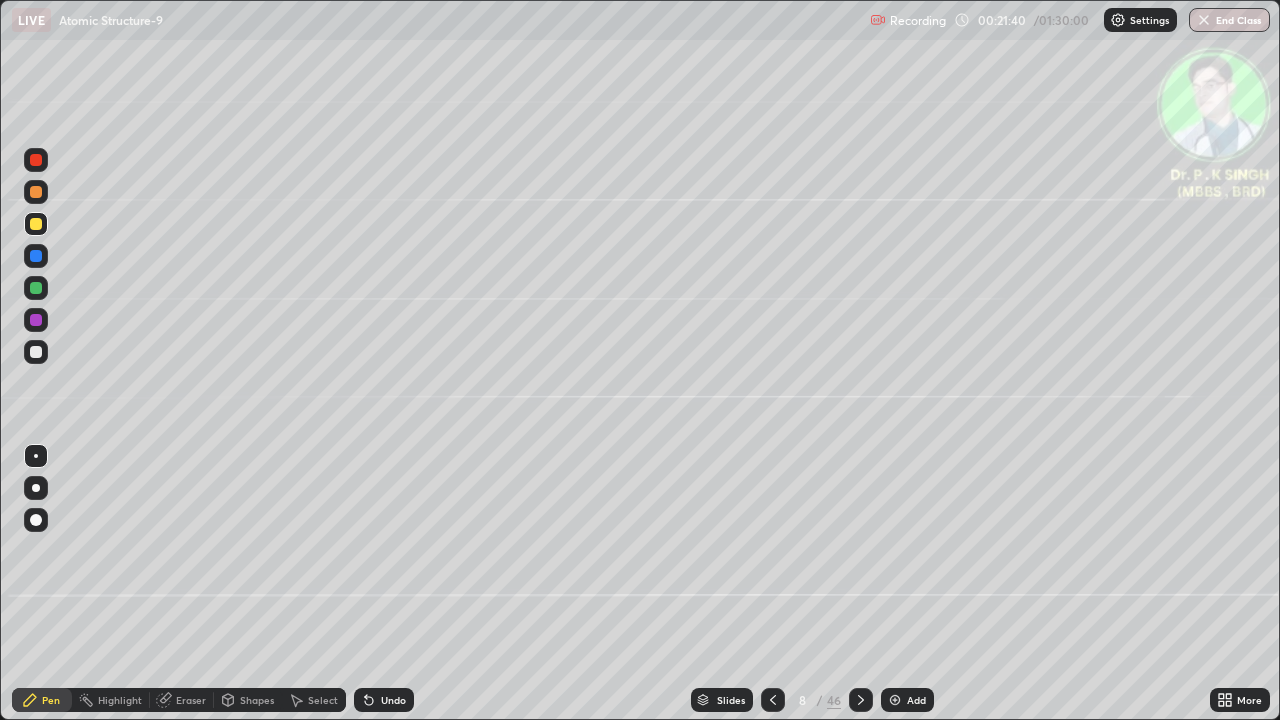 click on "Pen" at bounding box center [42, 700] 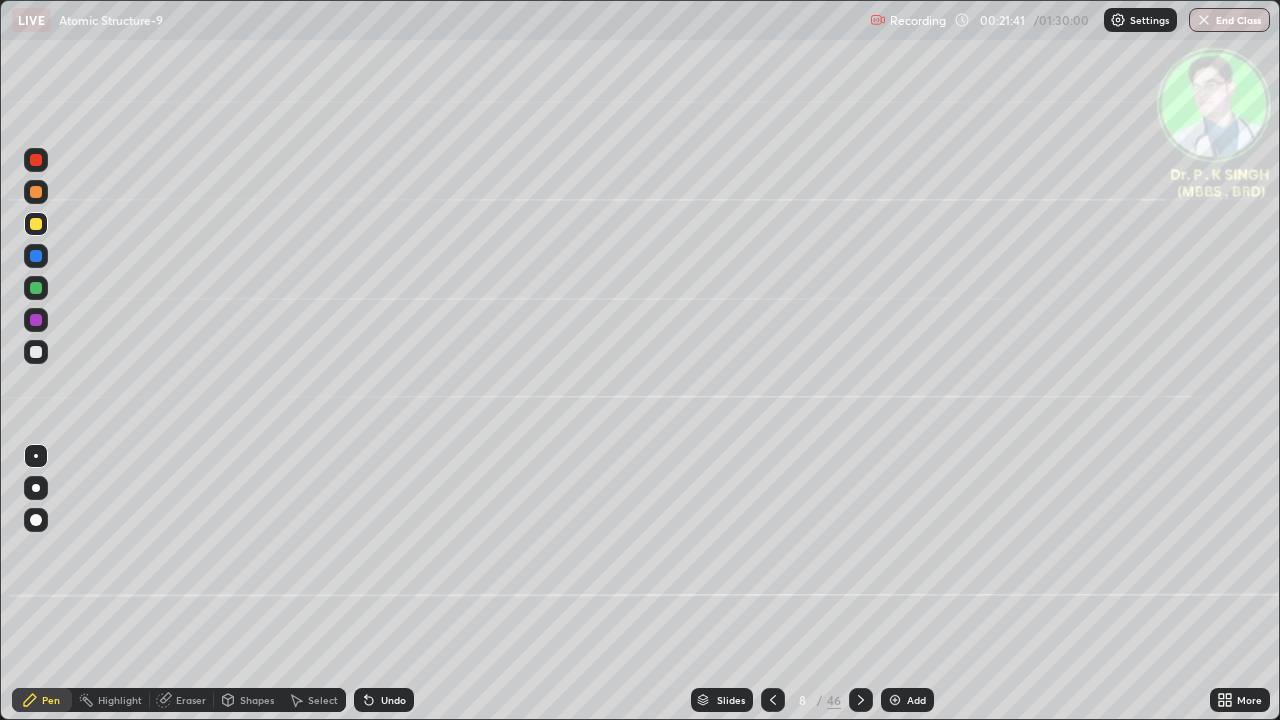click at bounding box center [36, 288] 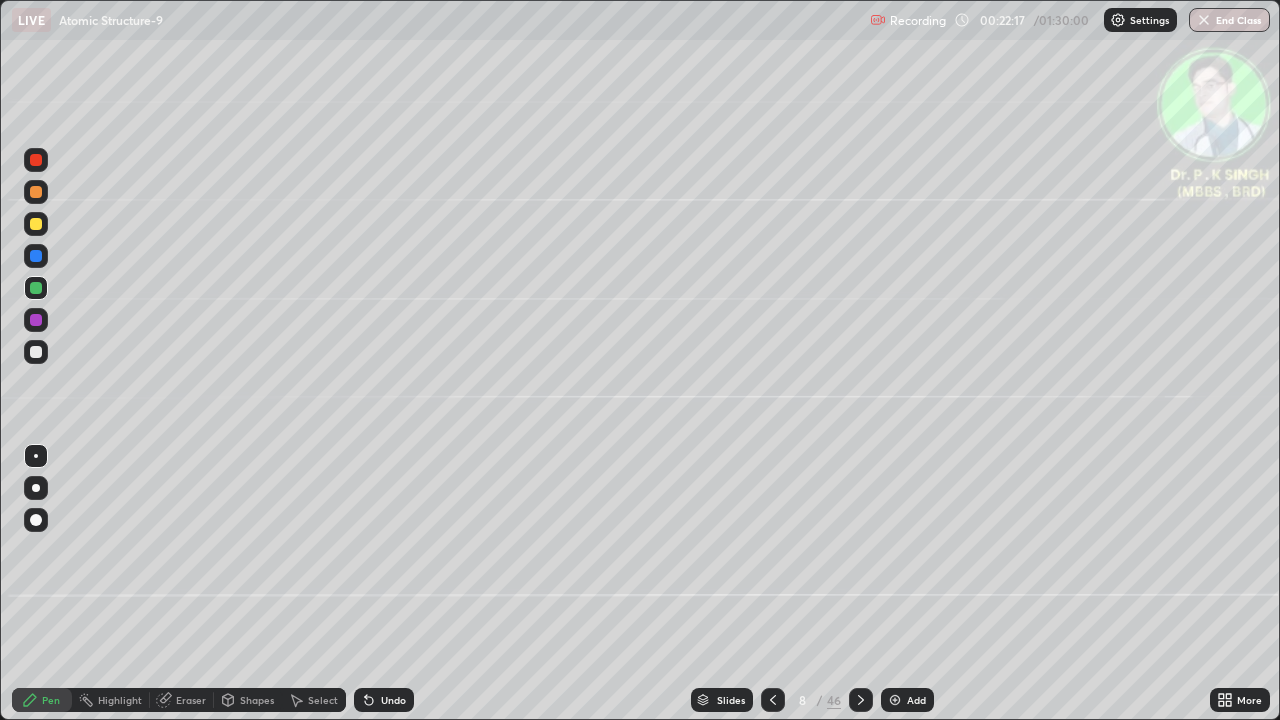 click at bounding box center [36, 256] 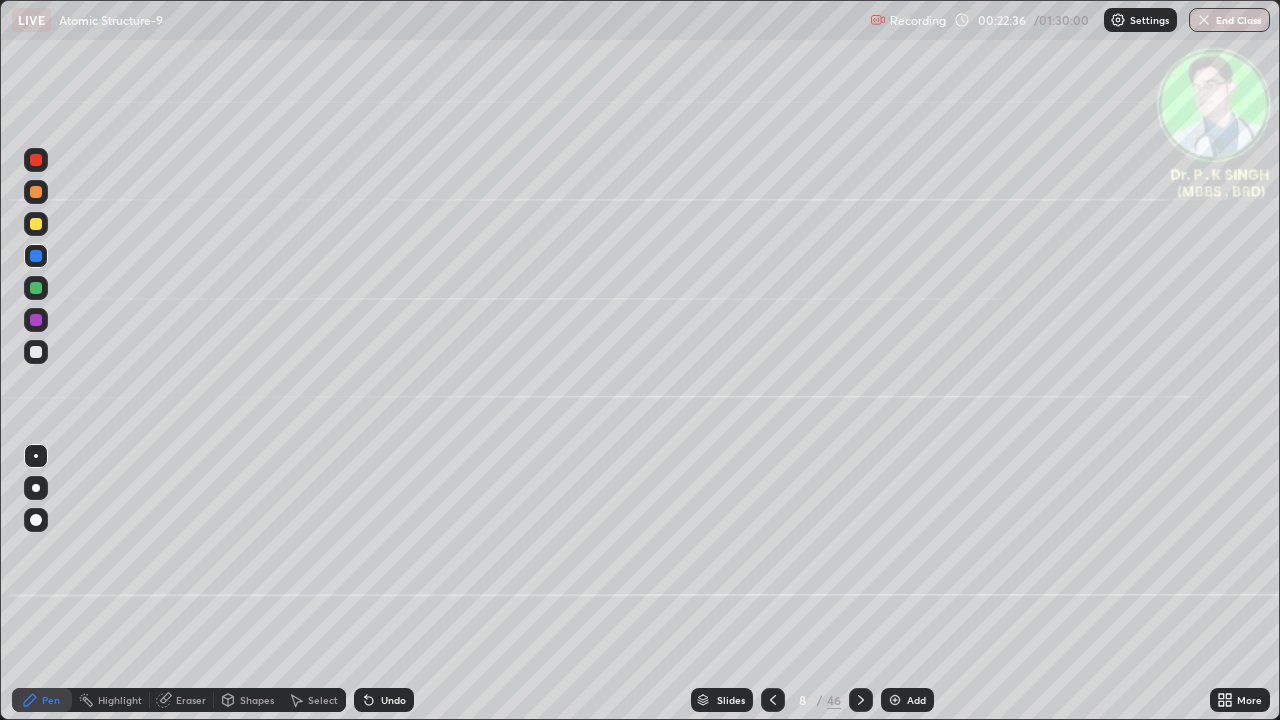click 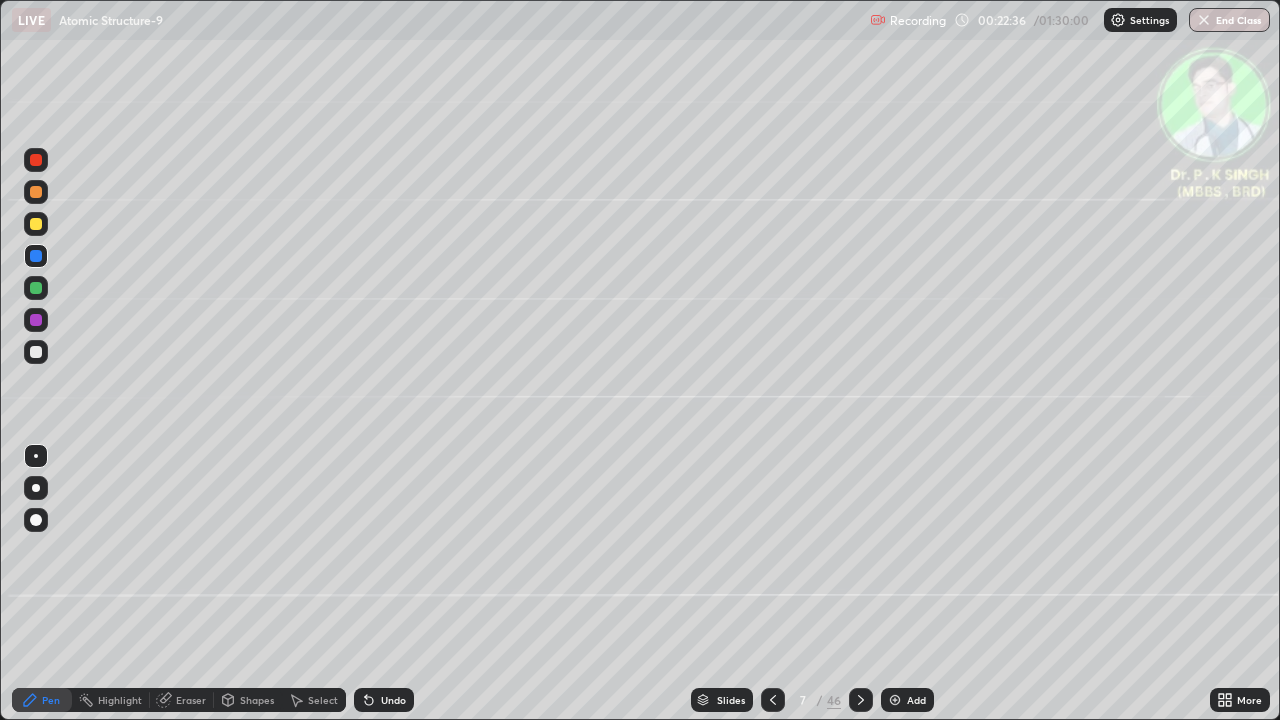 click 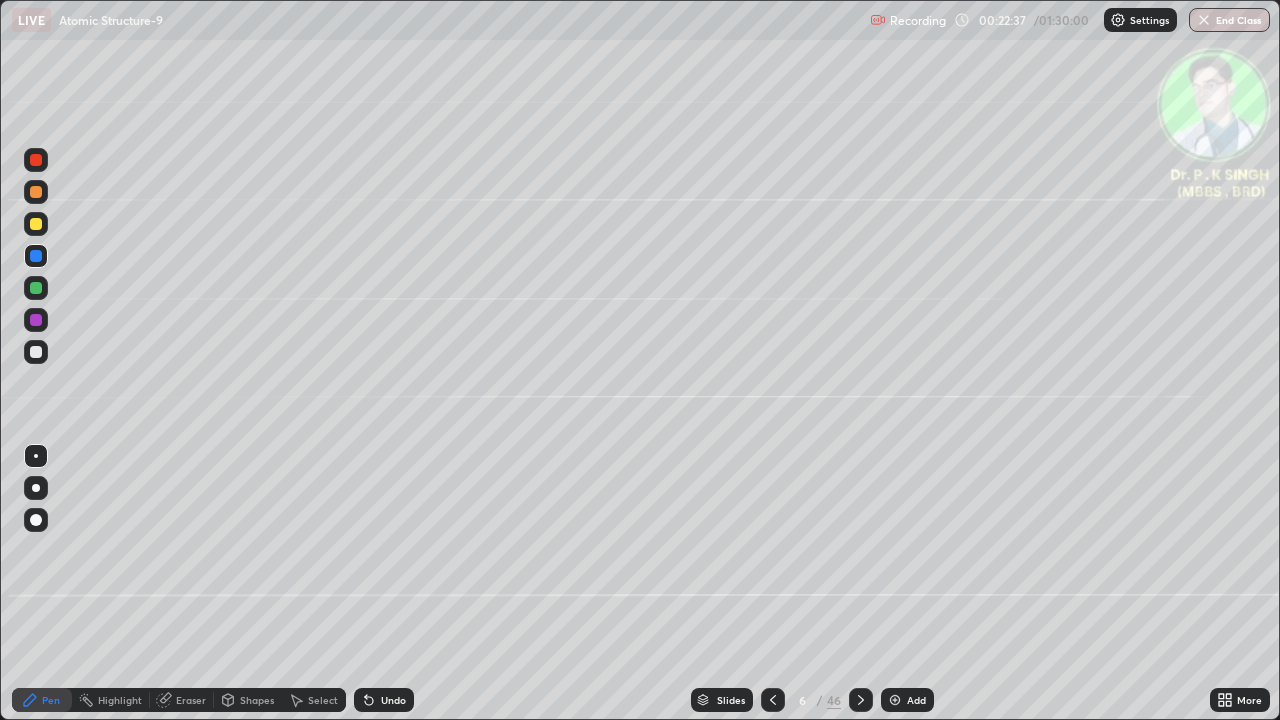 click at bounding box center (773, 700) 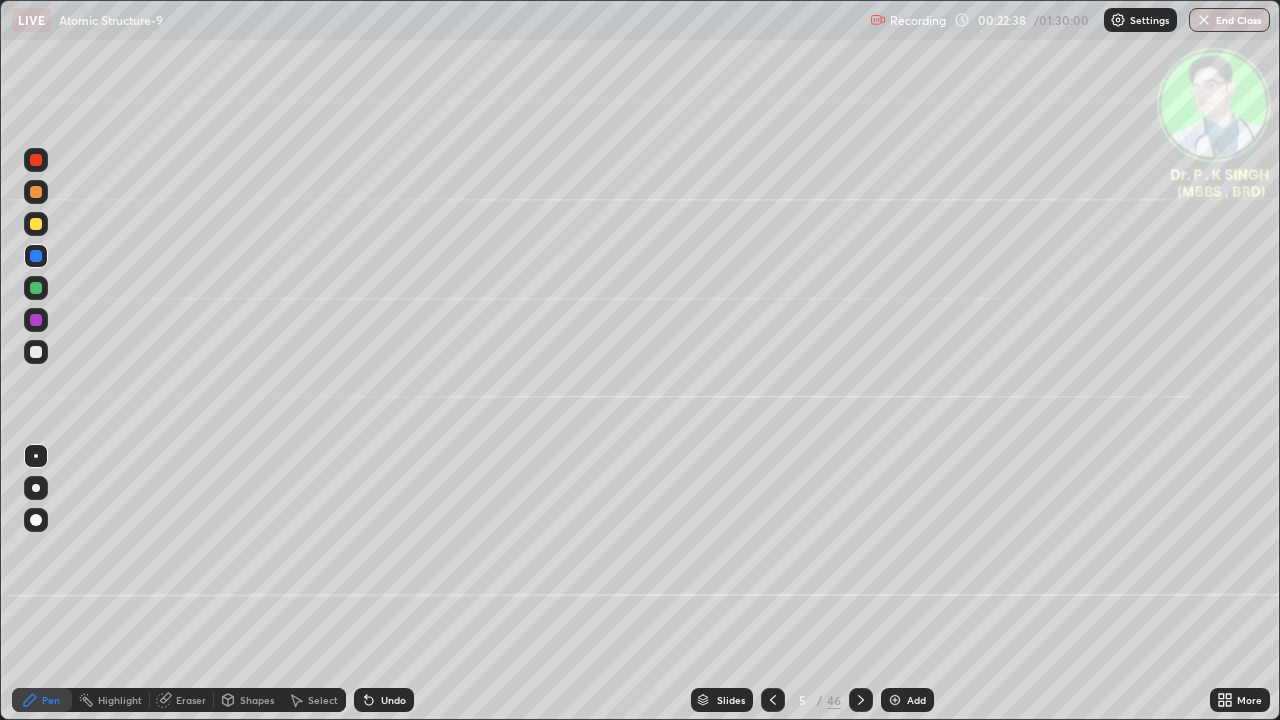 click at bounding box center (773, 700) 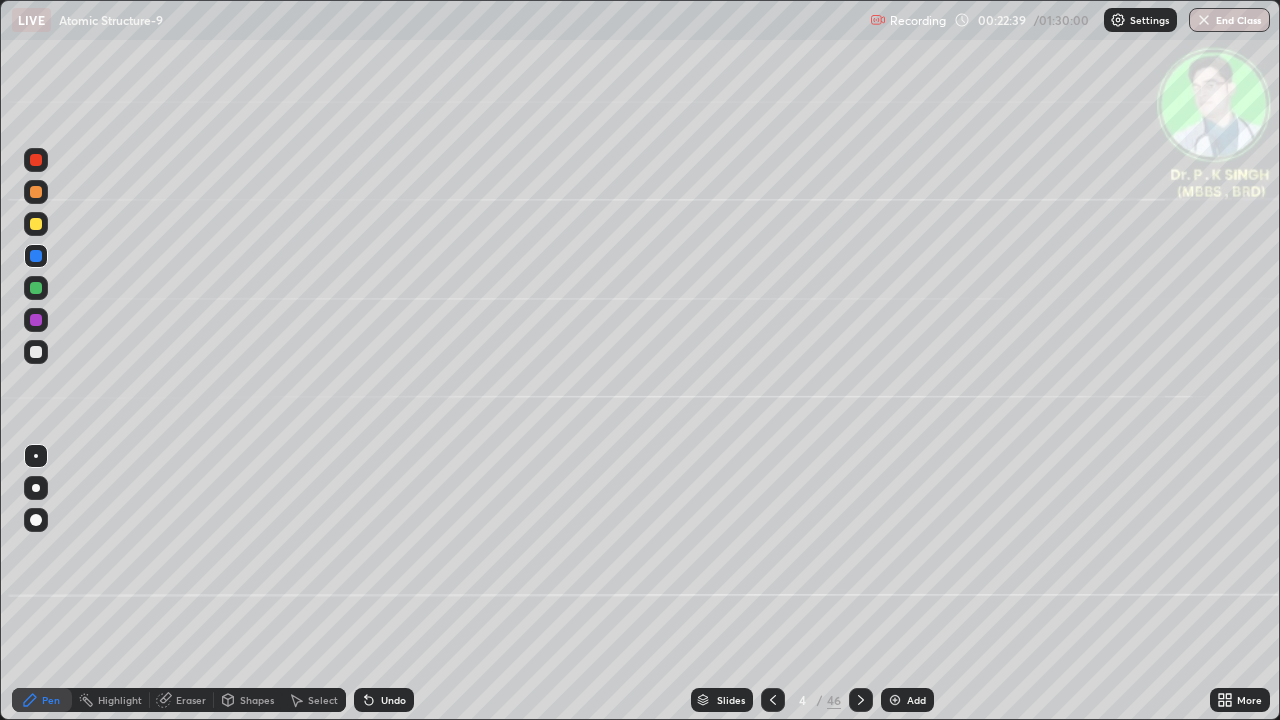 click 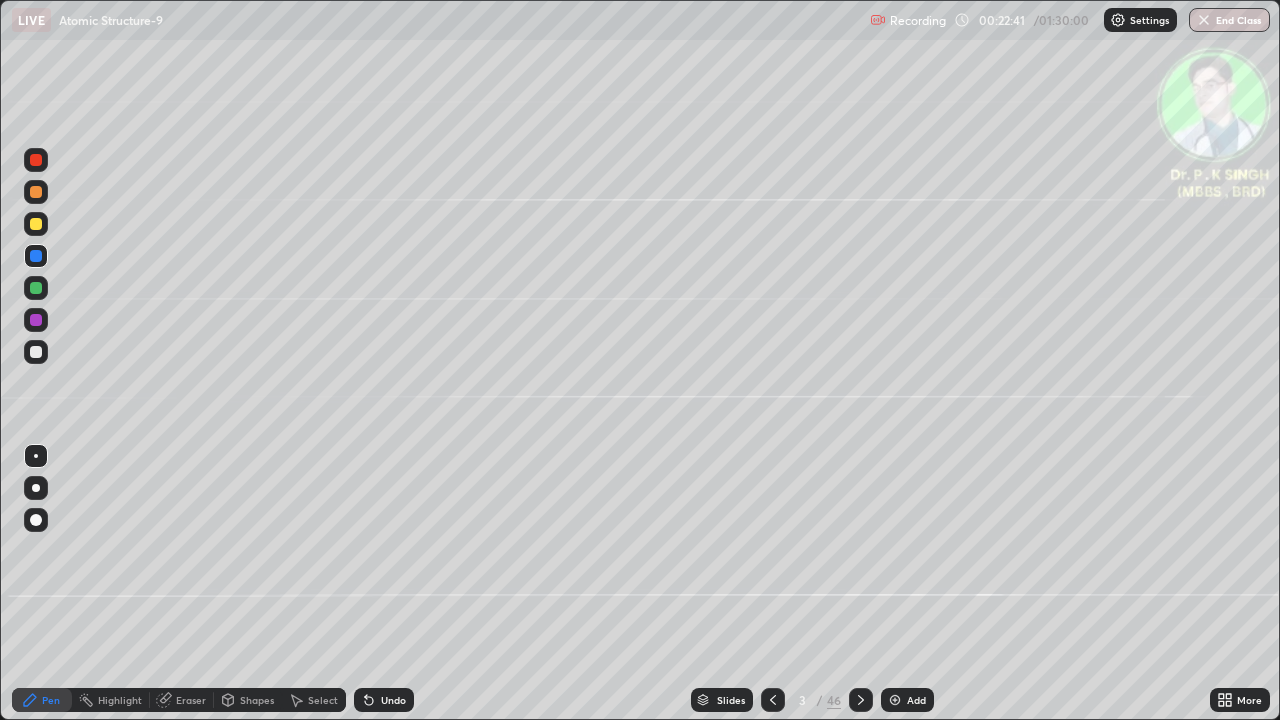 click 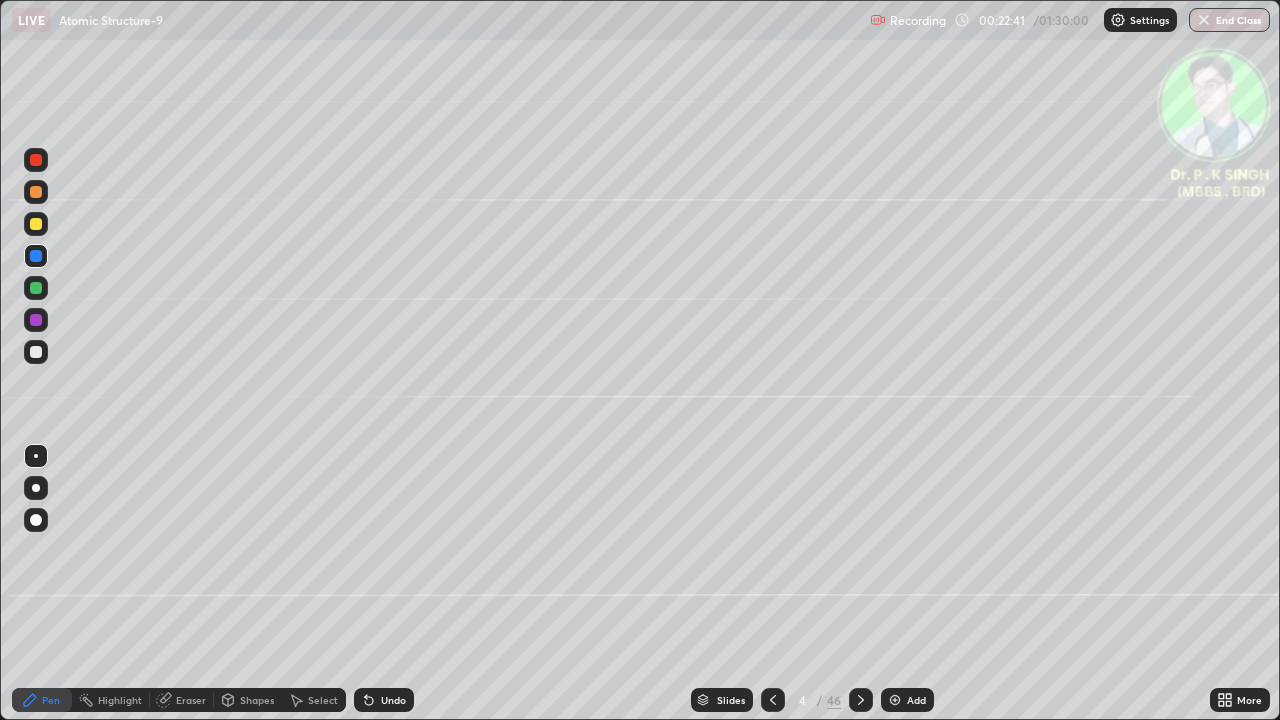 click 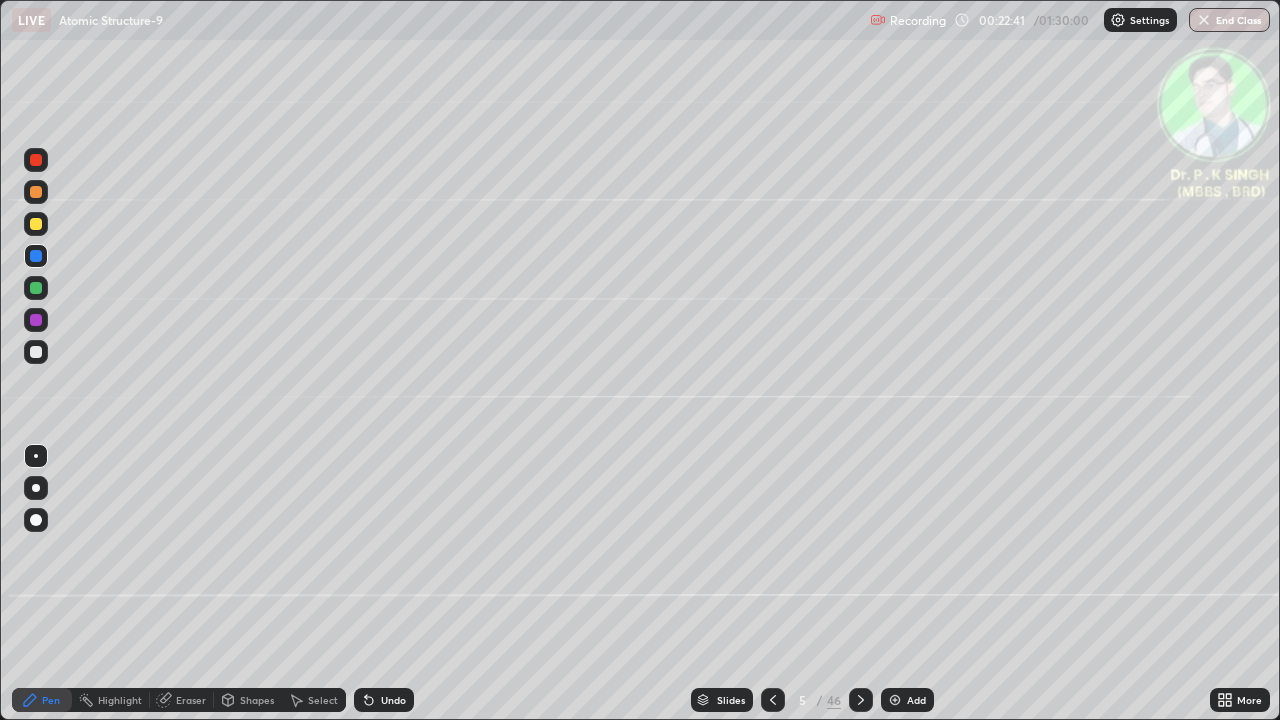 click 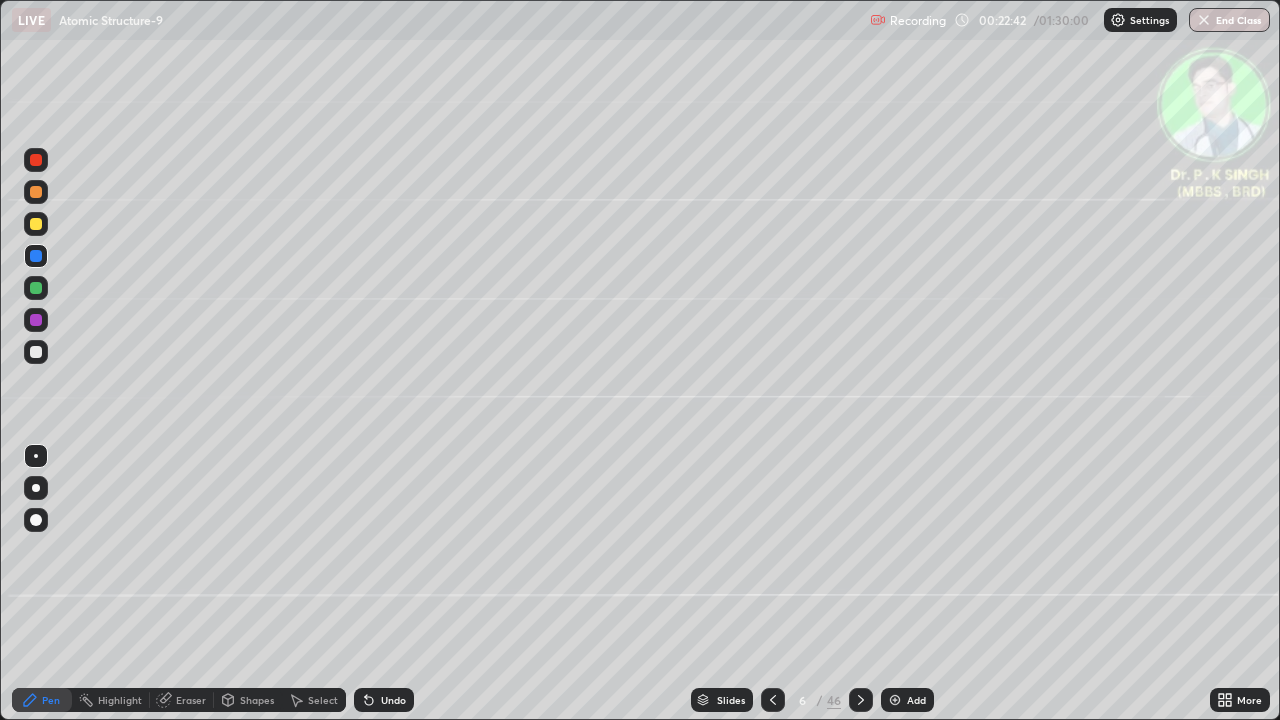 click 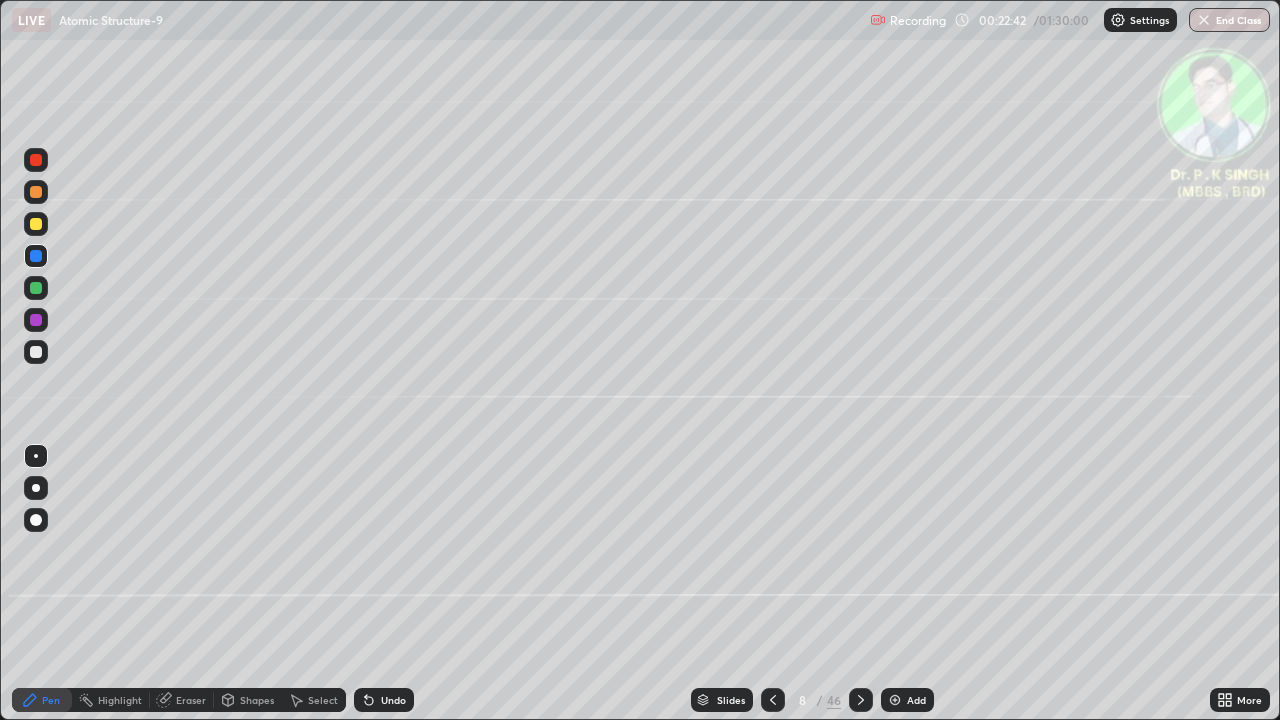 click at bounding box center (861, 700) 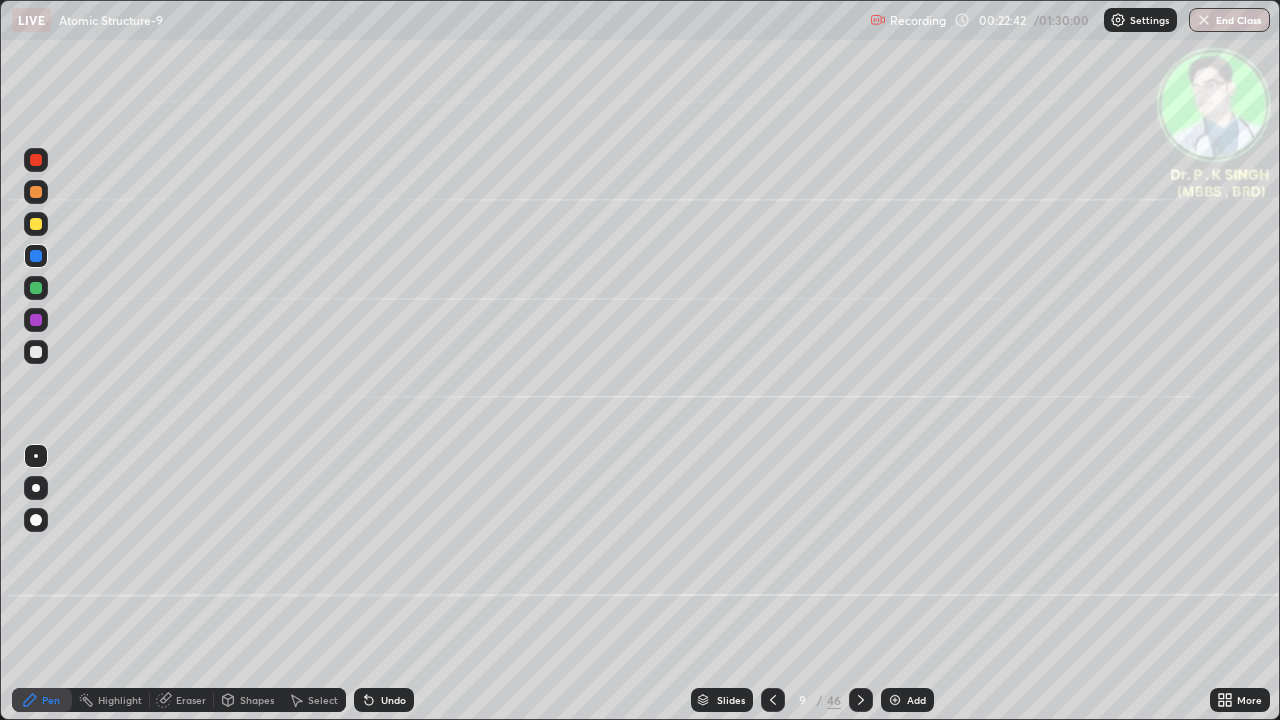 click at bounding box center (861, 700) 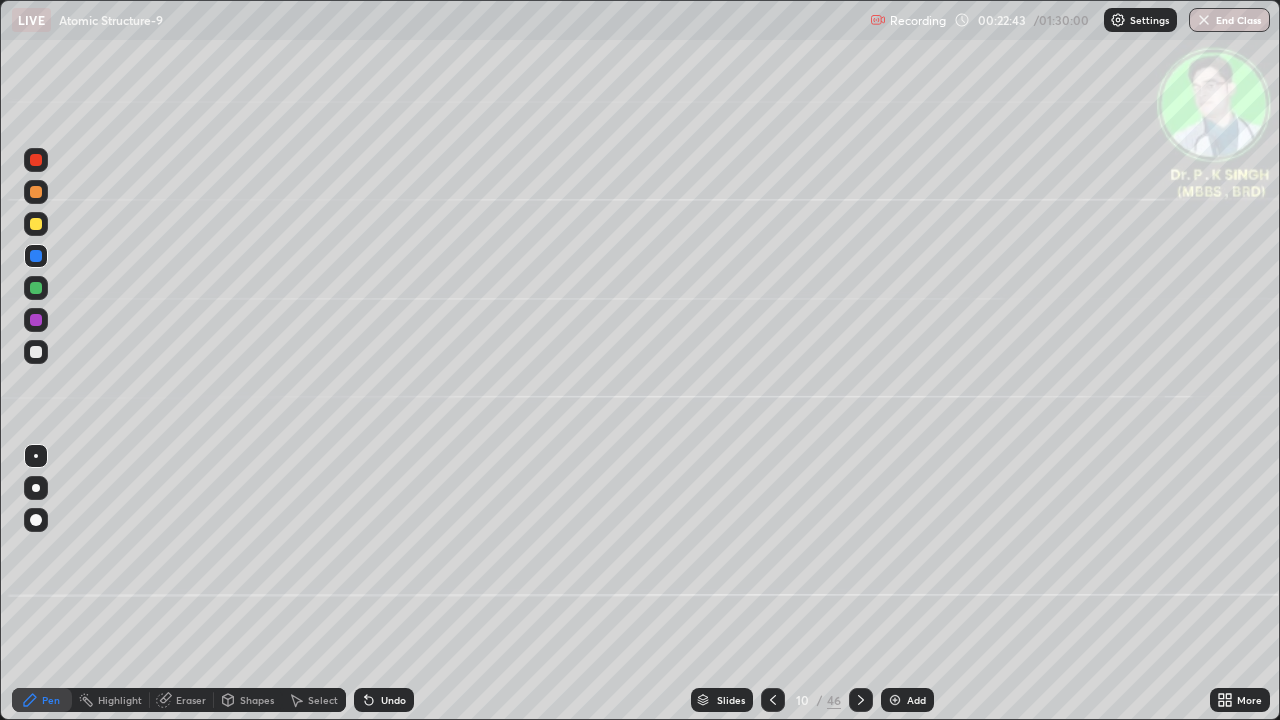 click at bounding box center (773, 700) 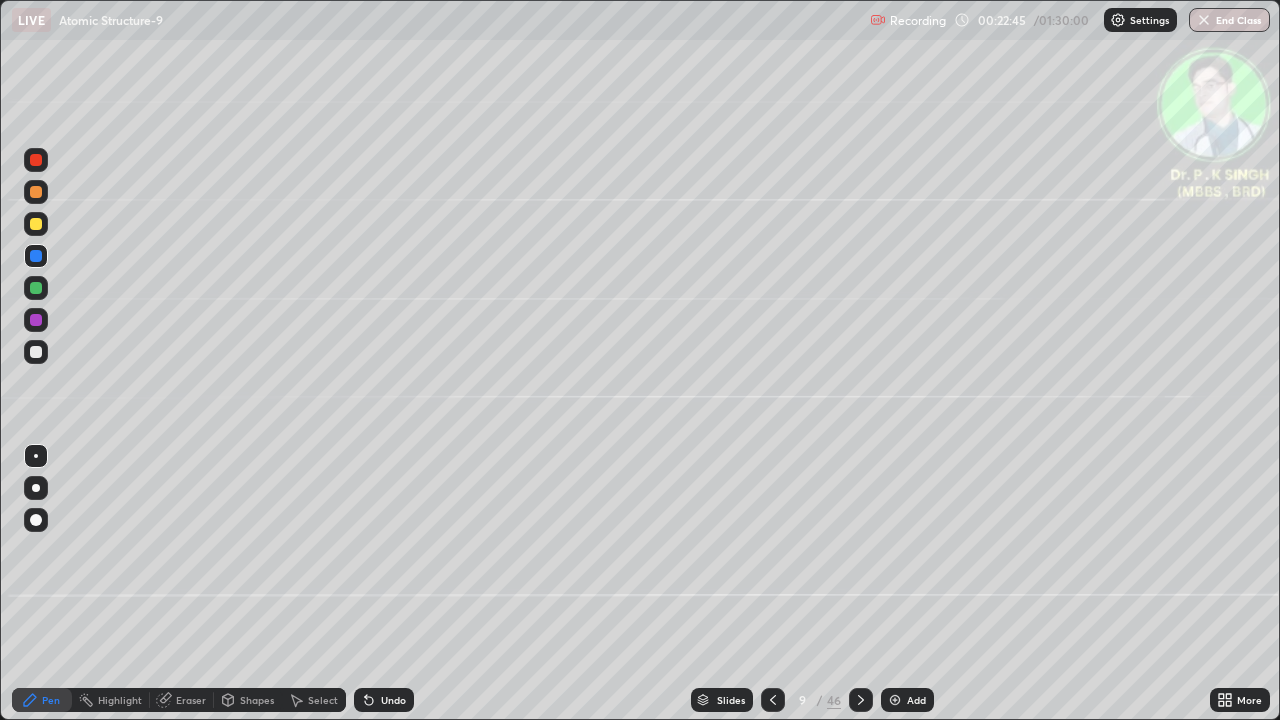 click 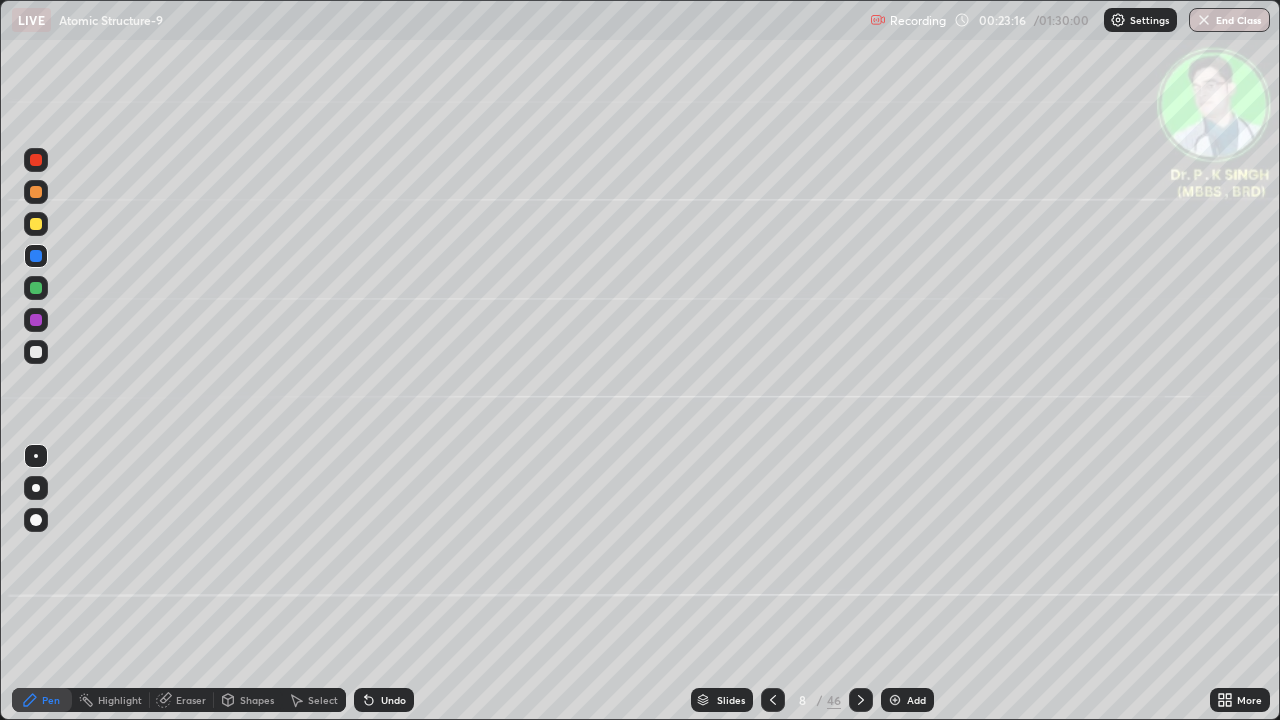 click at bounding box center (36, 256) 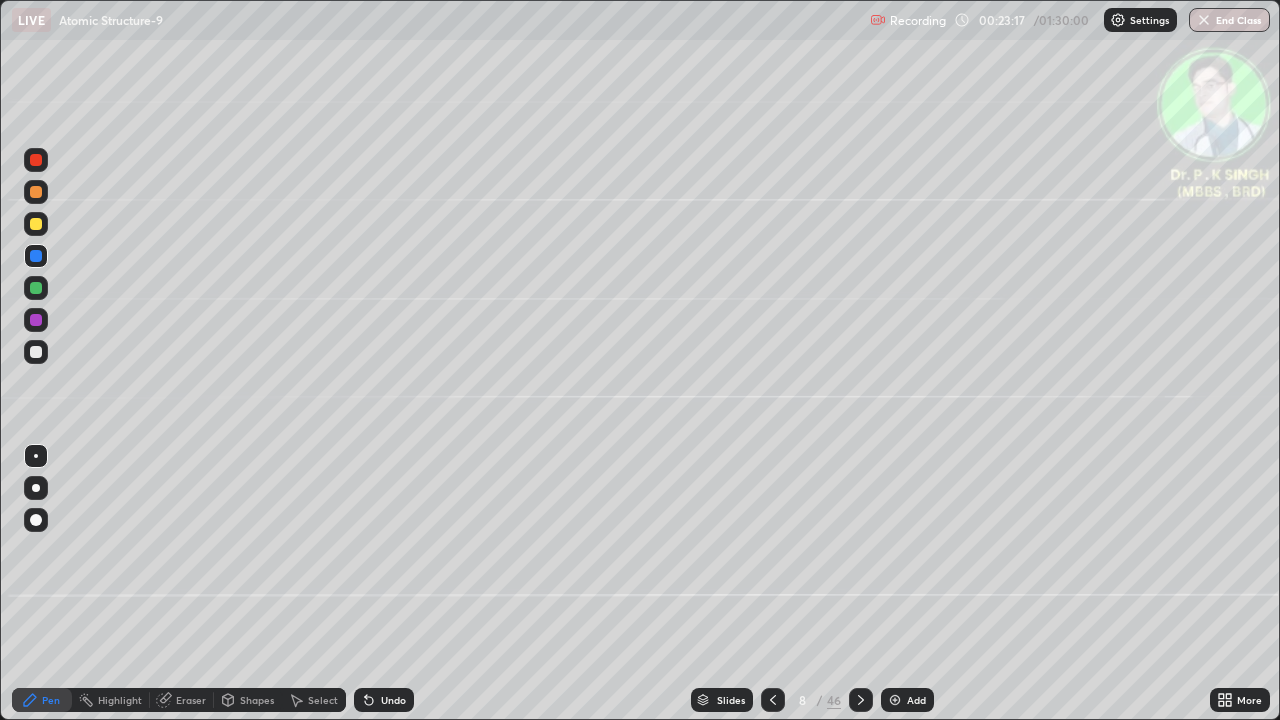 click 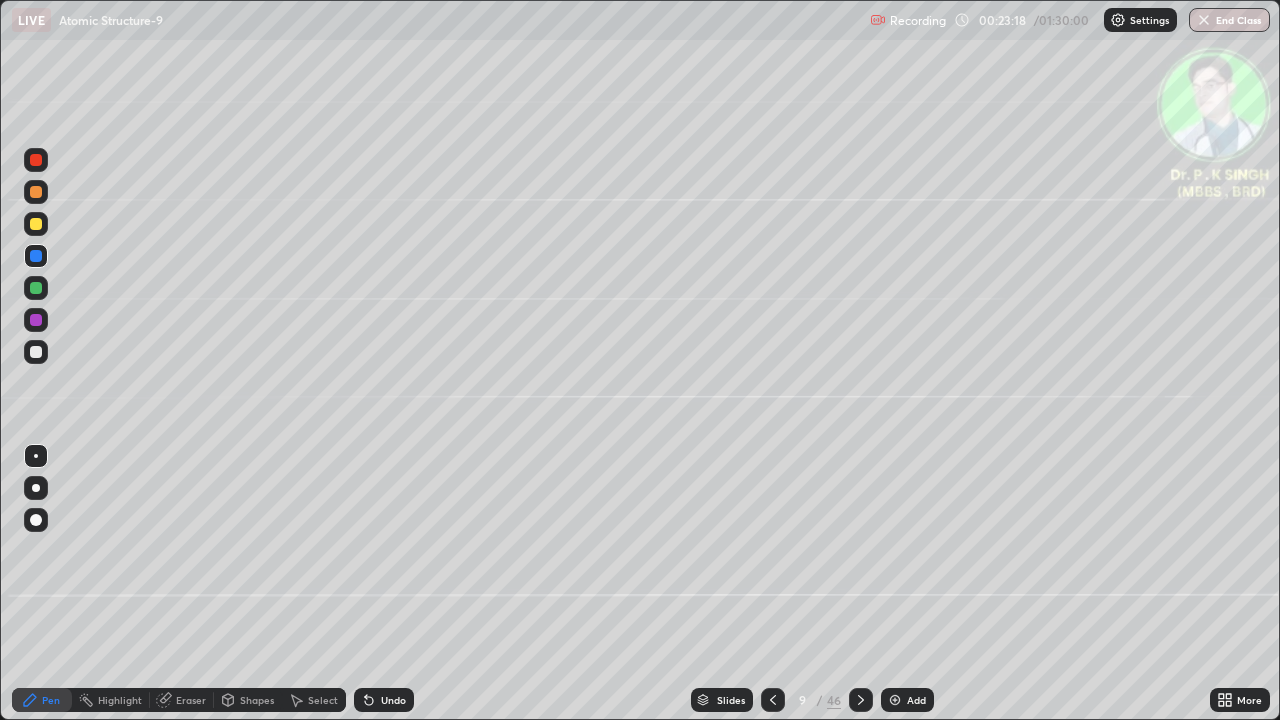 click 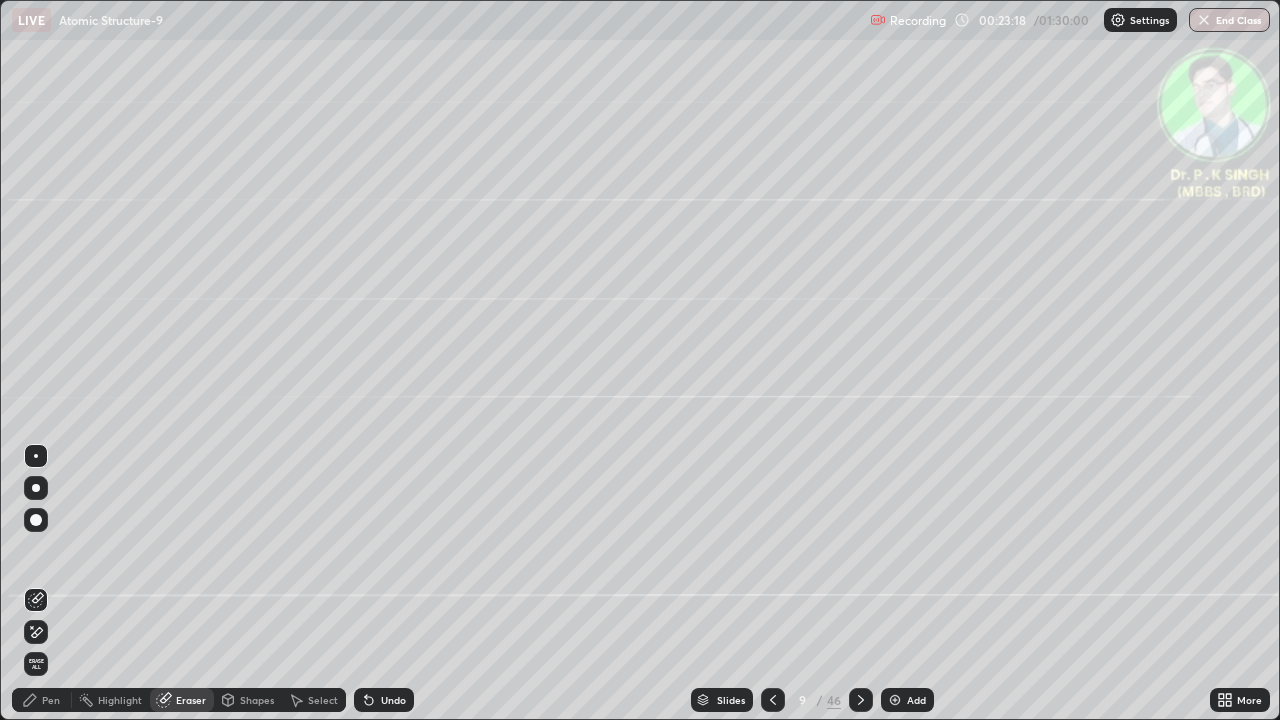 click on "Erase all" at bounding box center [36, 664] 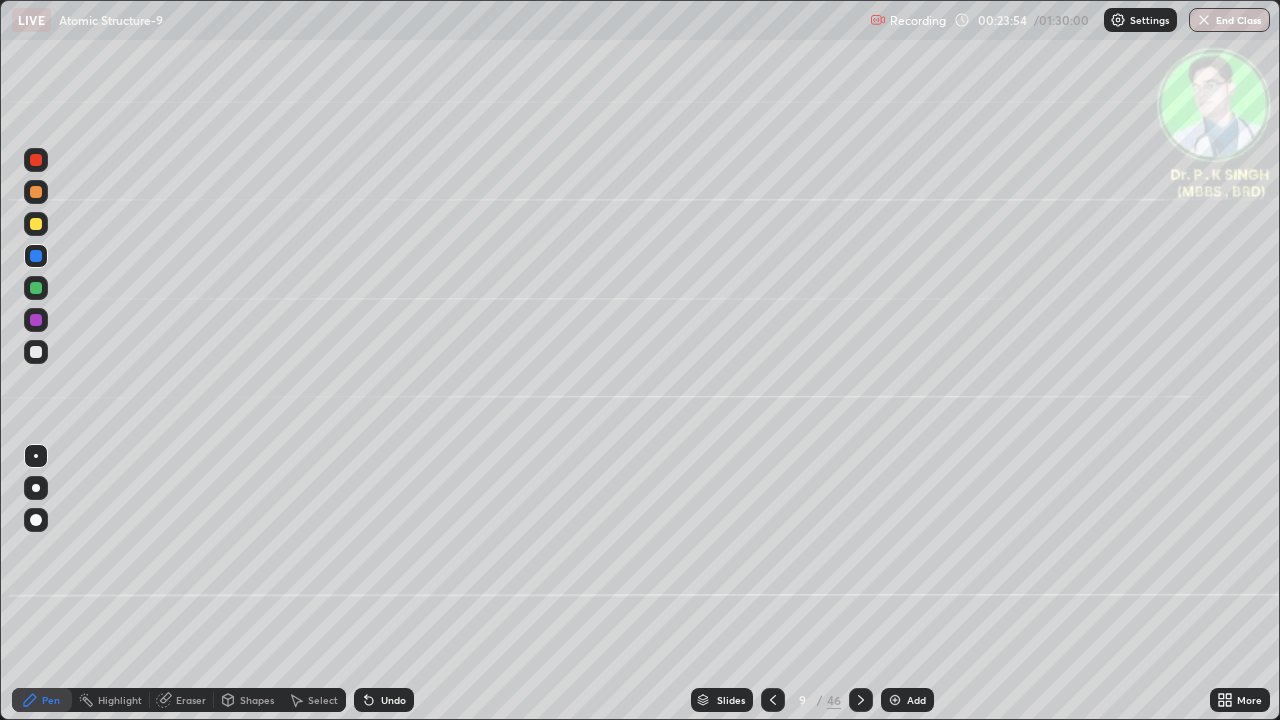 click at bounding box center (36, 224) 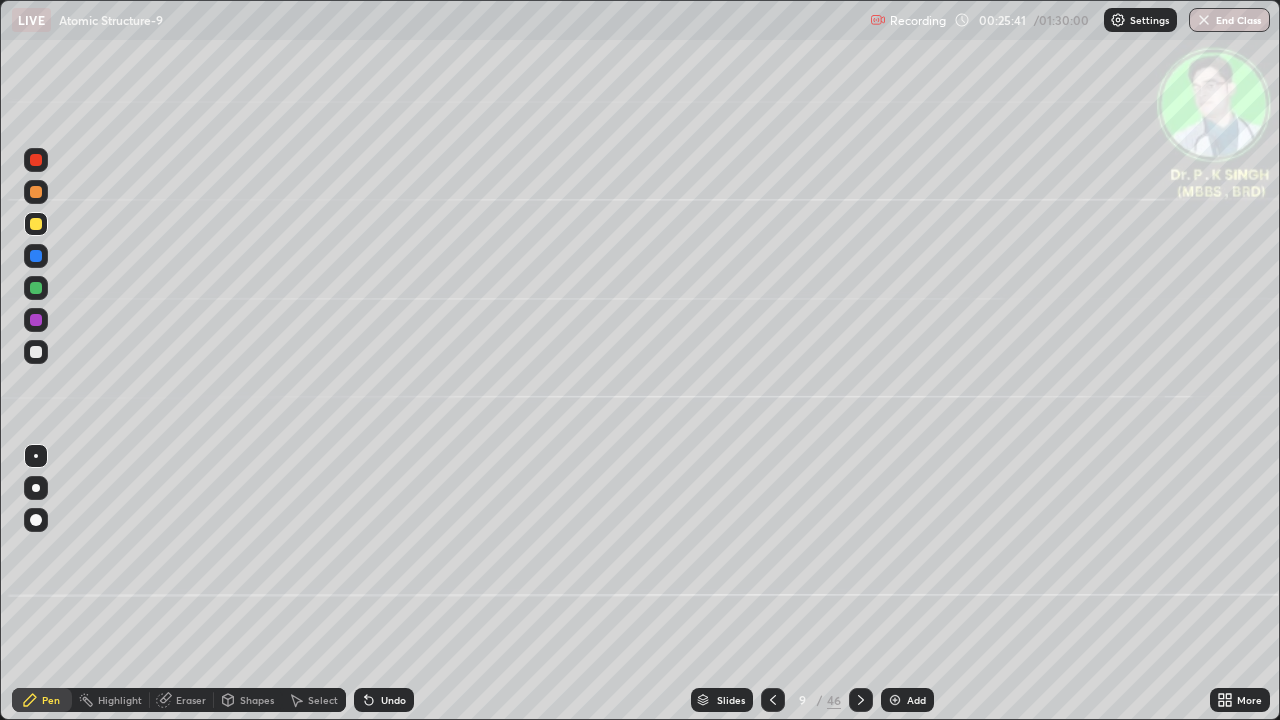 click at bounding box center (773, 700) 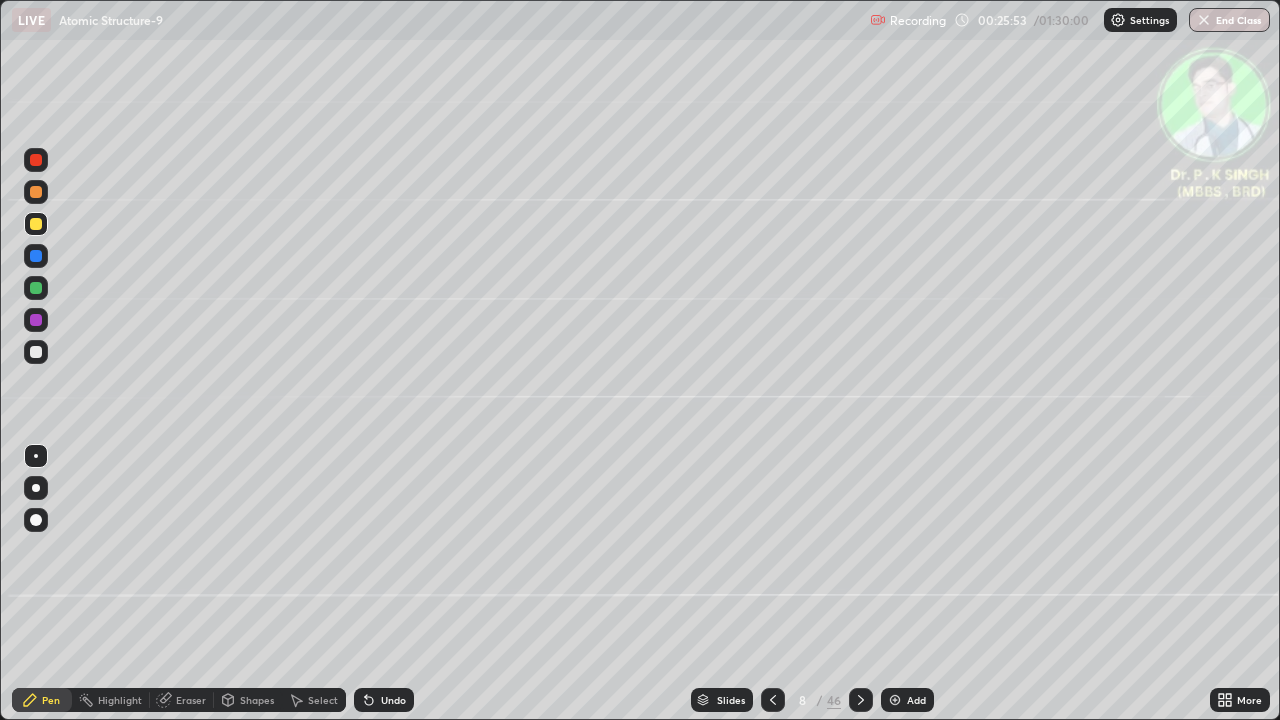 click 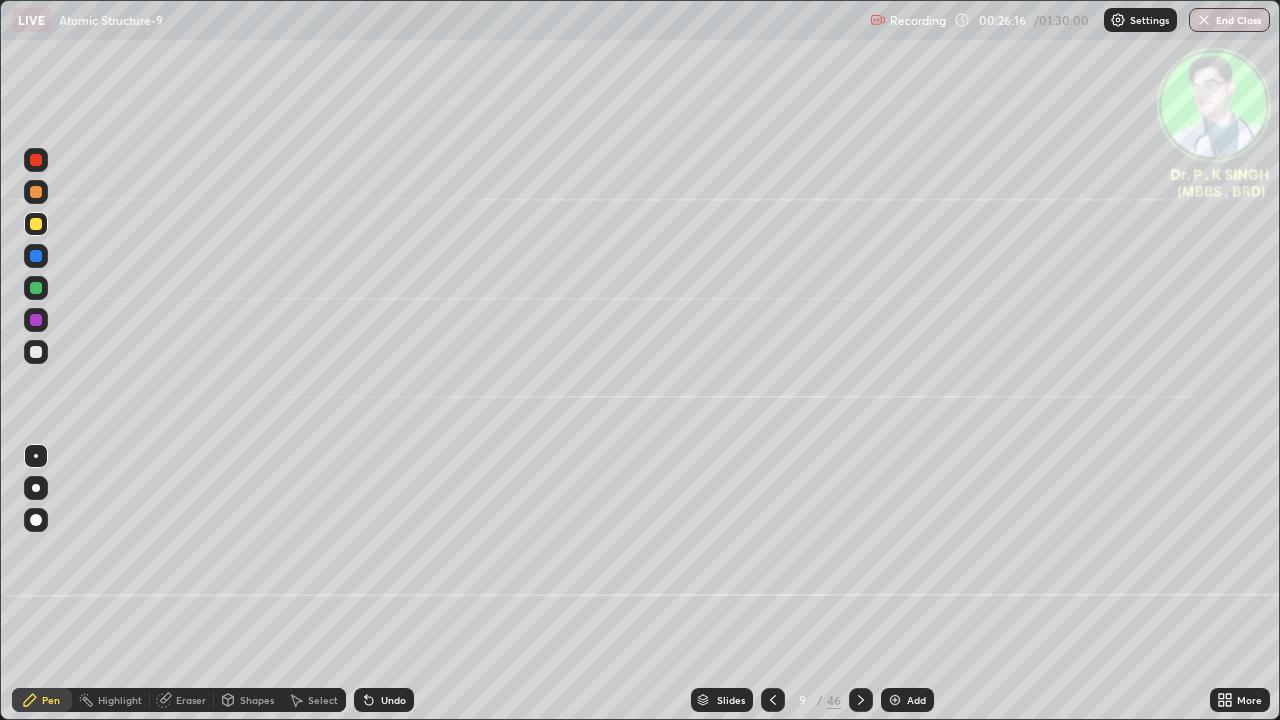 click 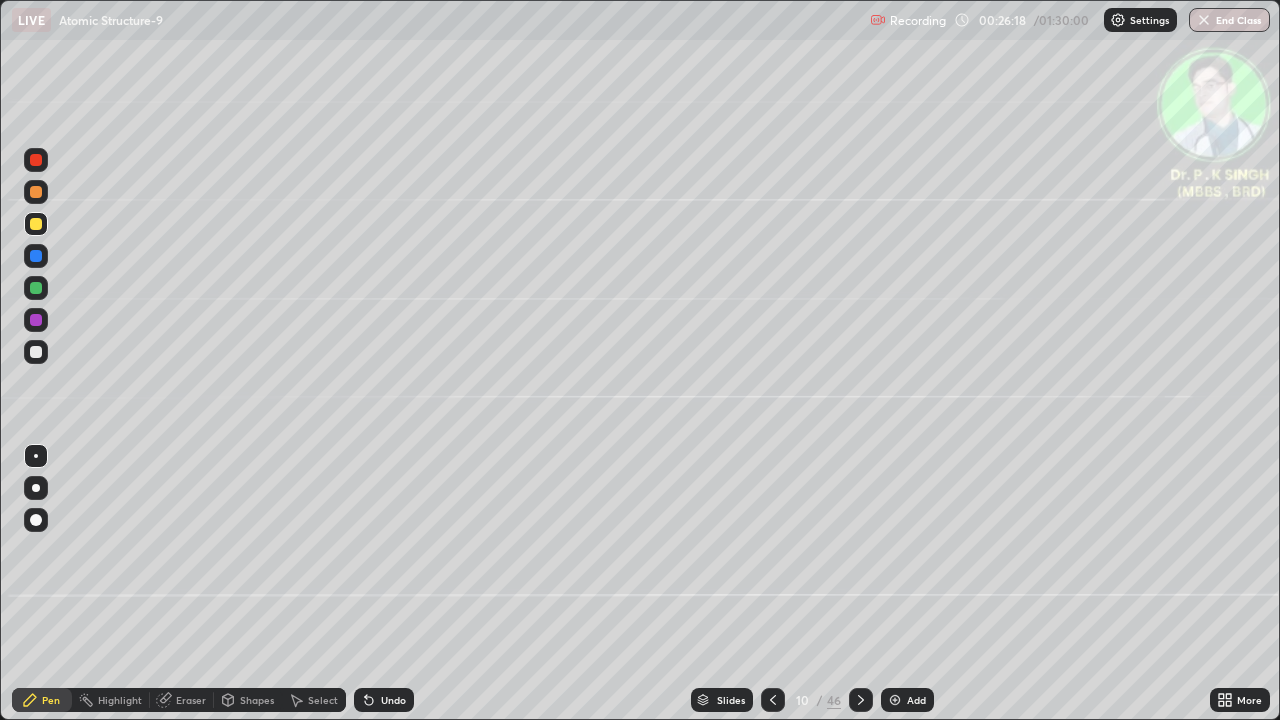 click on "Eraser" at bounding box center [182, 700] 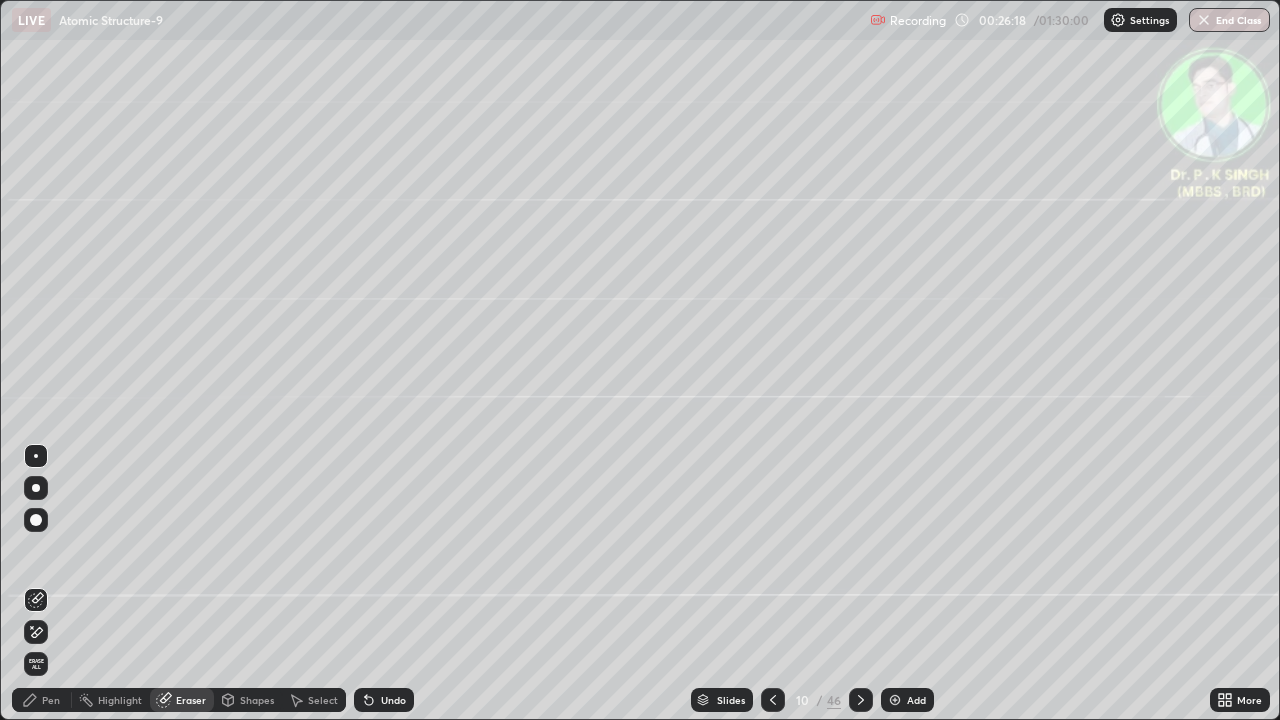 click on "Erase all" at bounding box center [36, 664] 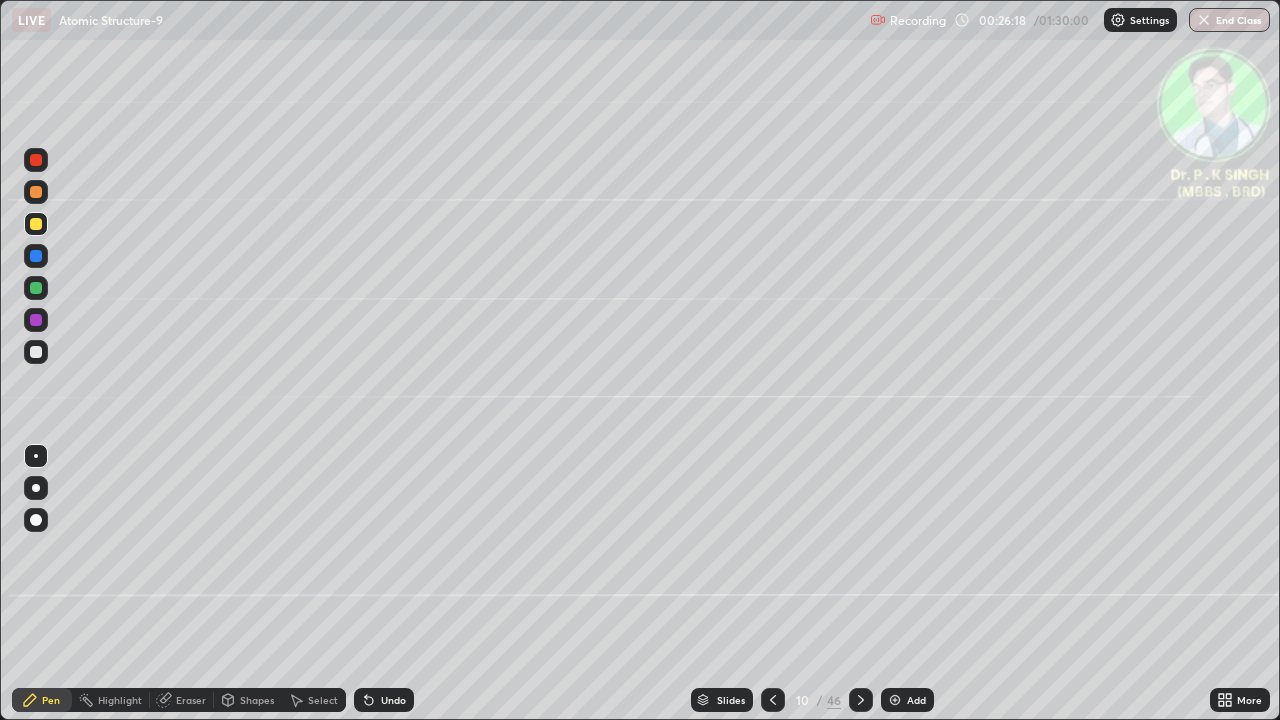 click on "Pen" at bounding box center [42, 700] 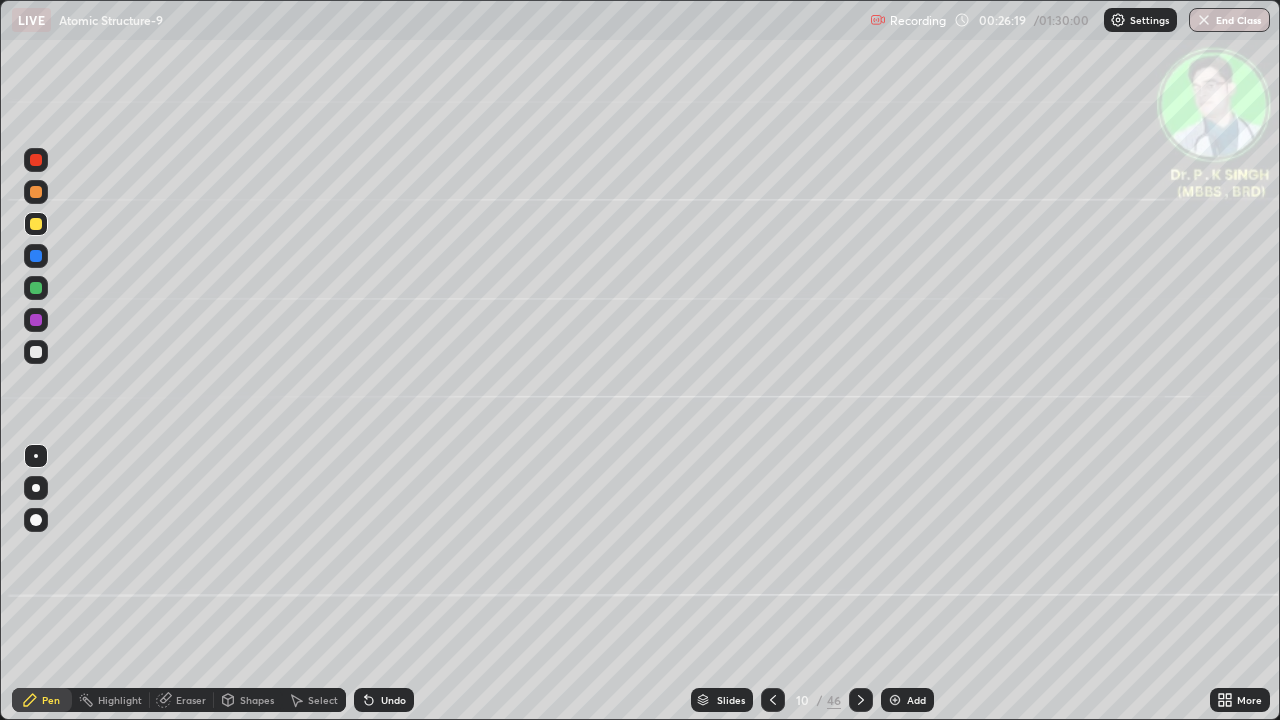 click at bounding box center [36, 256] 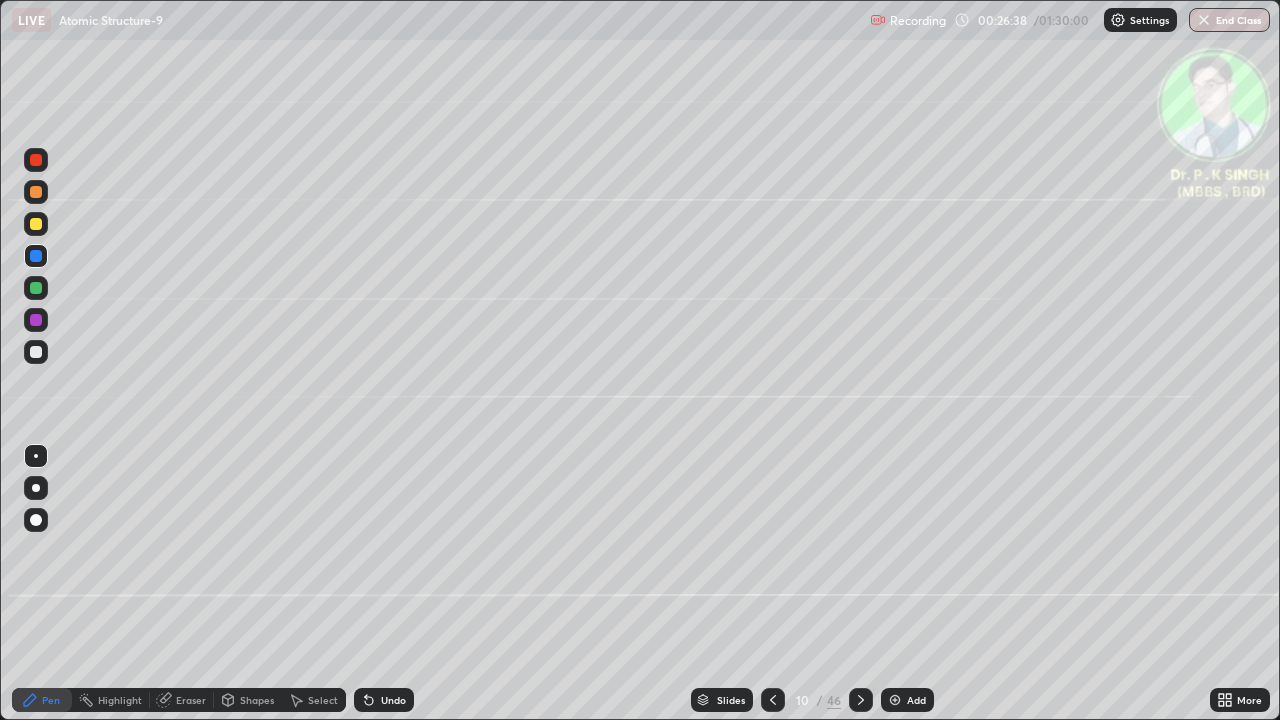 click at bounding box center [36, 224] 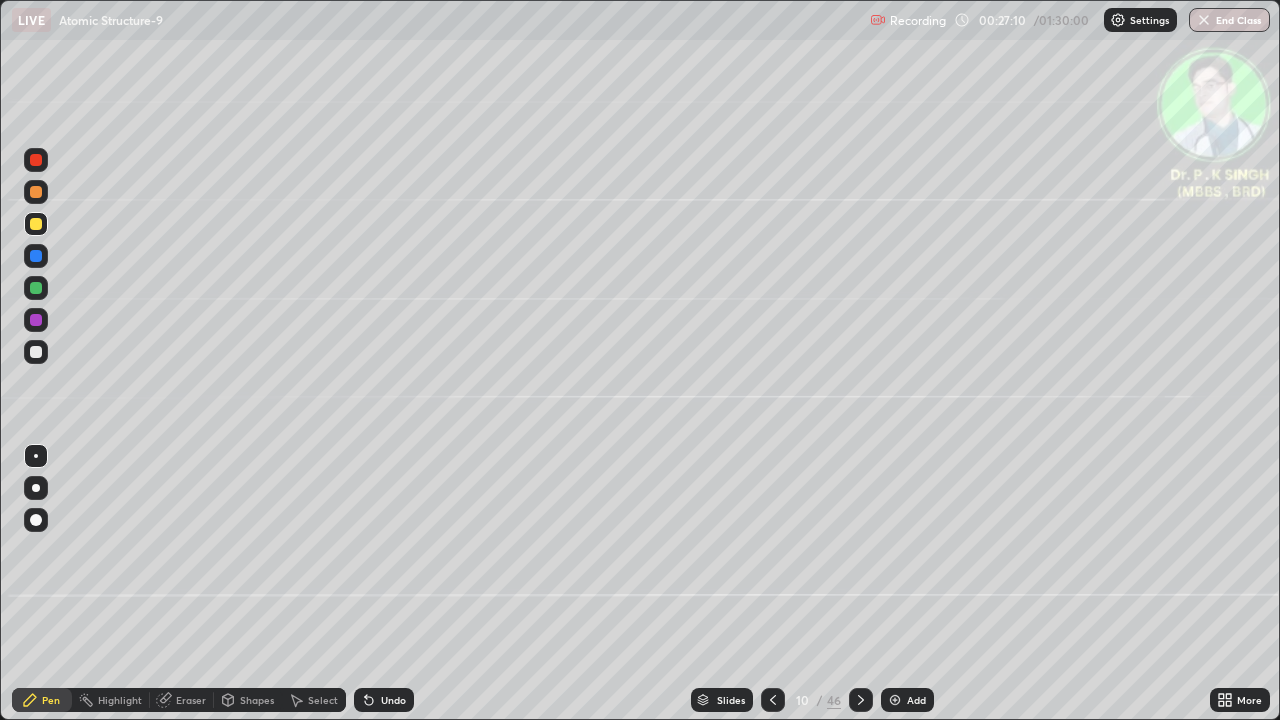 click 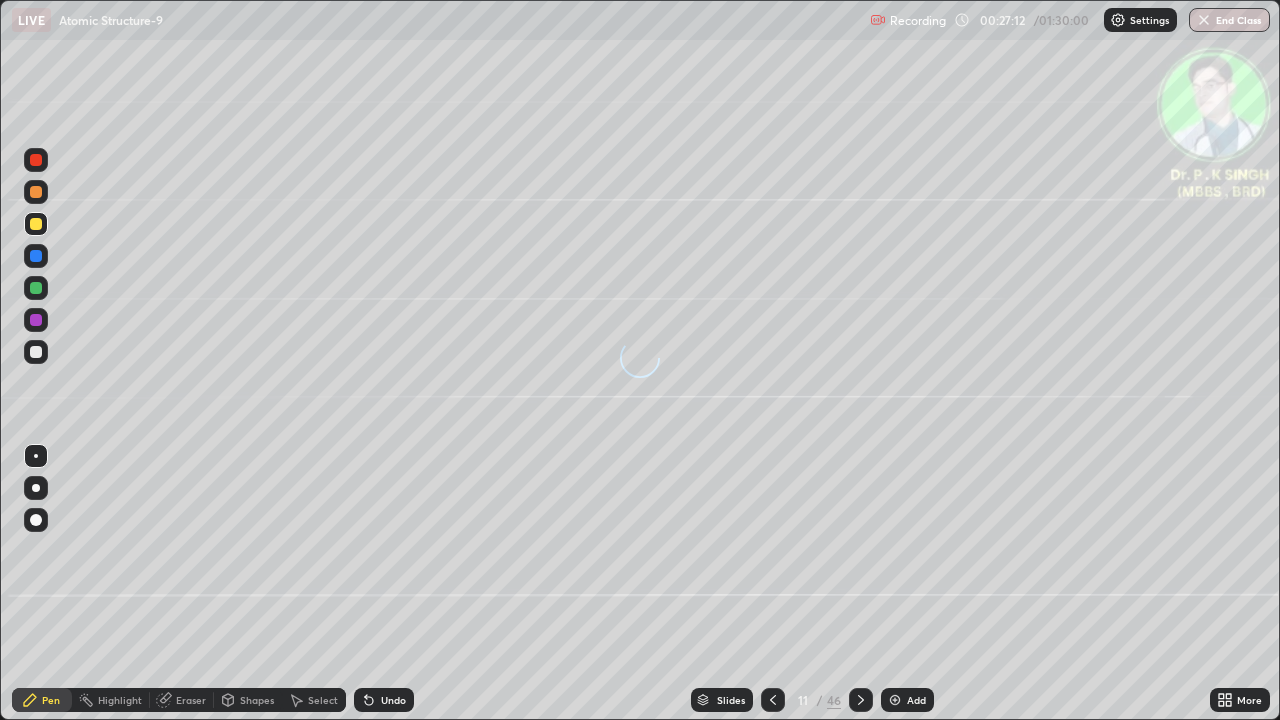 click at bounding box center [36, 224] 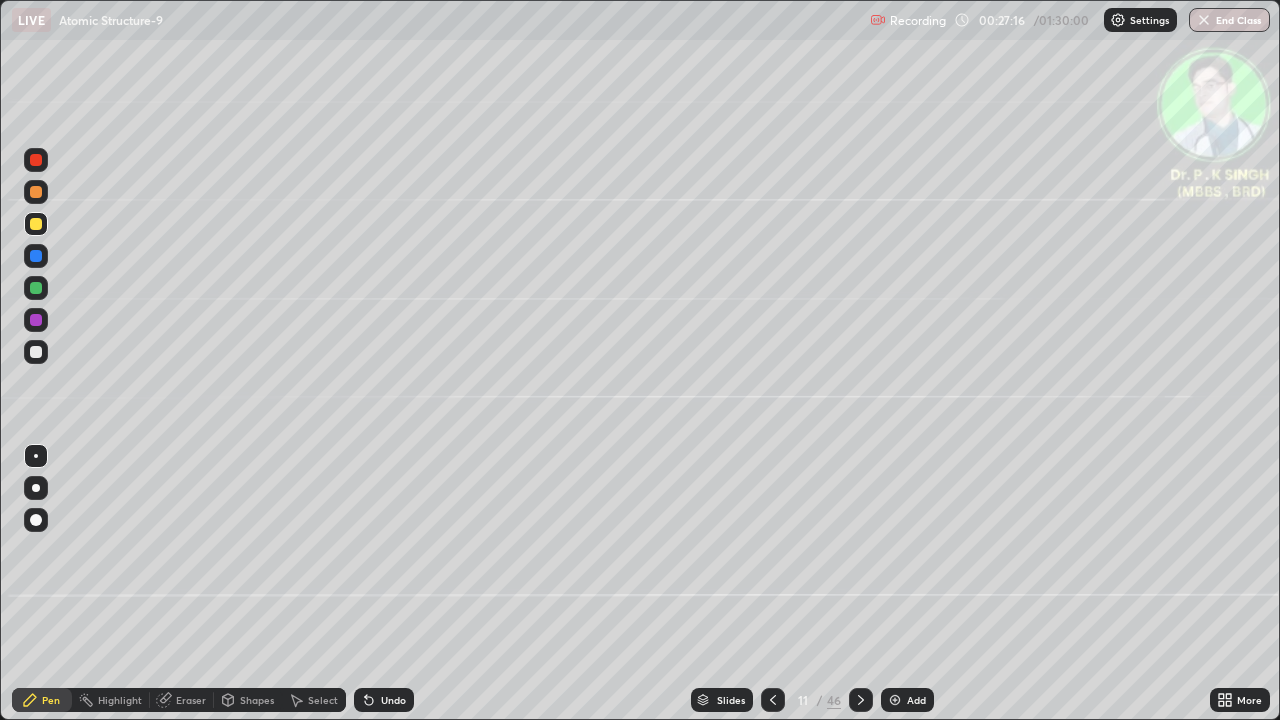 click at bounding box center (36, 224) 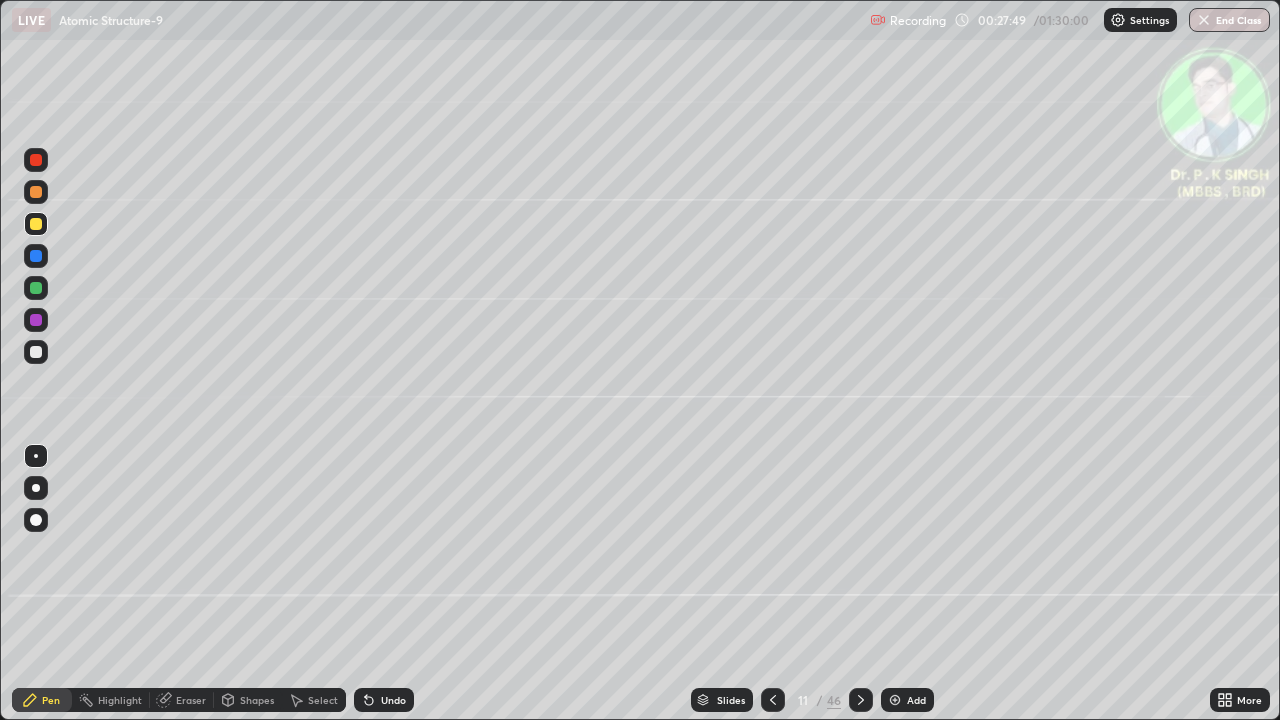 click 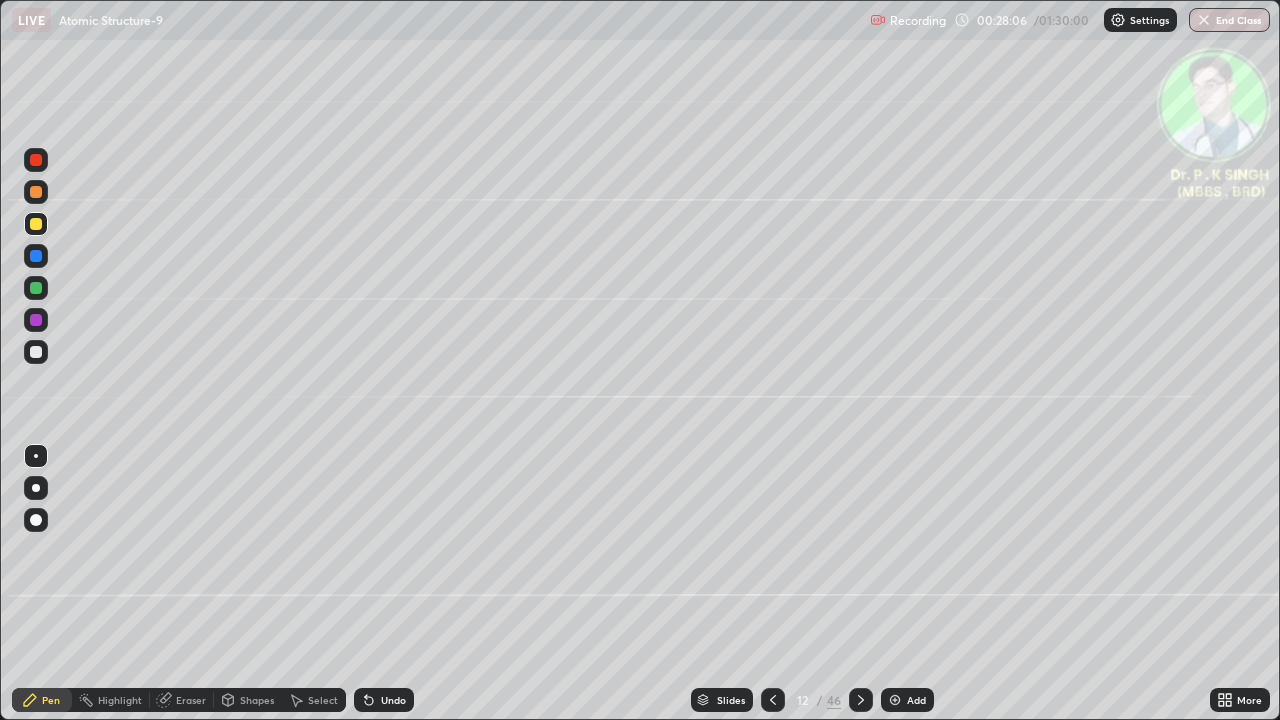 click 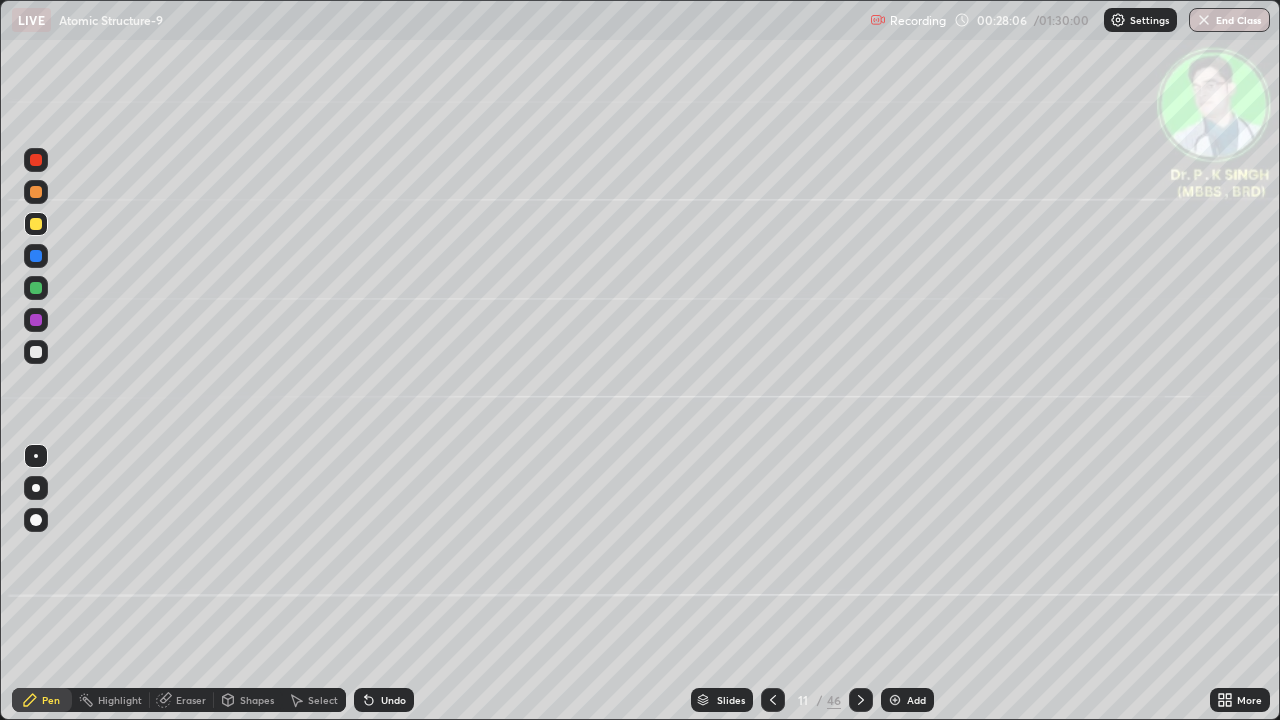 click 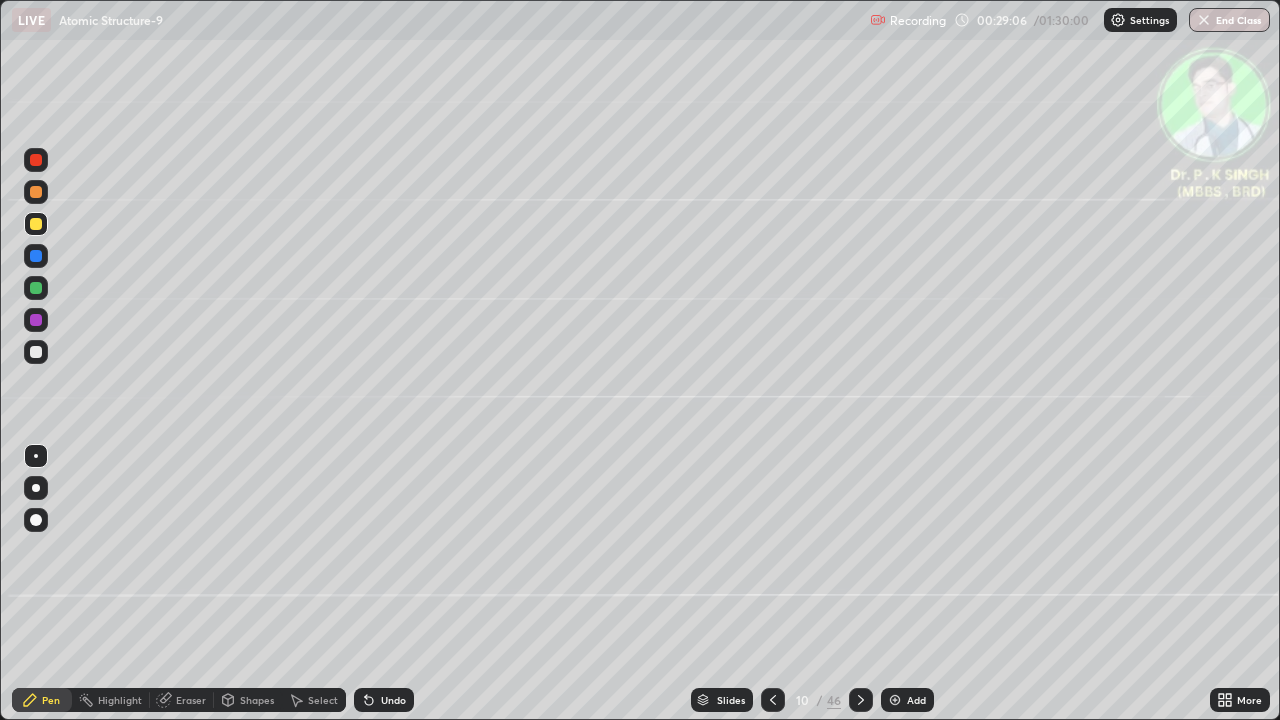 click 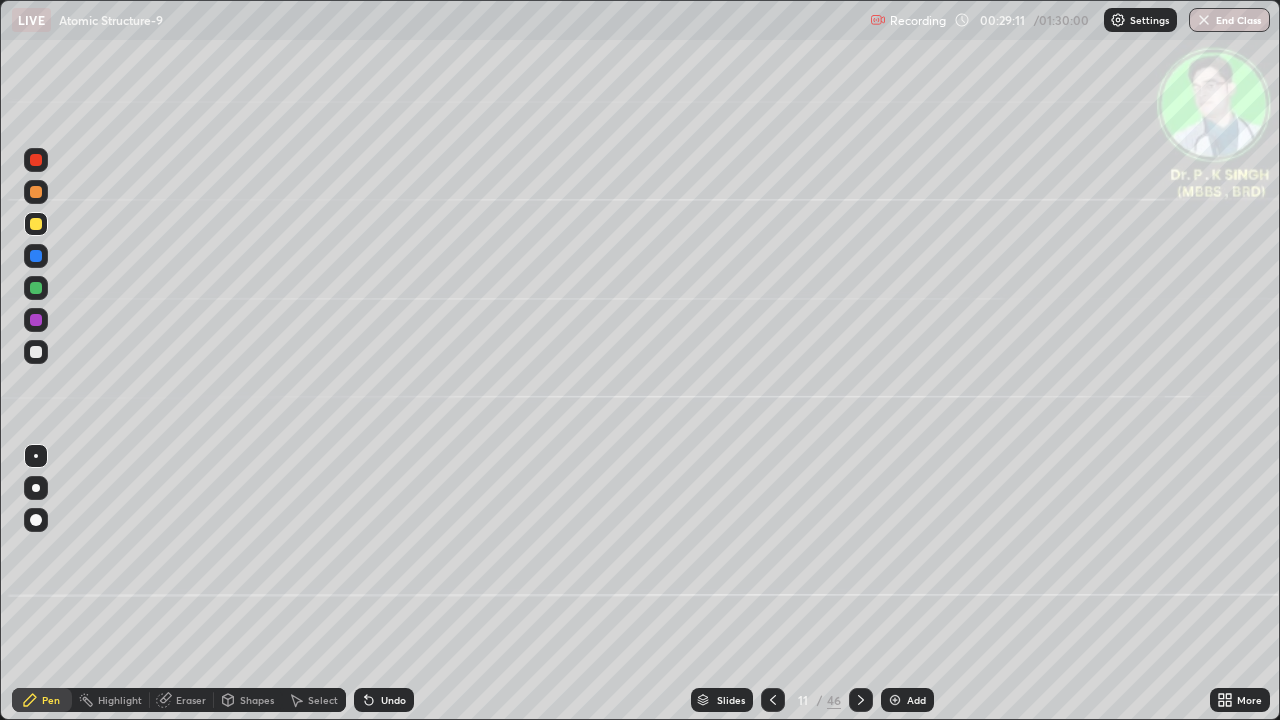 click 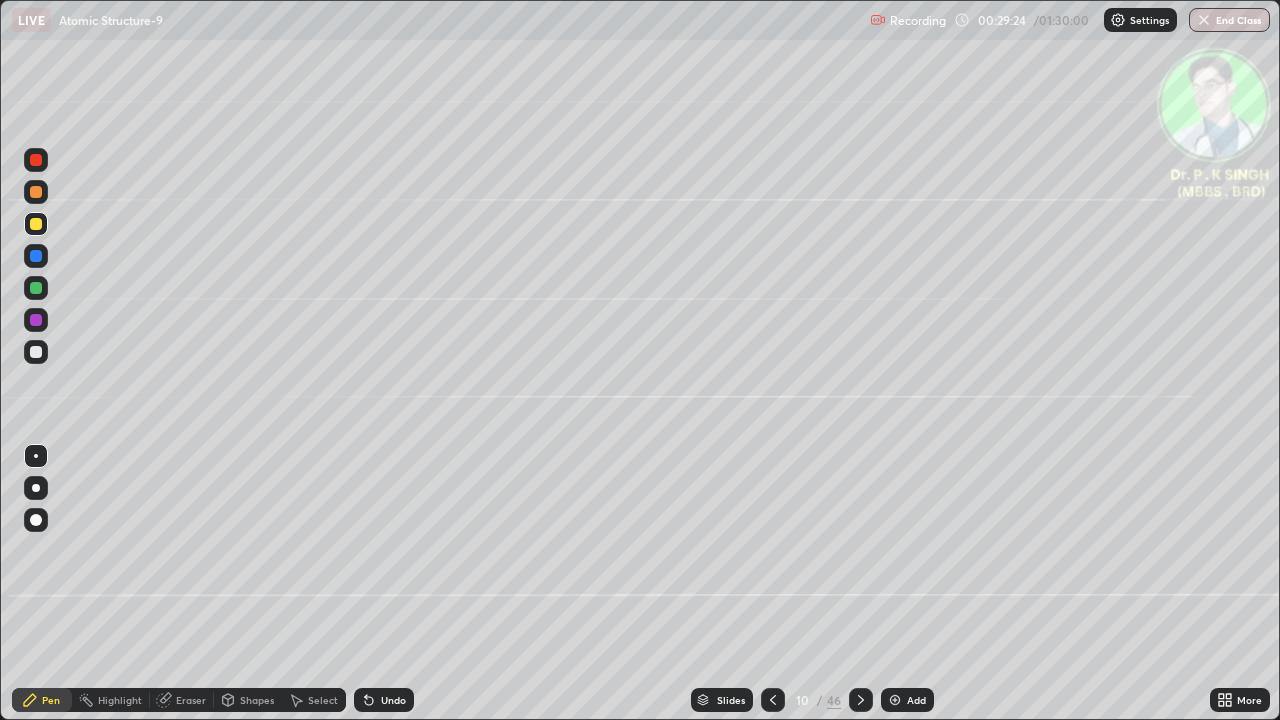 click 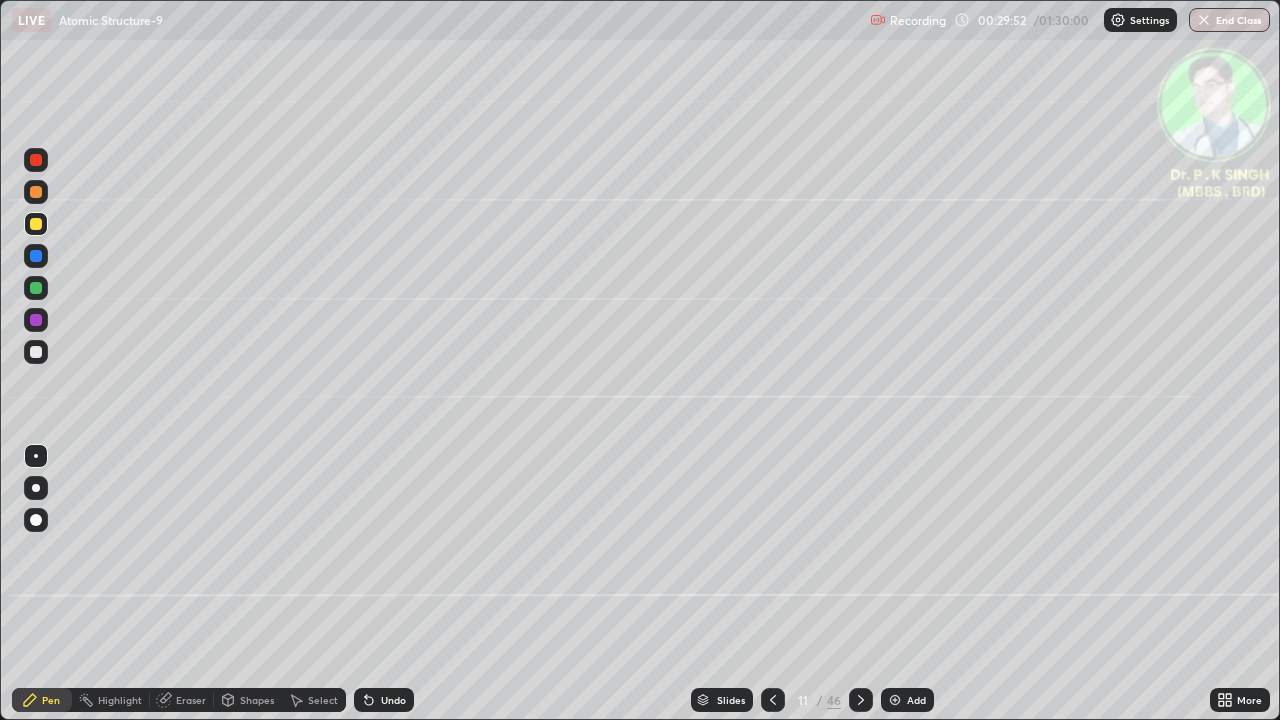 click 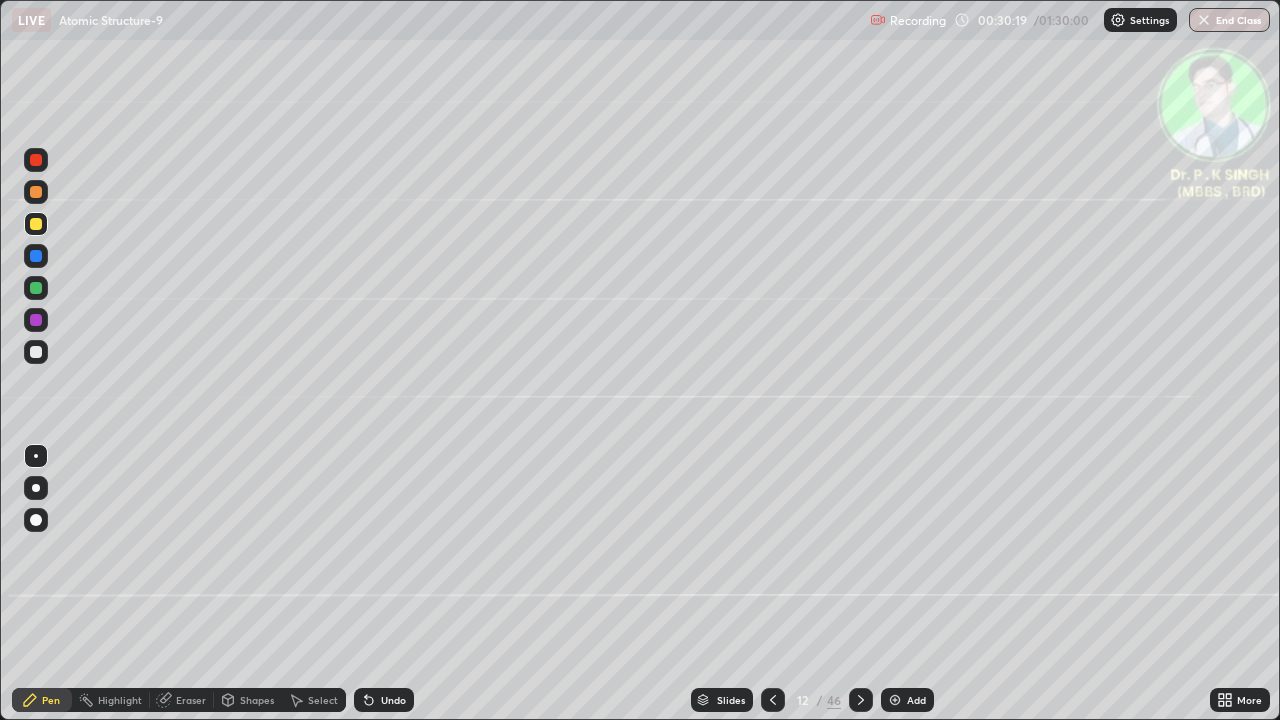 click 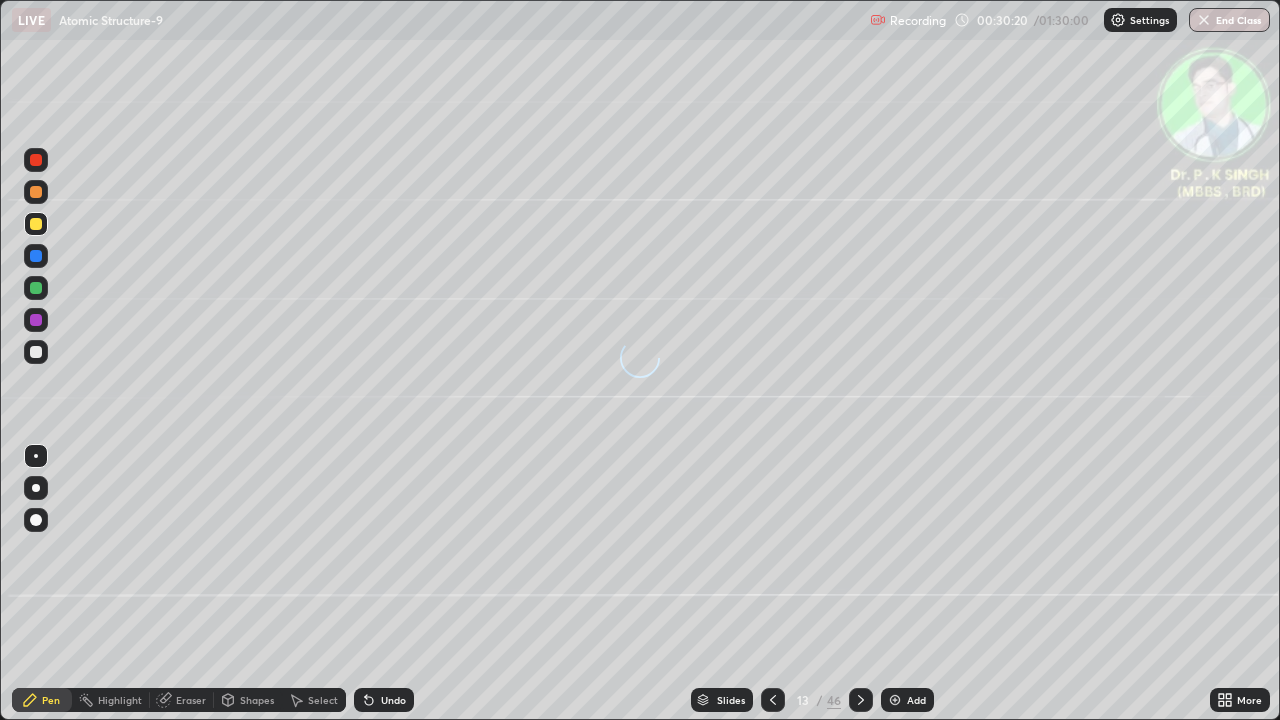 click at bounding box center [36, 224] 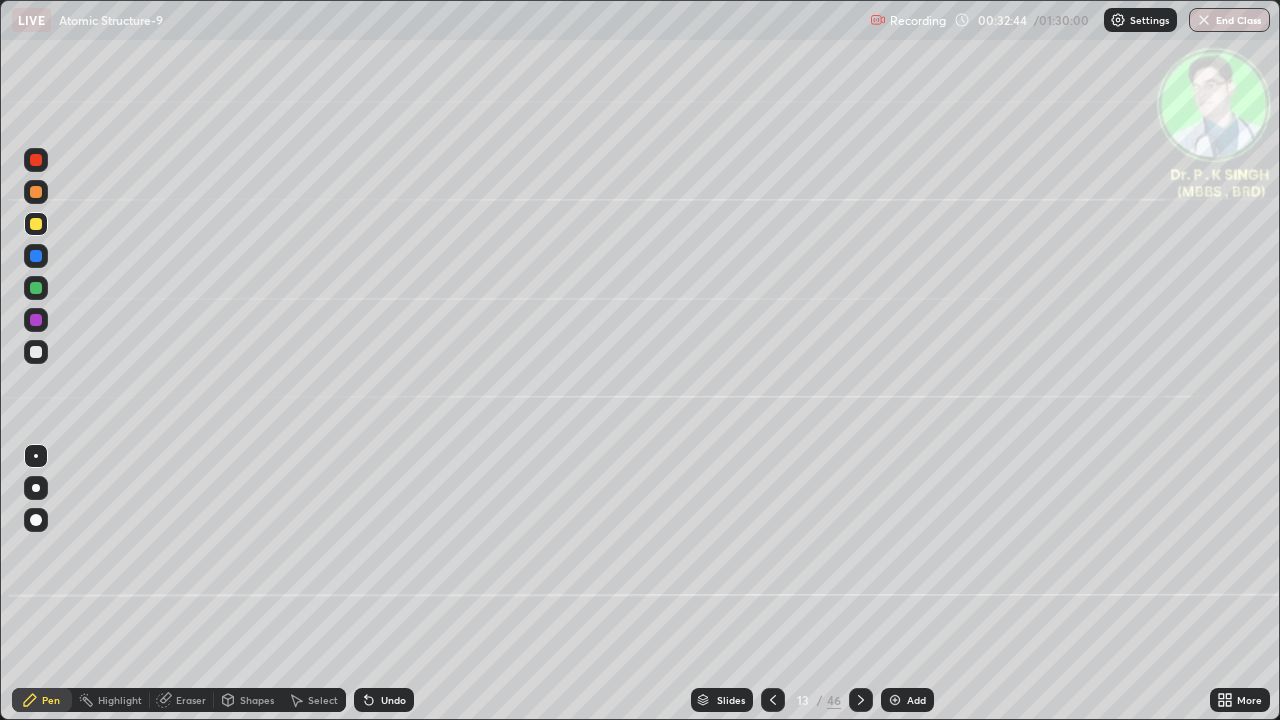 click 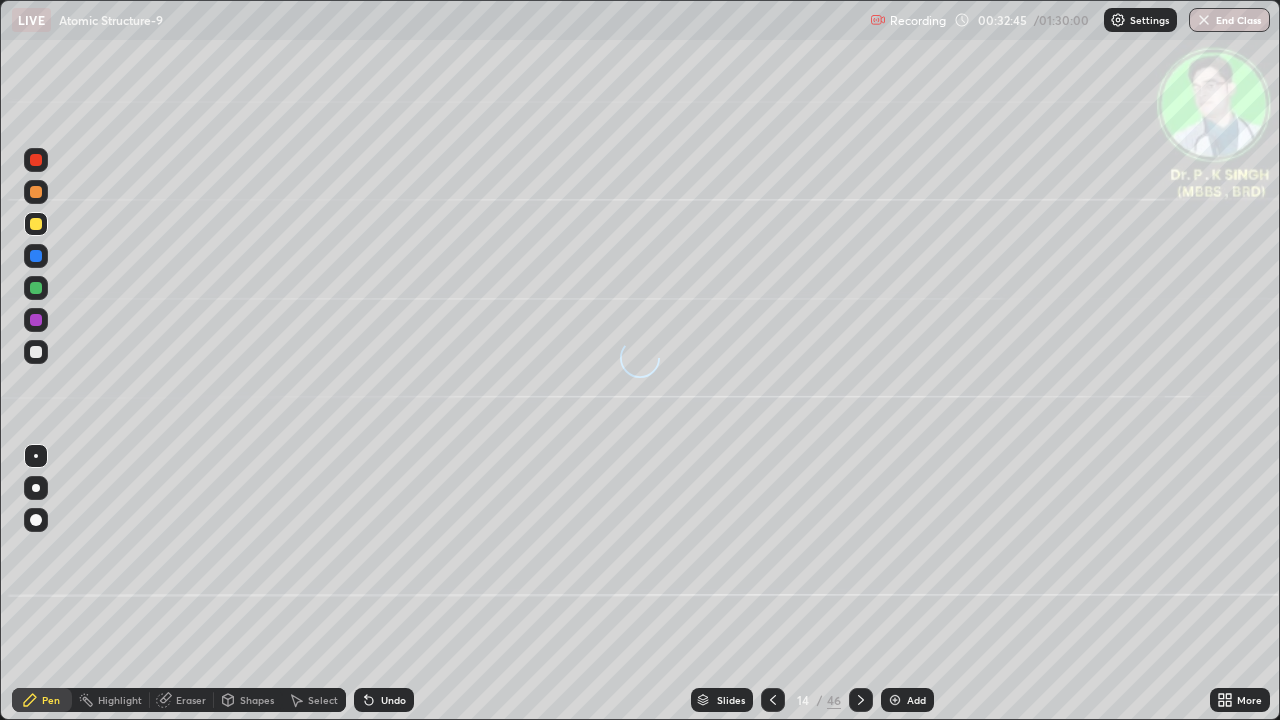 click at bounding box center (36, 224) 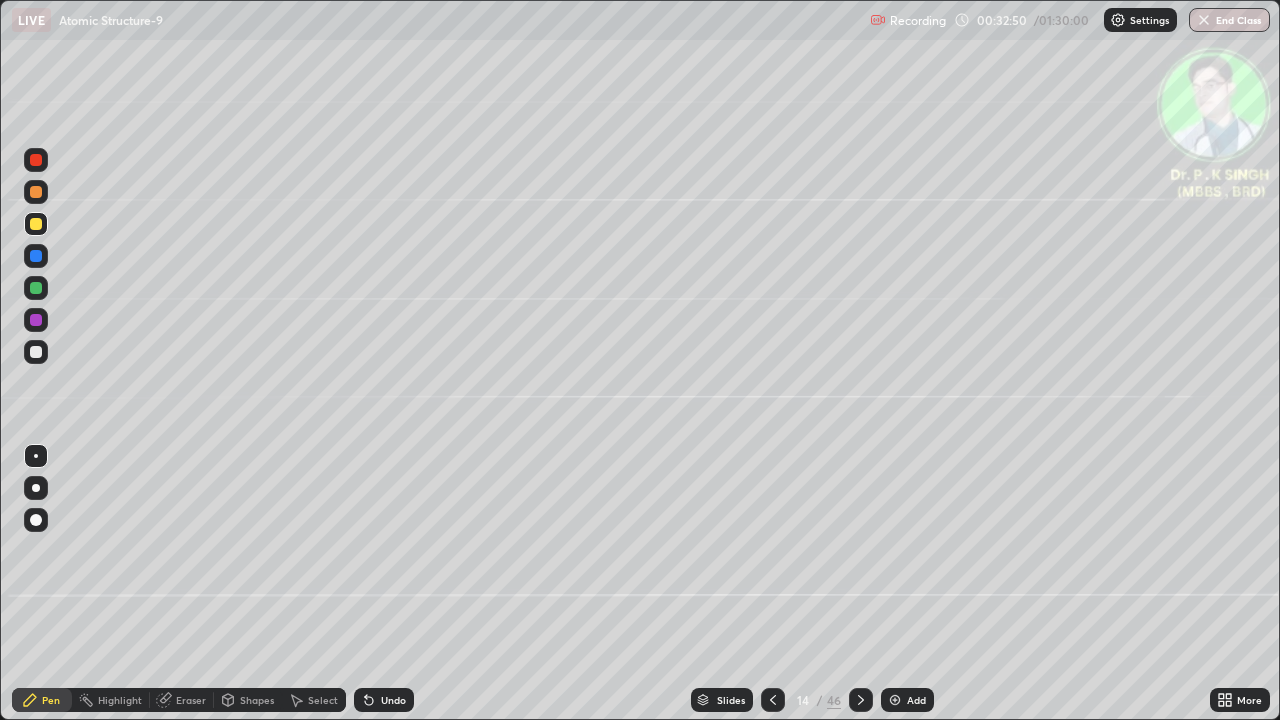 click at bounding box center [36, 224] 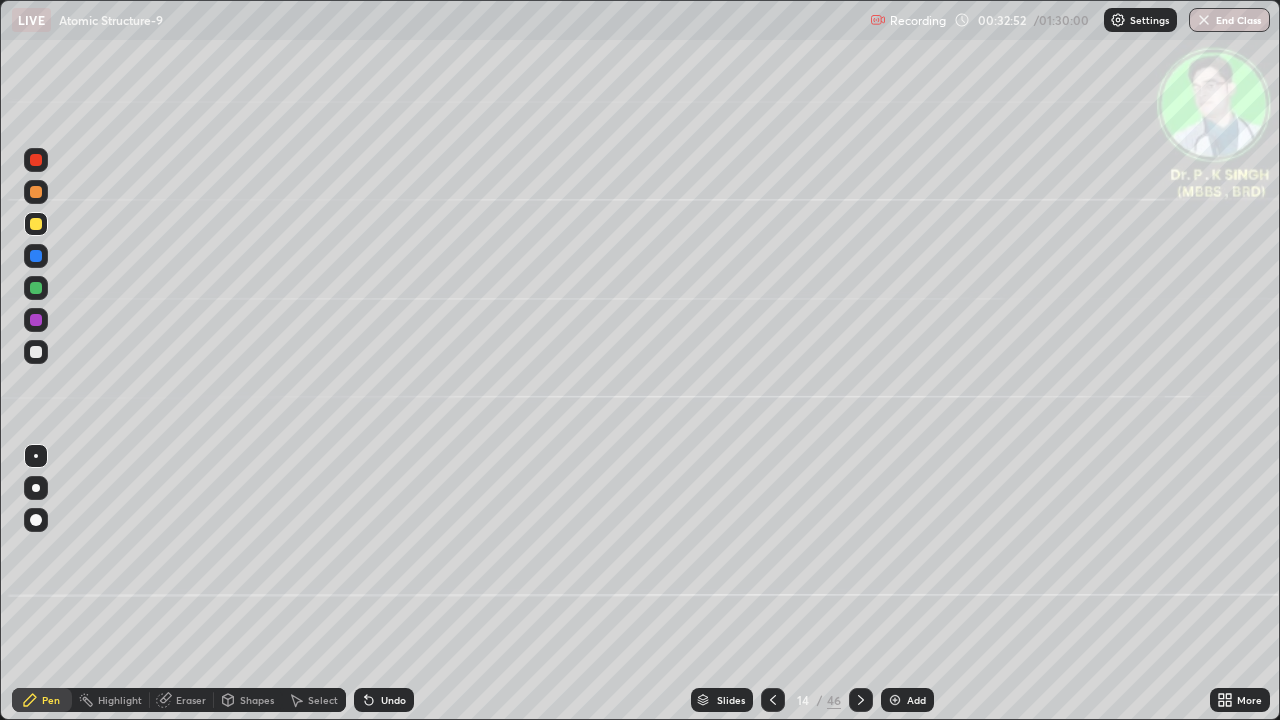 click 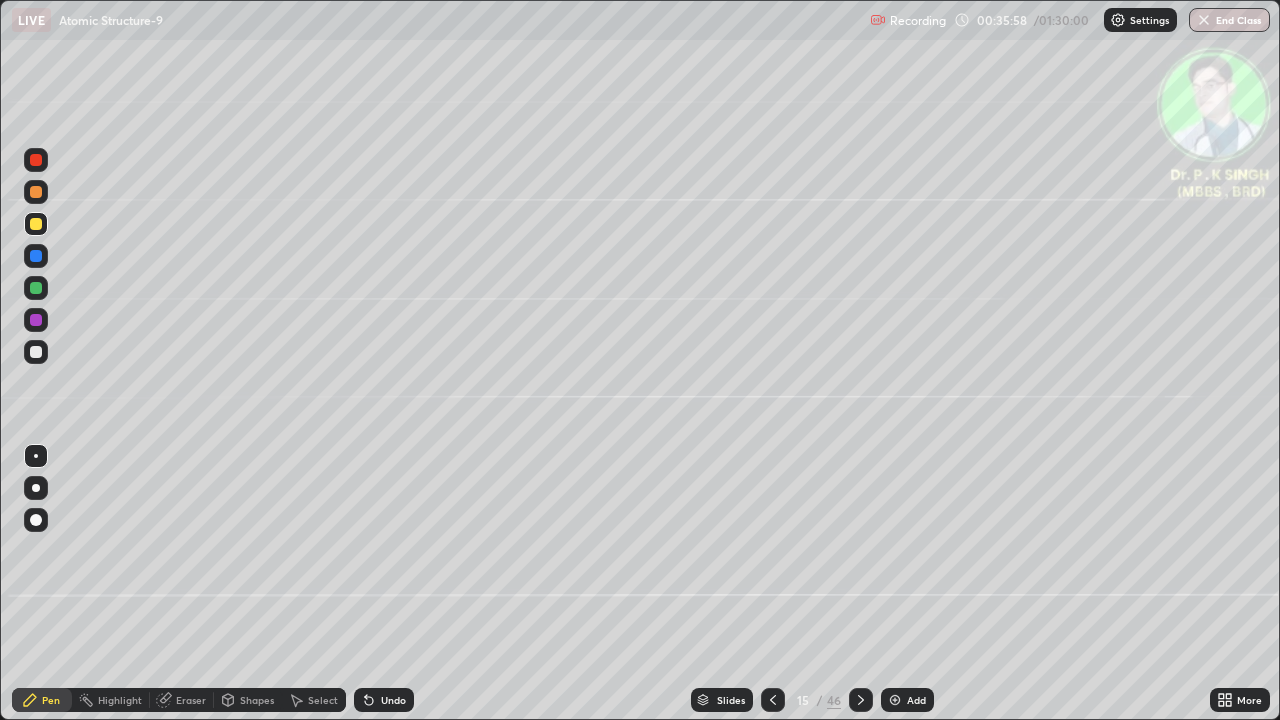click at bounding box center [773, 700] 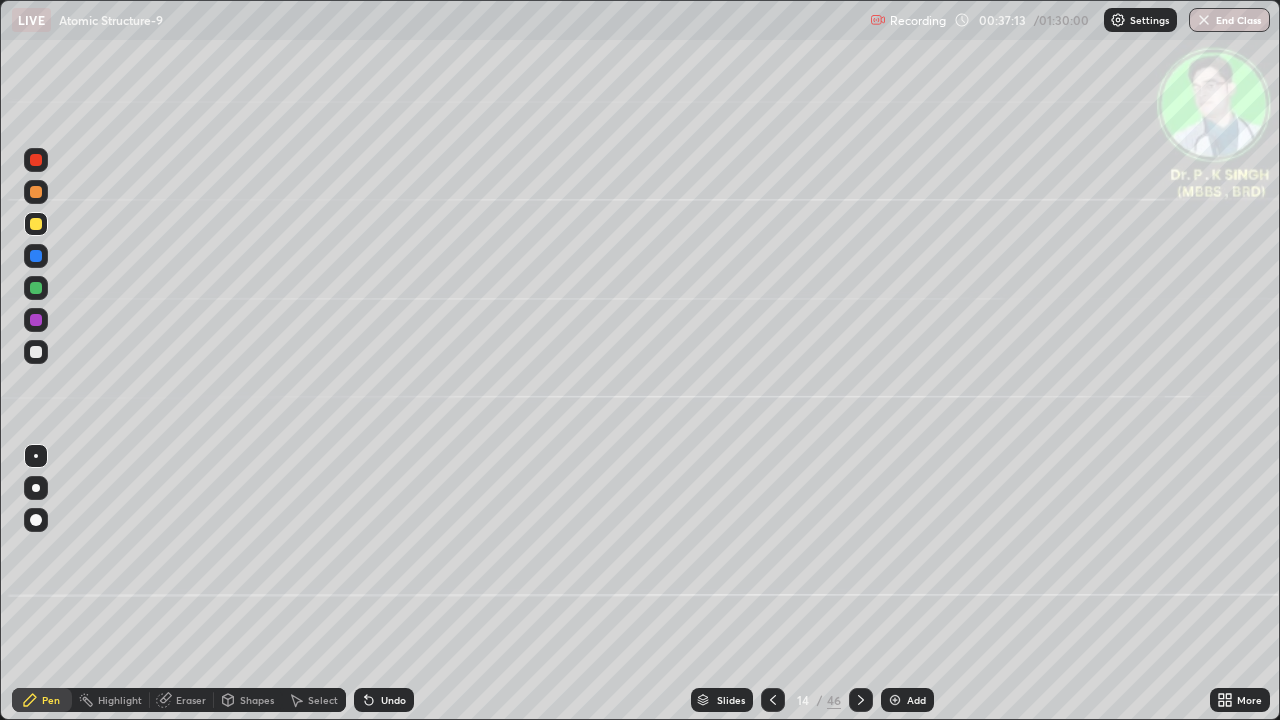 click 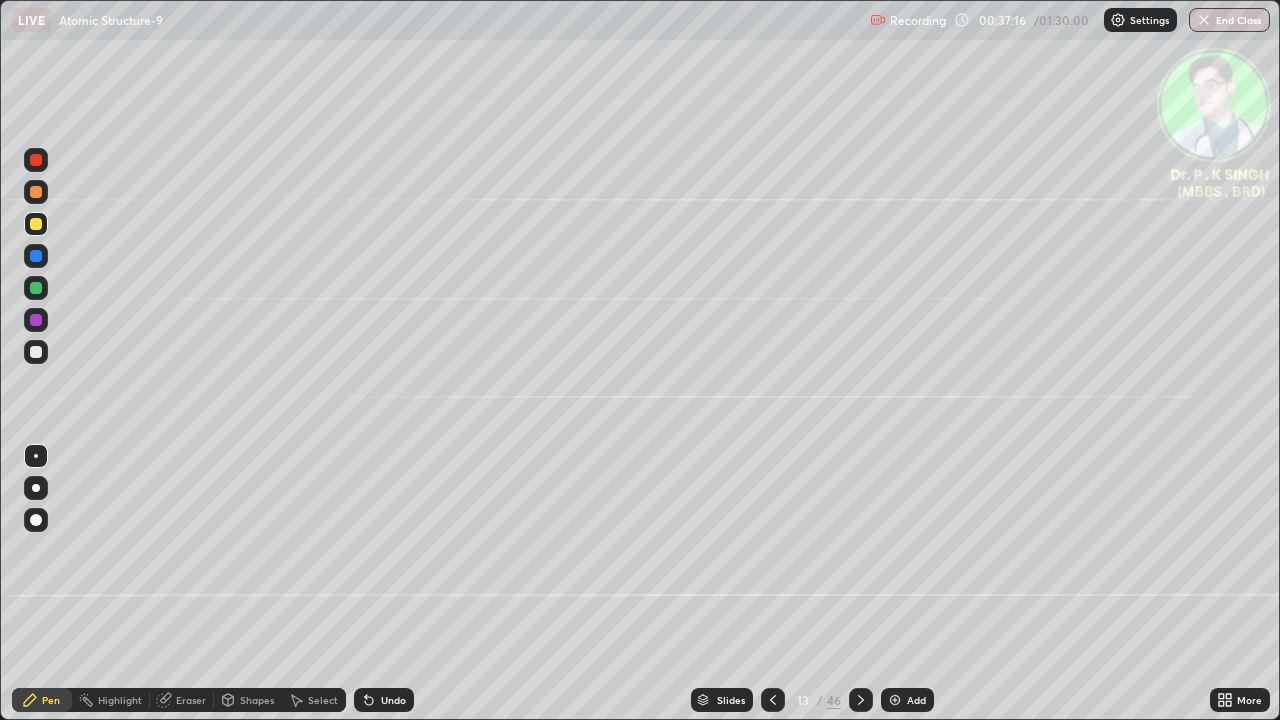 click at bounding box center (773, 700) 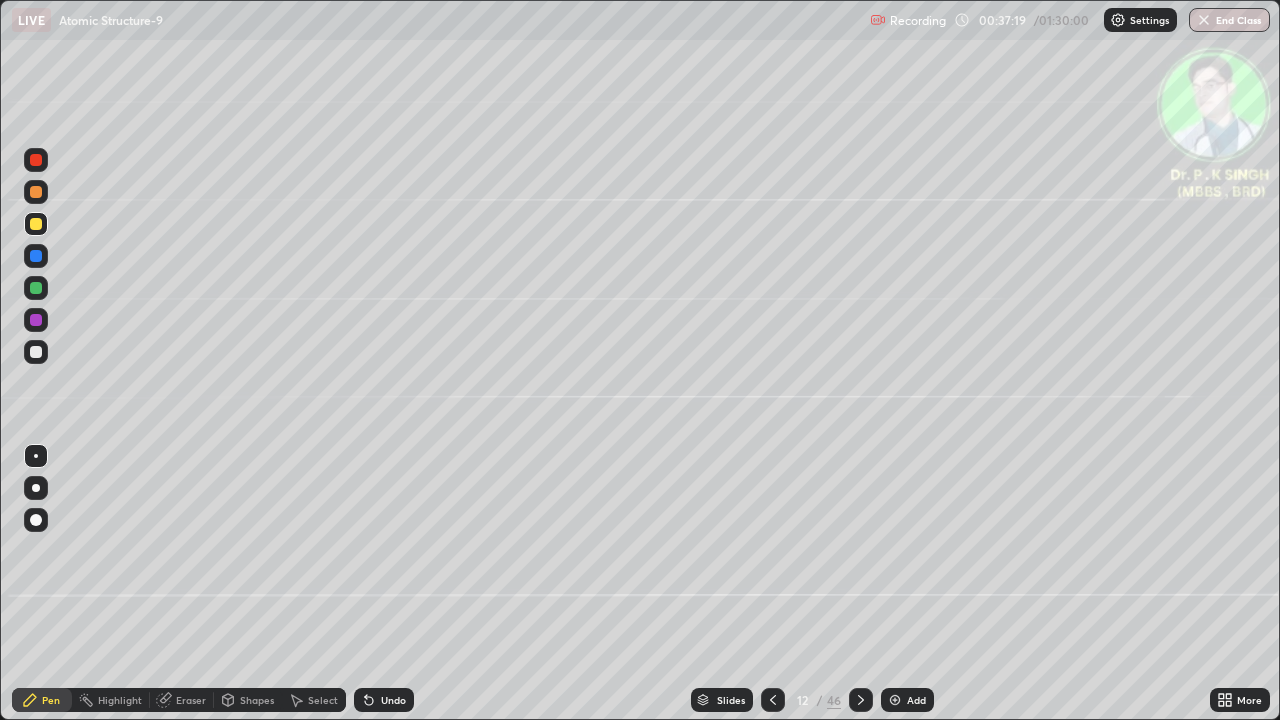 click 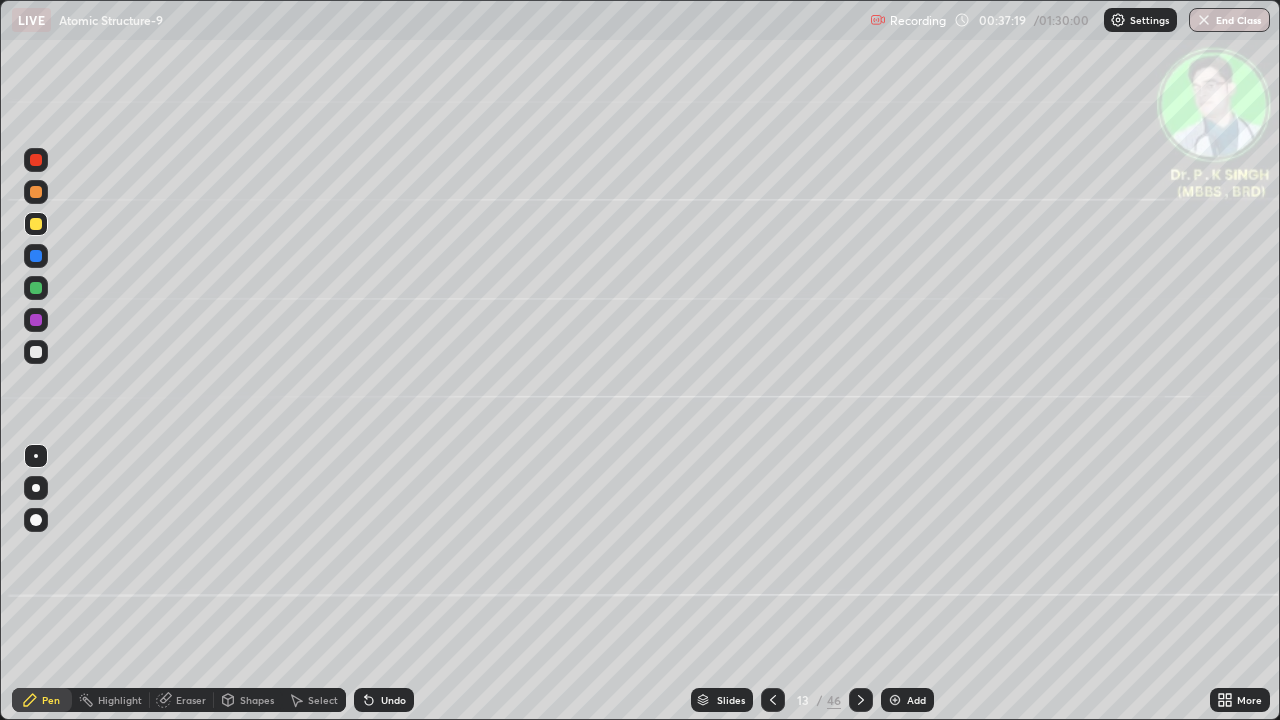 click 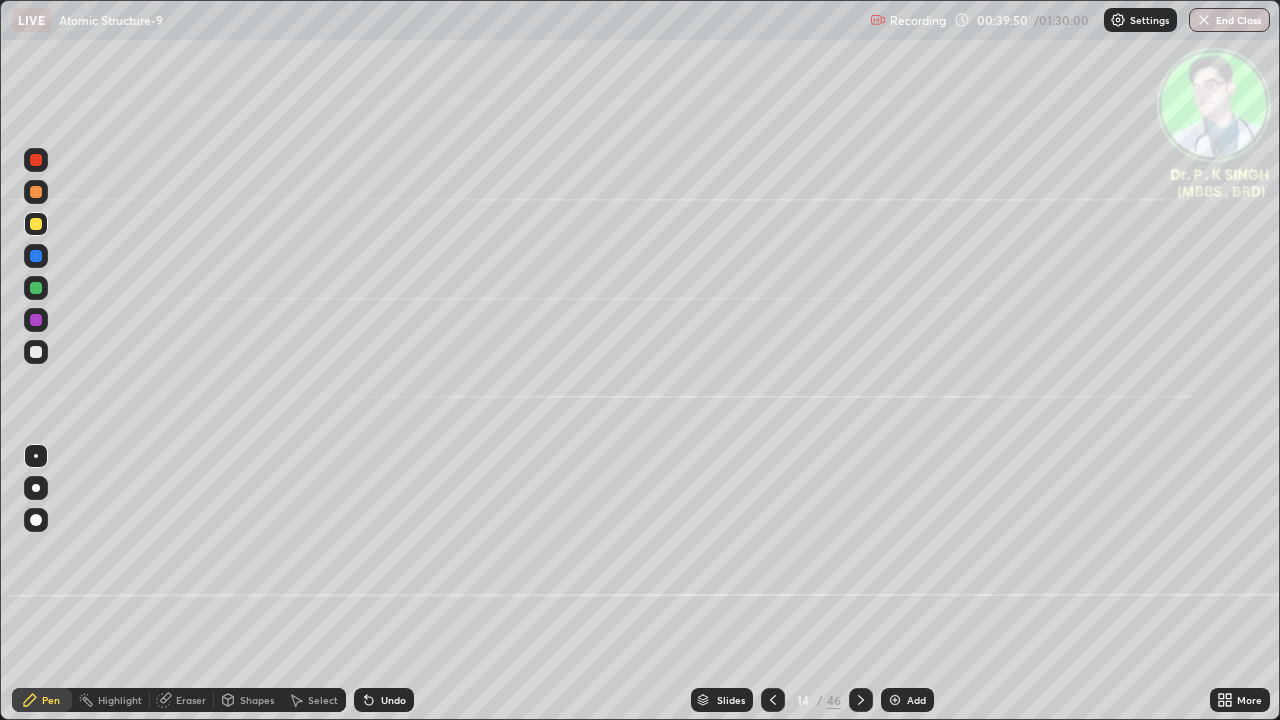click at bounding box center (861, 700) 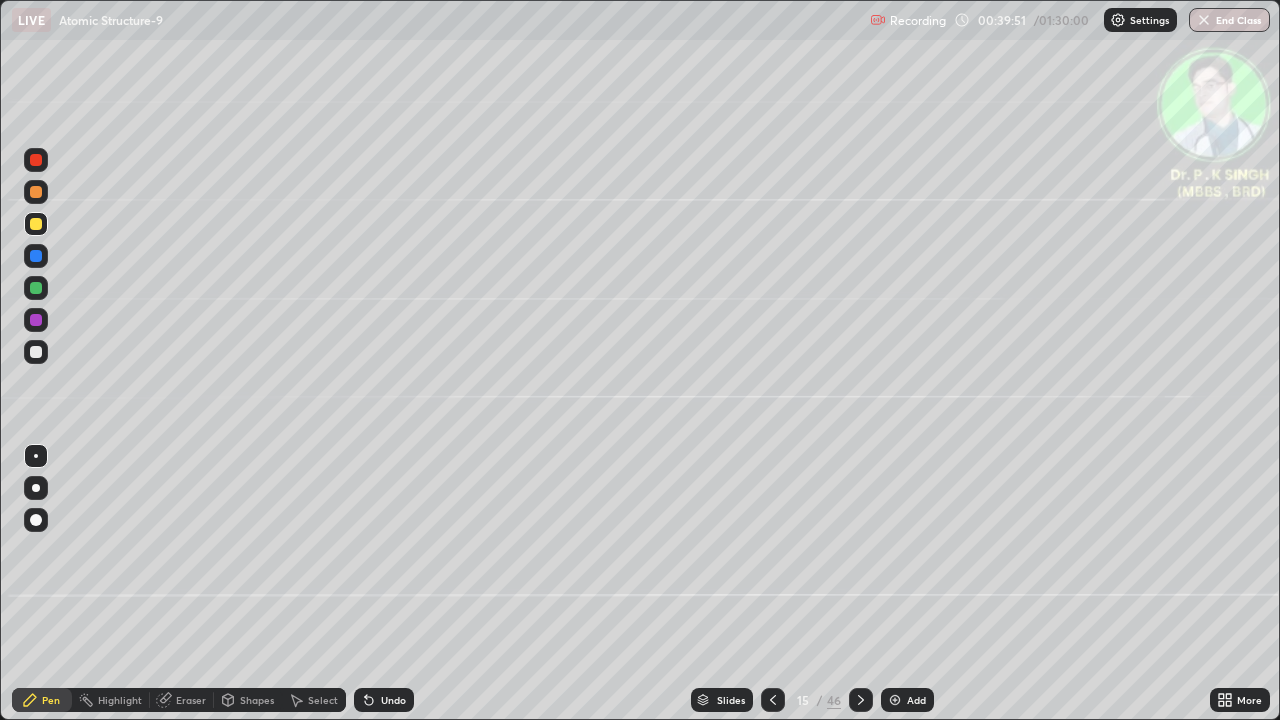 click 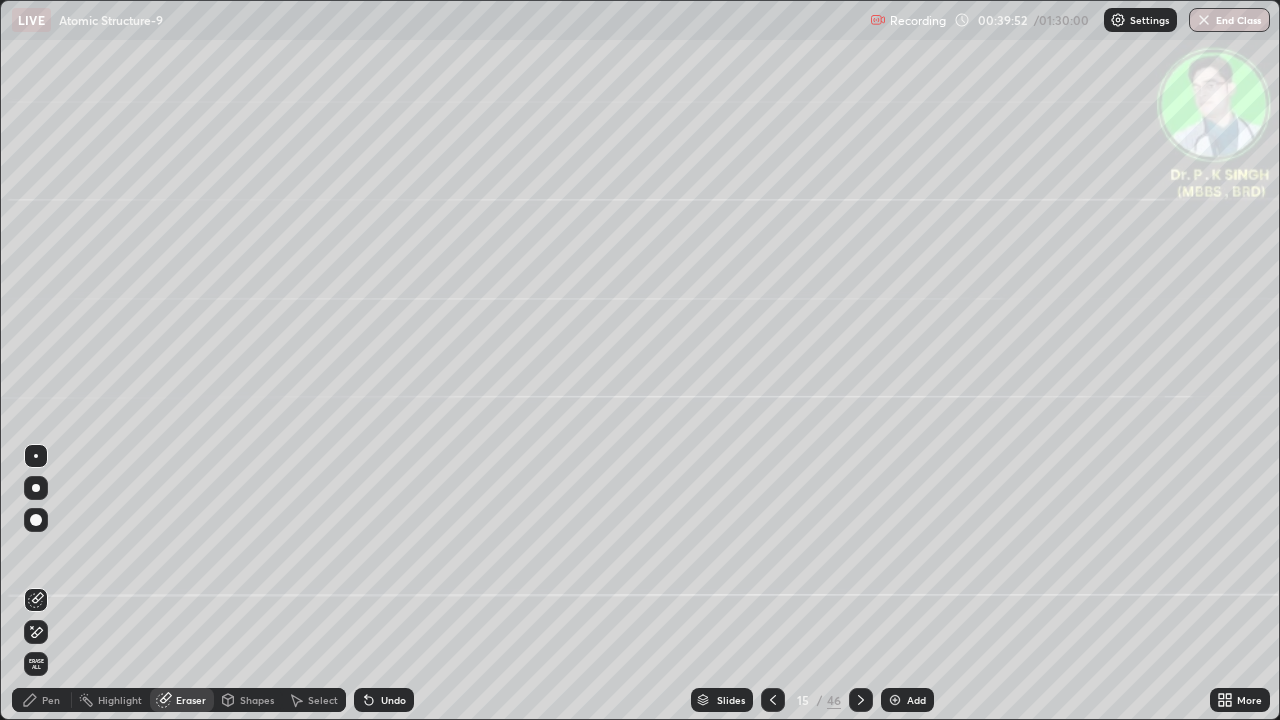 click on "Erase all" at bounding box center [36, 664] 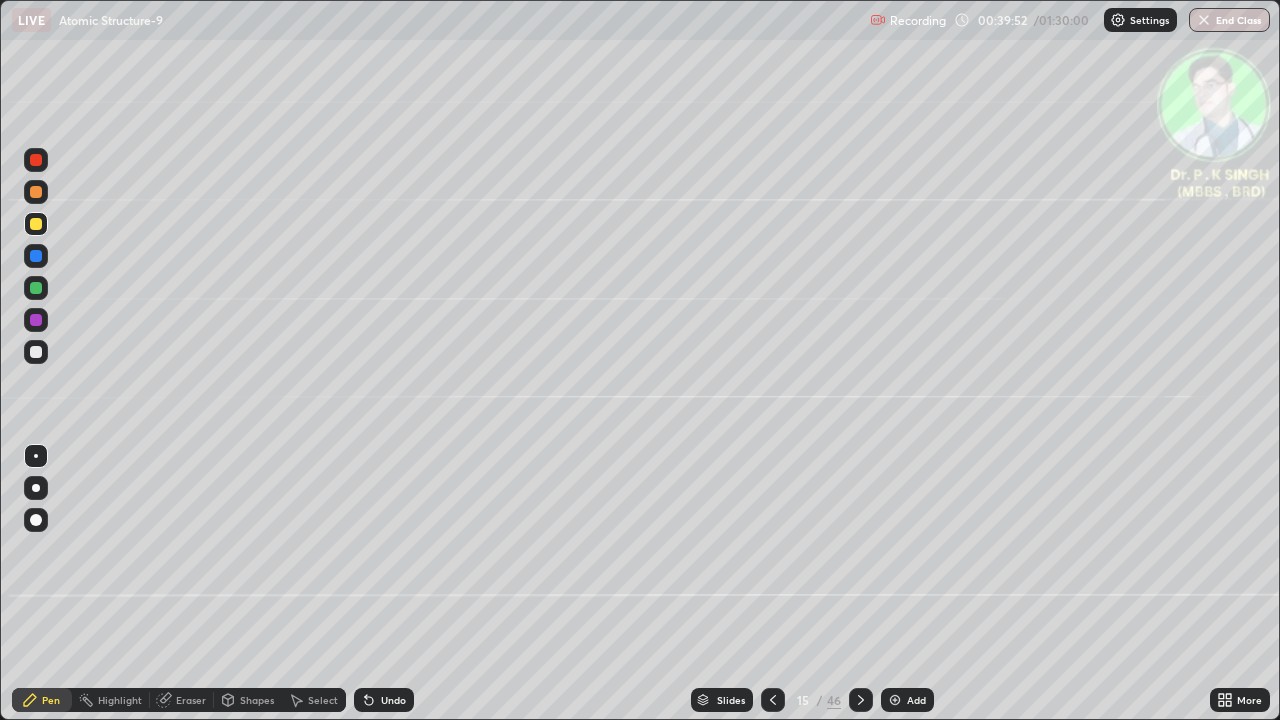 click on "Pen" at bounding box center (42, 700) 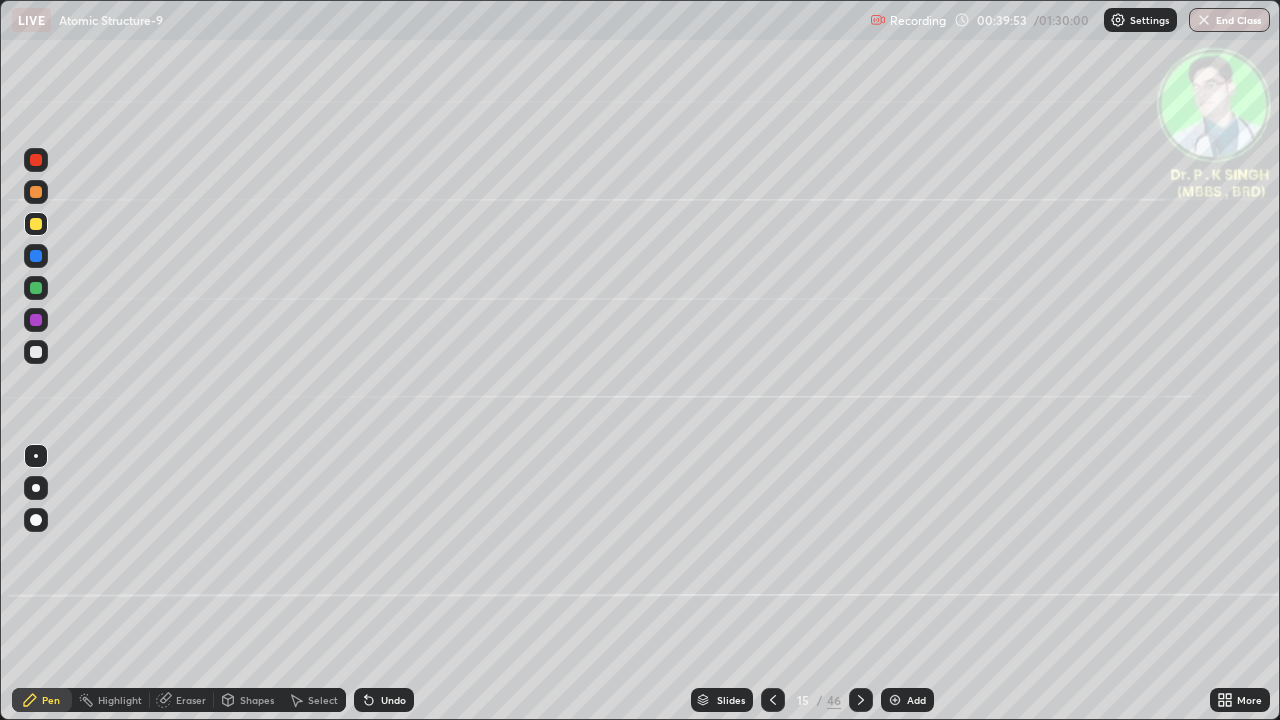 click at bounding box center (36, 256) 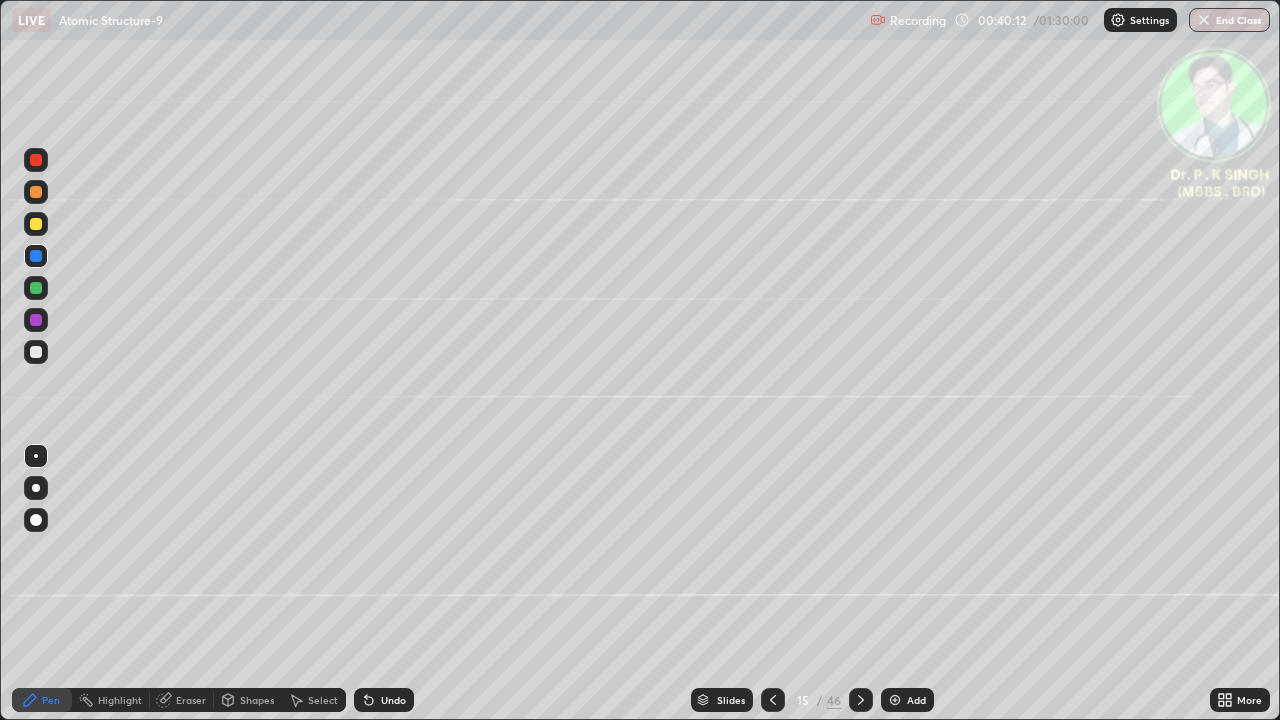 click on "Eraser" at bounding box center [191, 700] 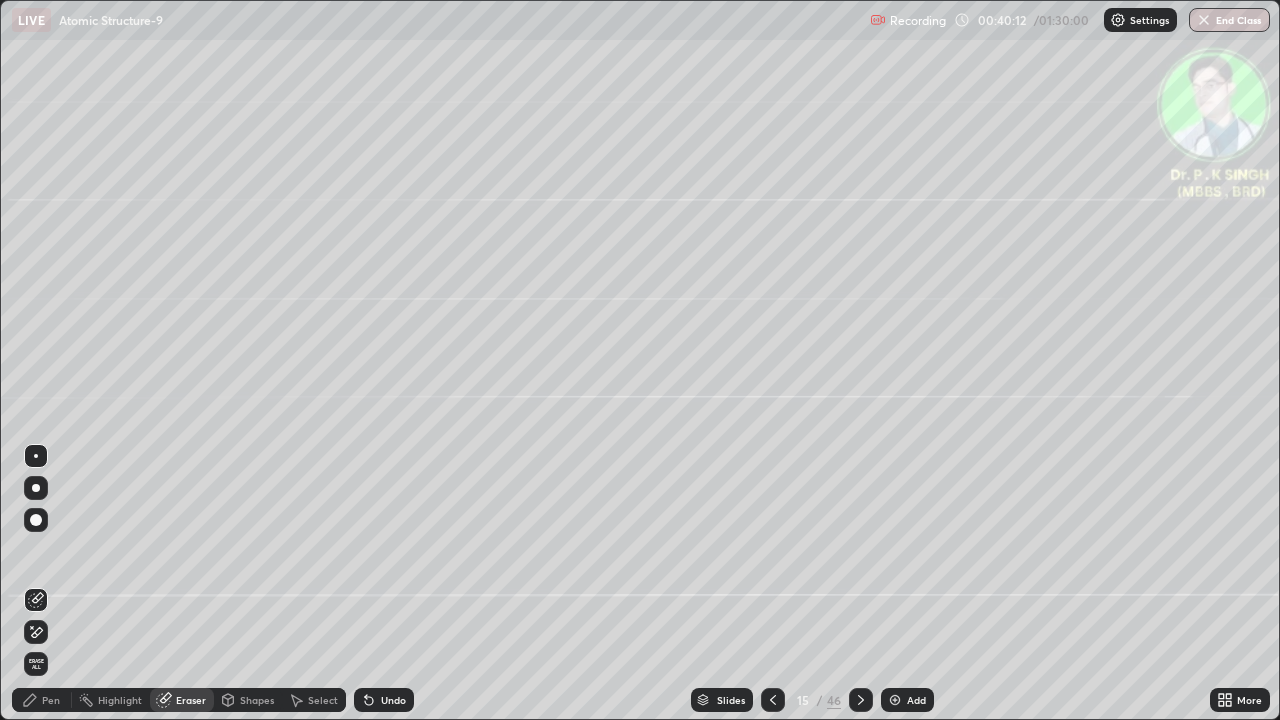 click 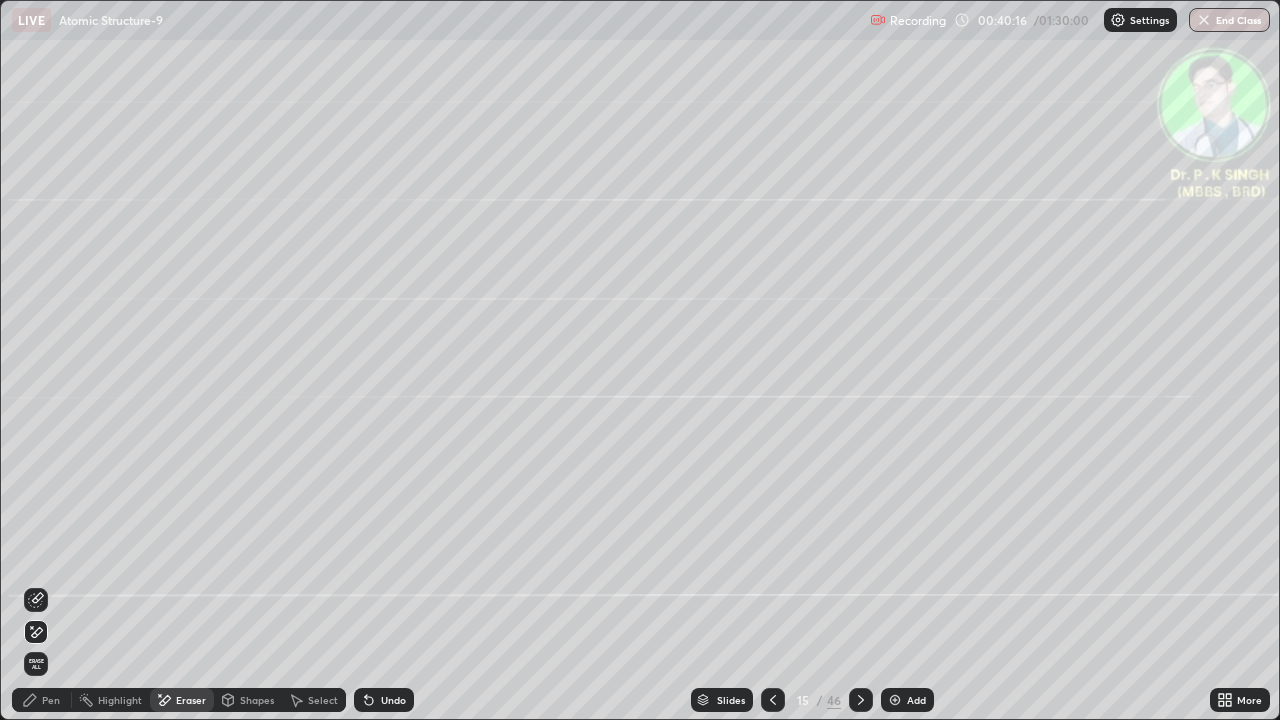 click on "Pen" at bounding box center [42, 700] 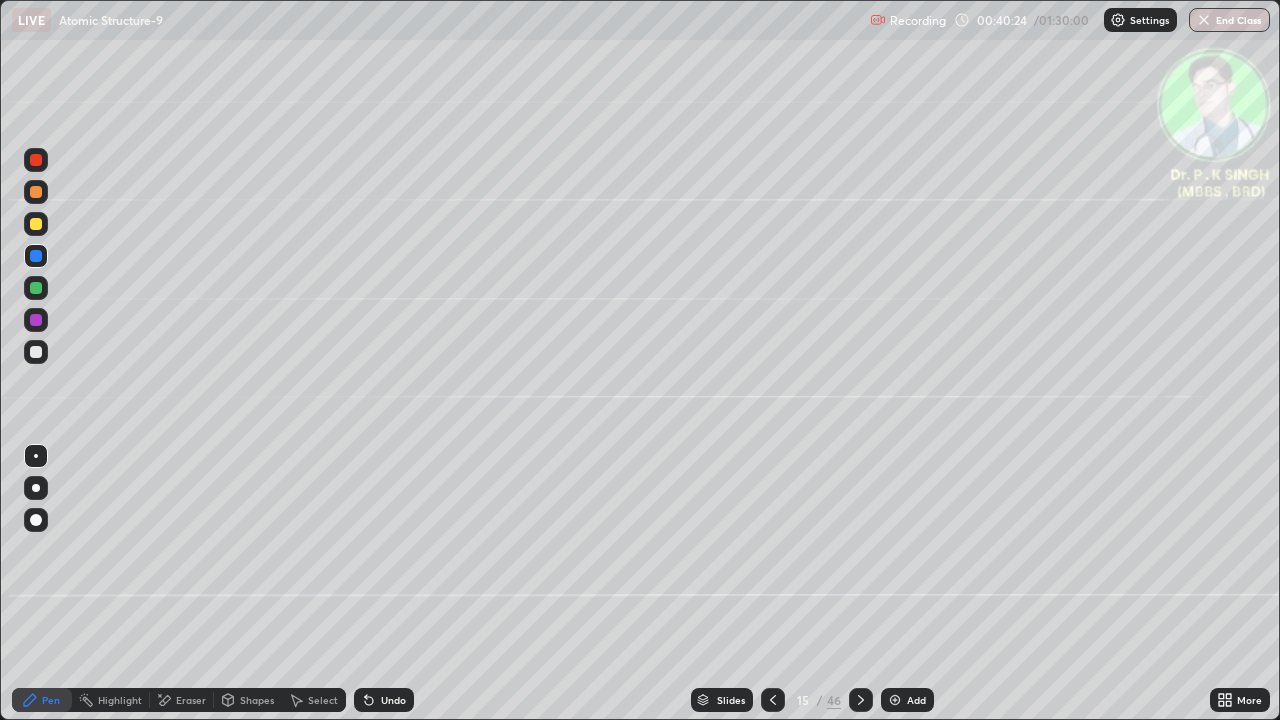 click 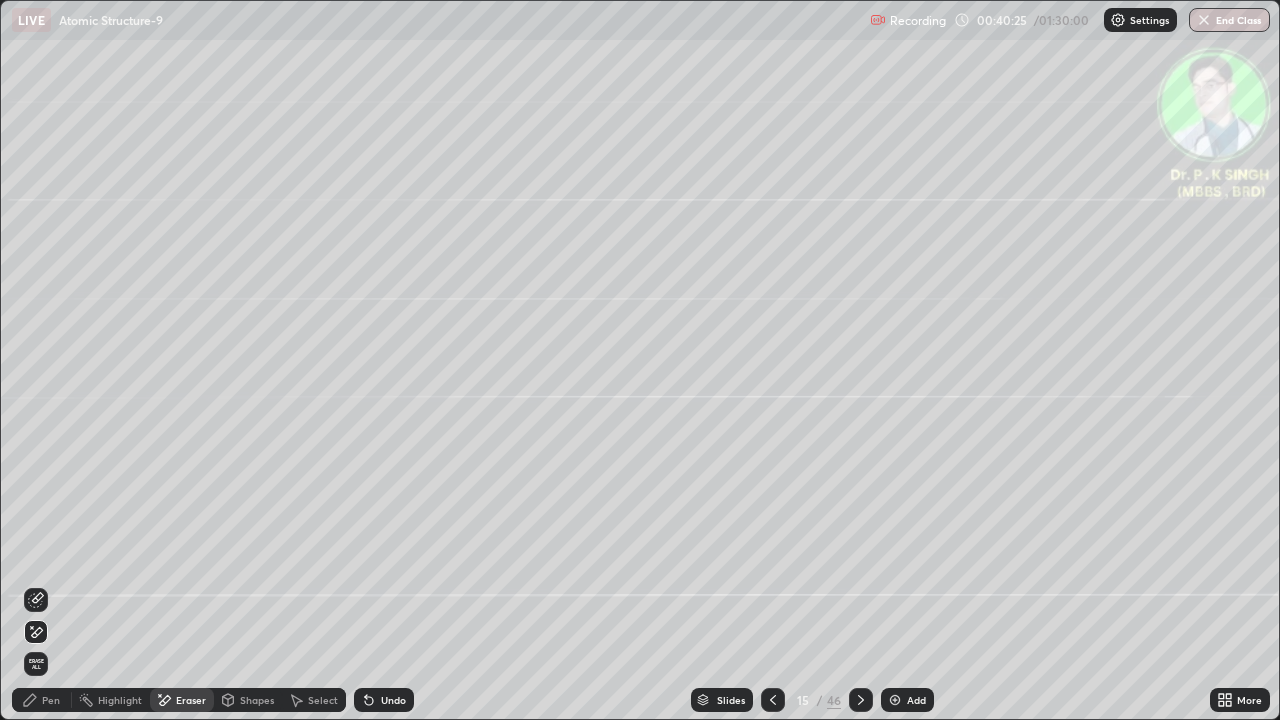 click 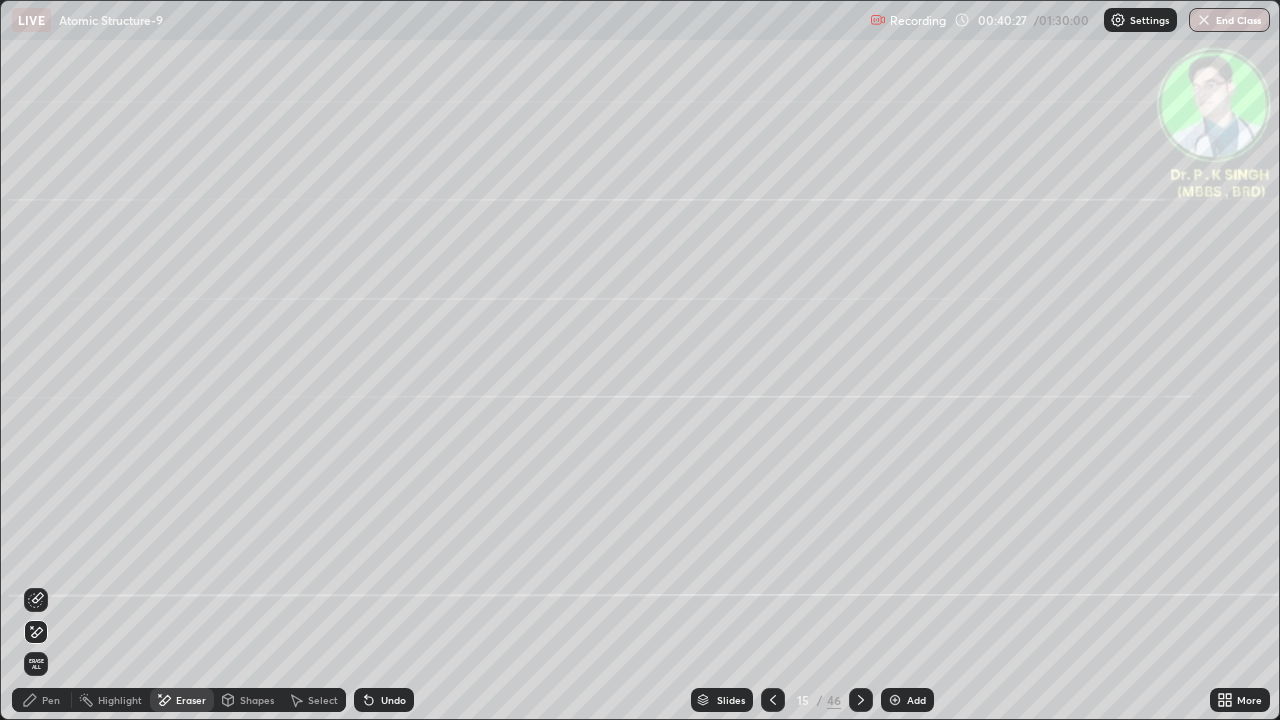 click 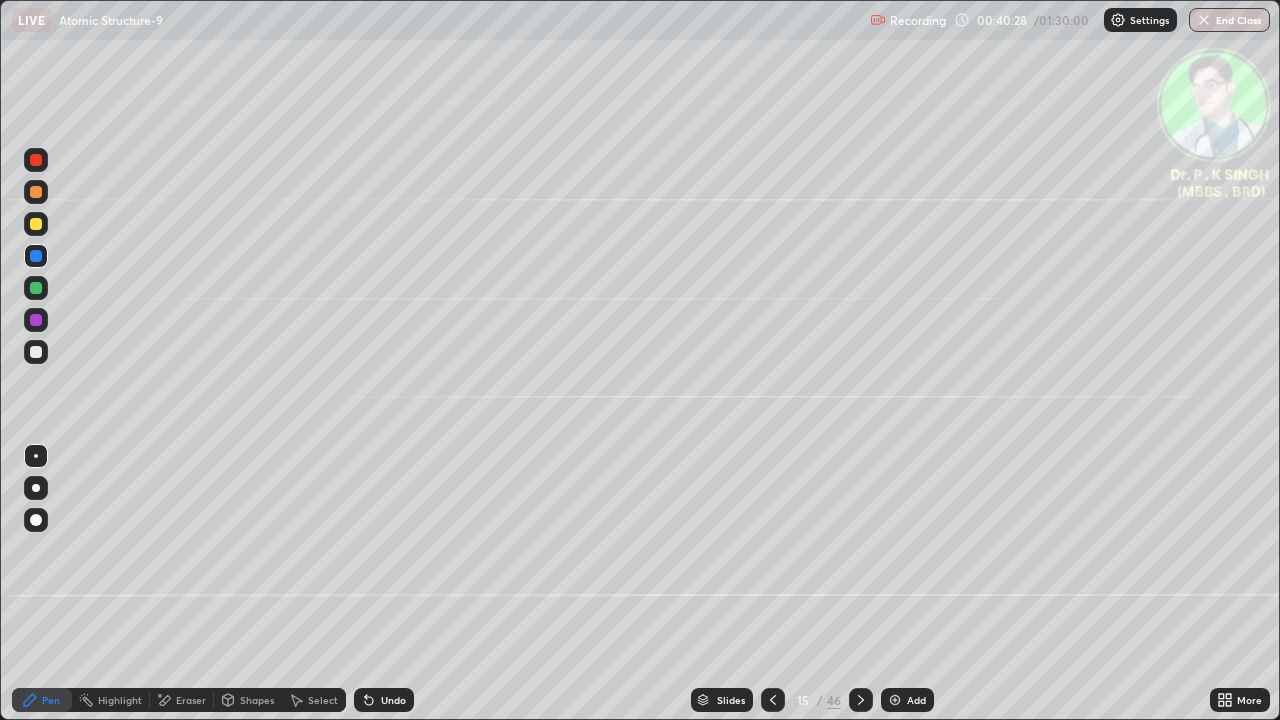 click at bounding box center [36, 224] 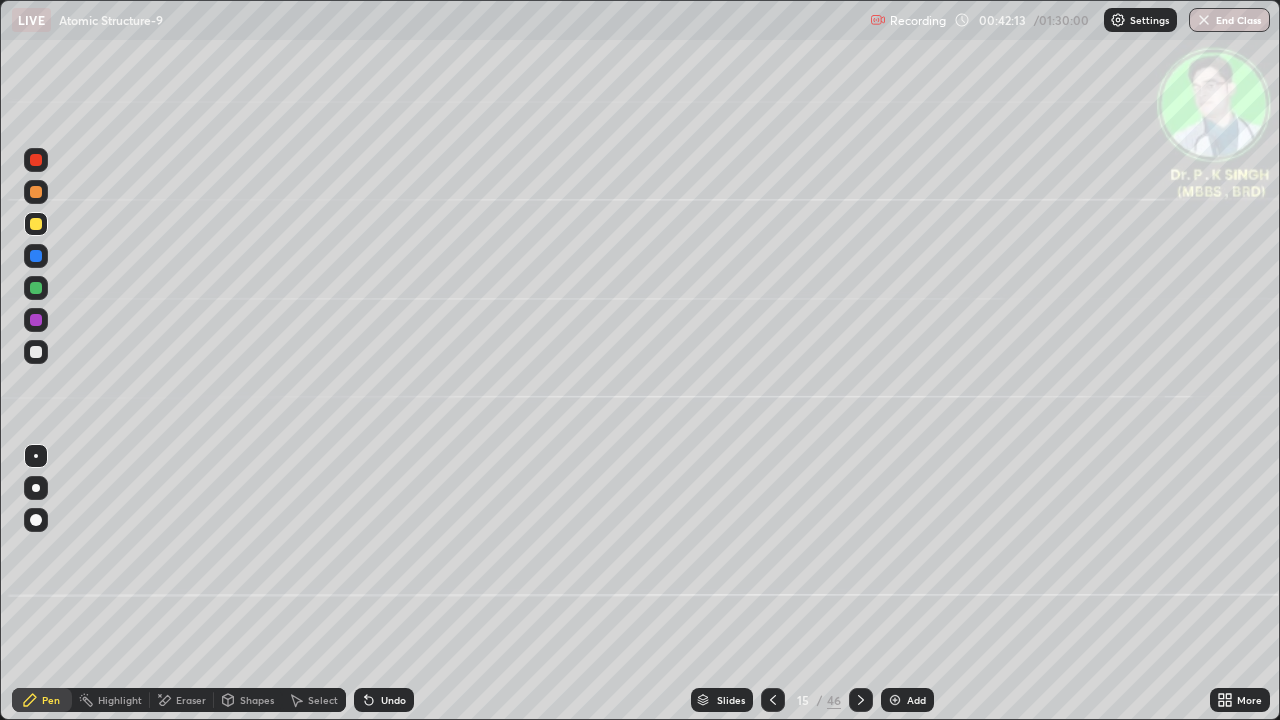 click at bounding box center [36, 224] 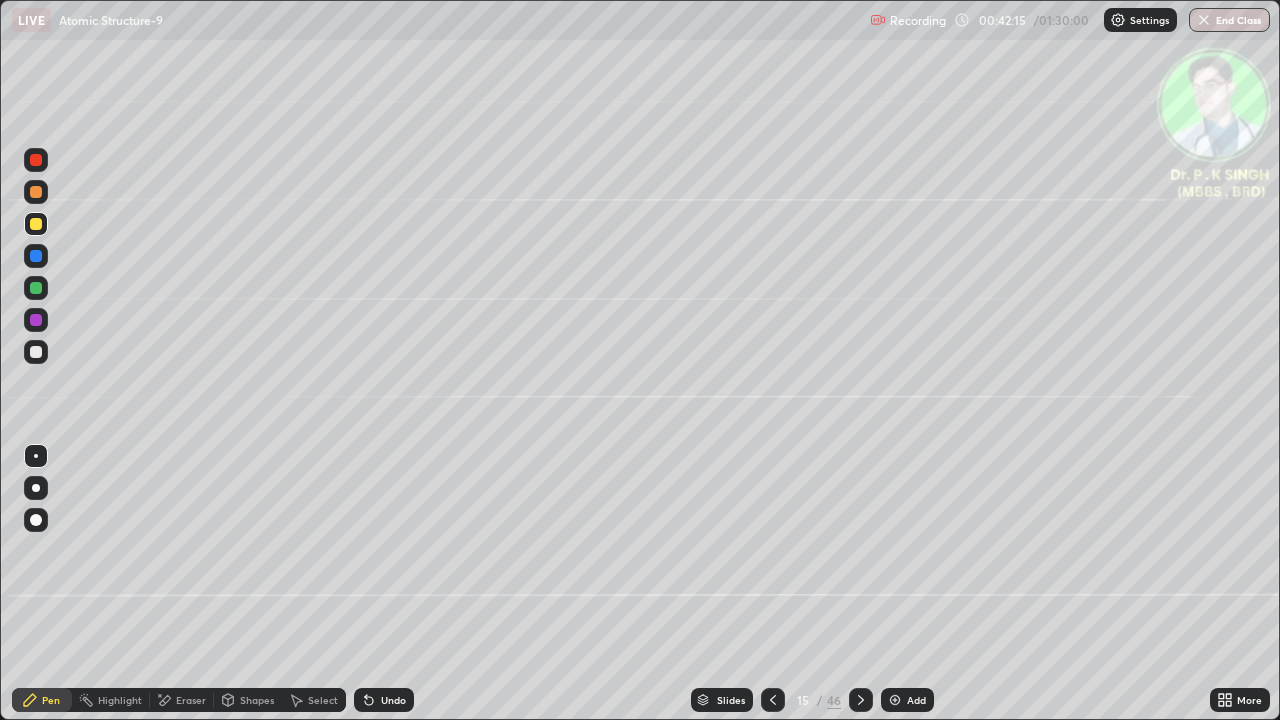 click at bounding box center (36, 224) 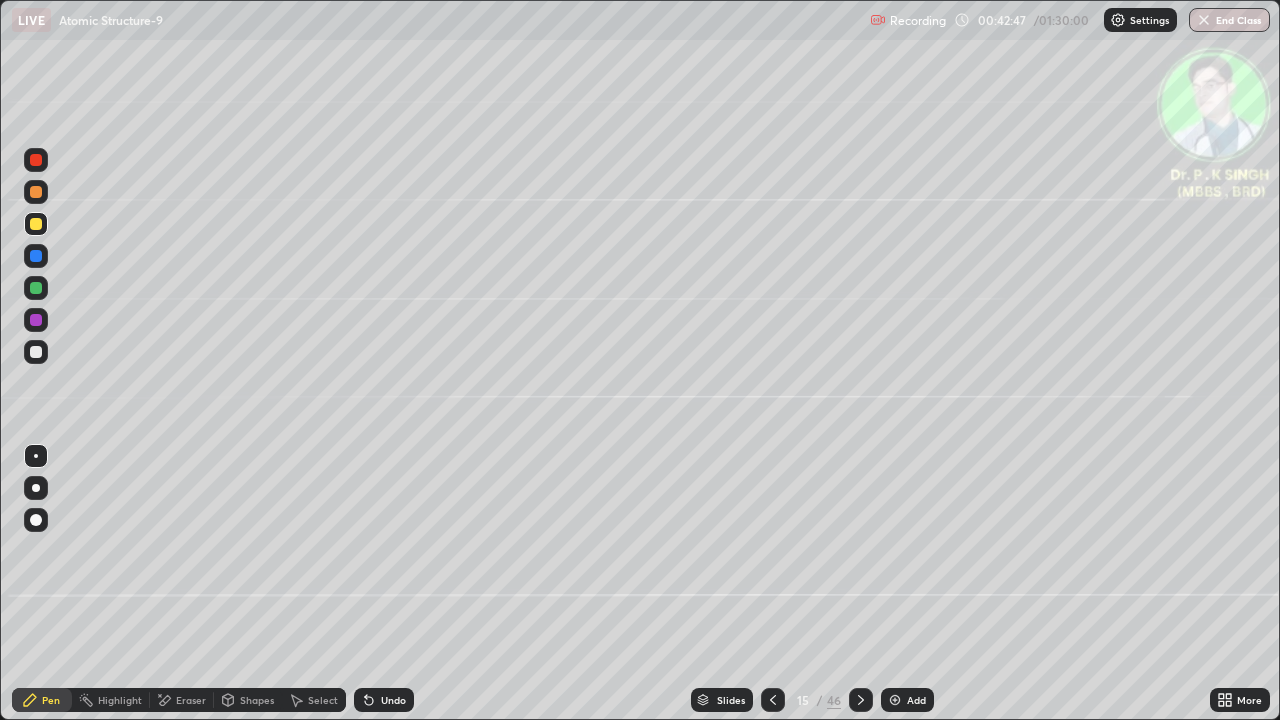click 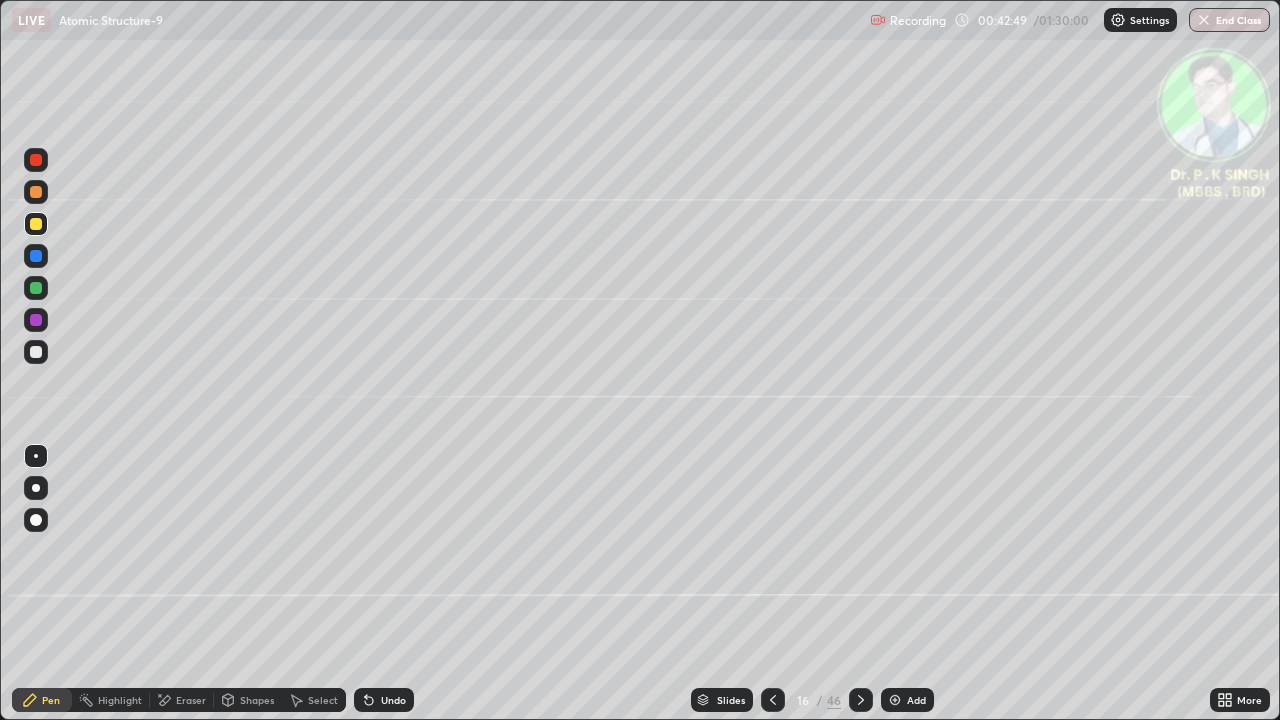 click 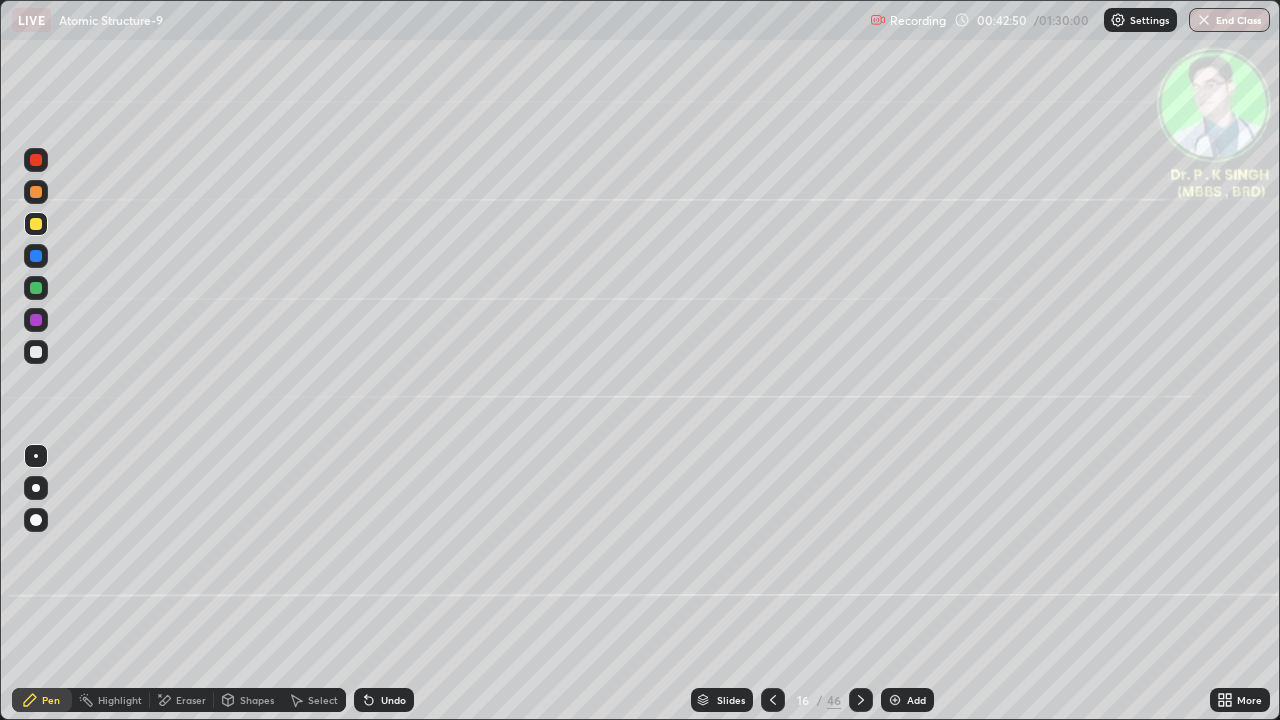 click at bounding box center (36, 288) 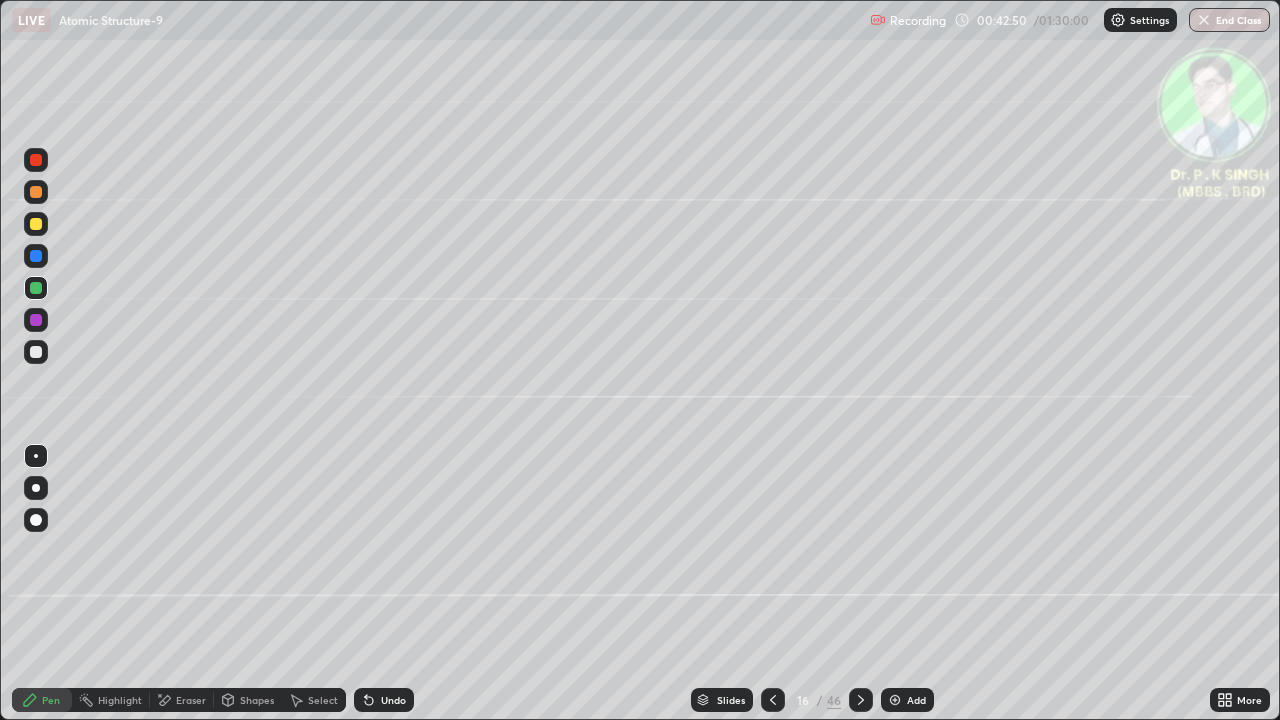 click at bounding box center (36, 256) 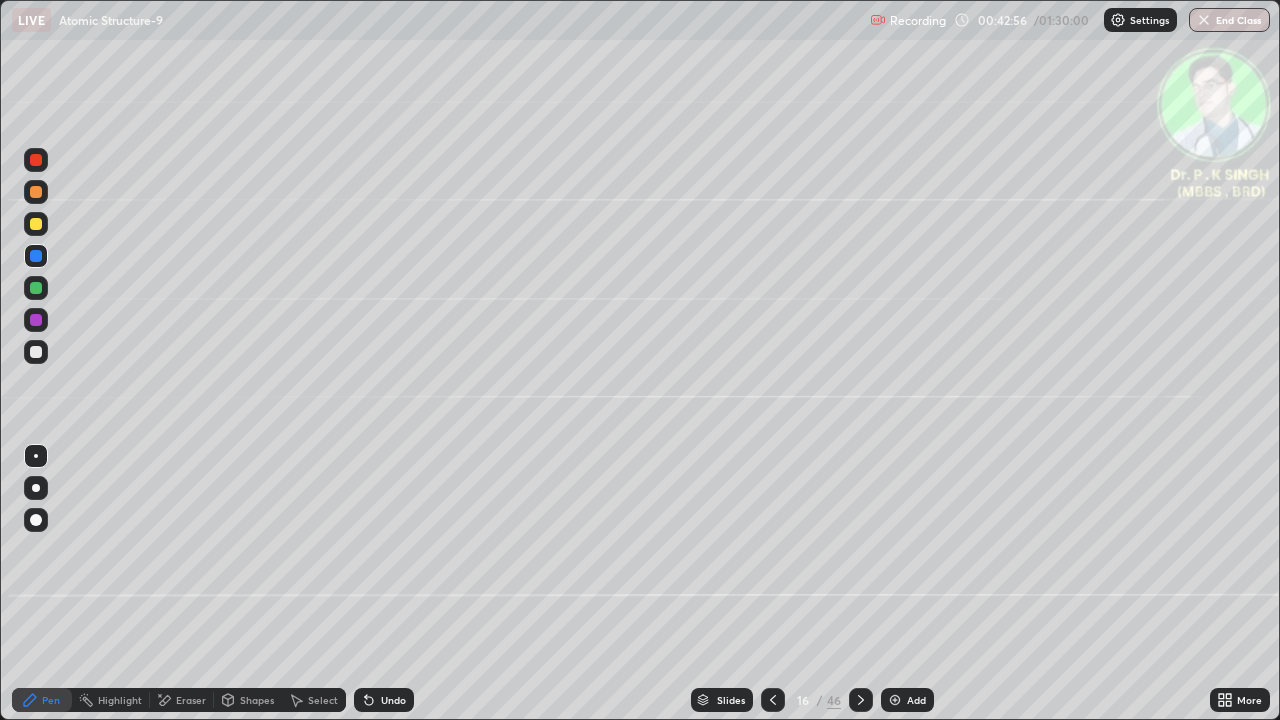 click at bounding box center (36, 224) 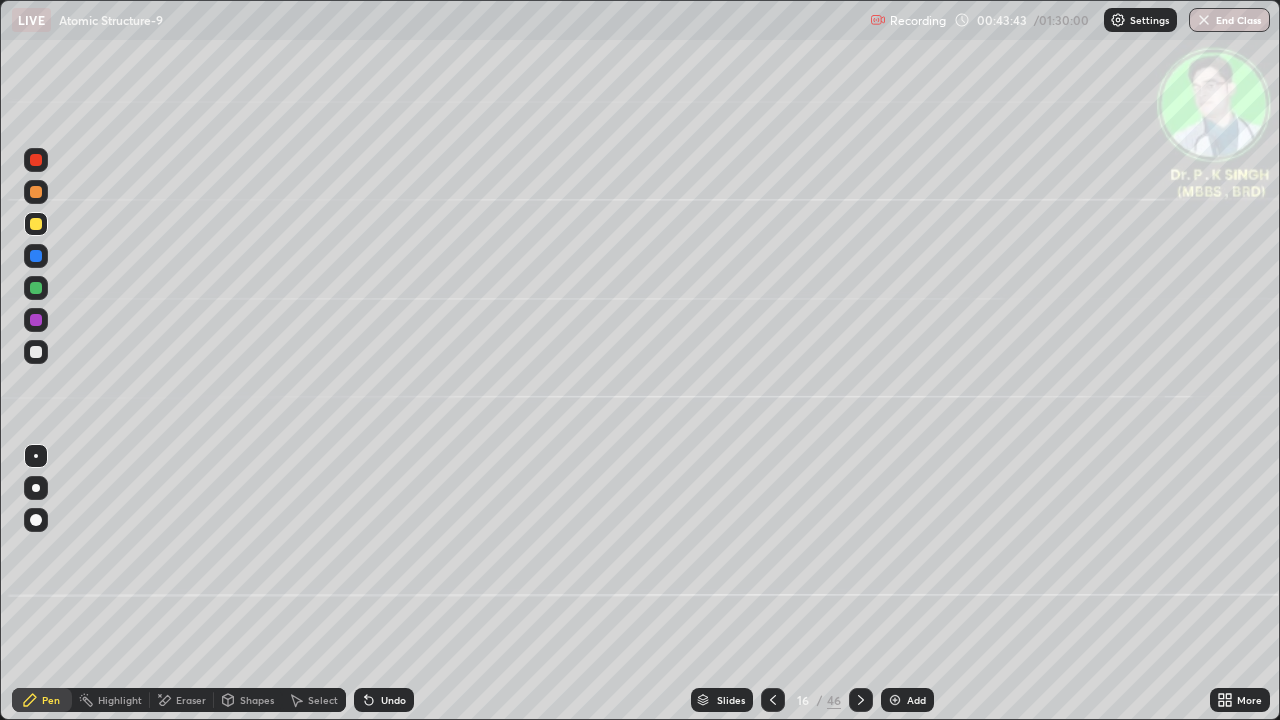 click at bounding box center [36, 224] 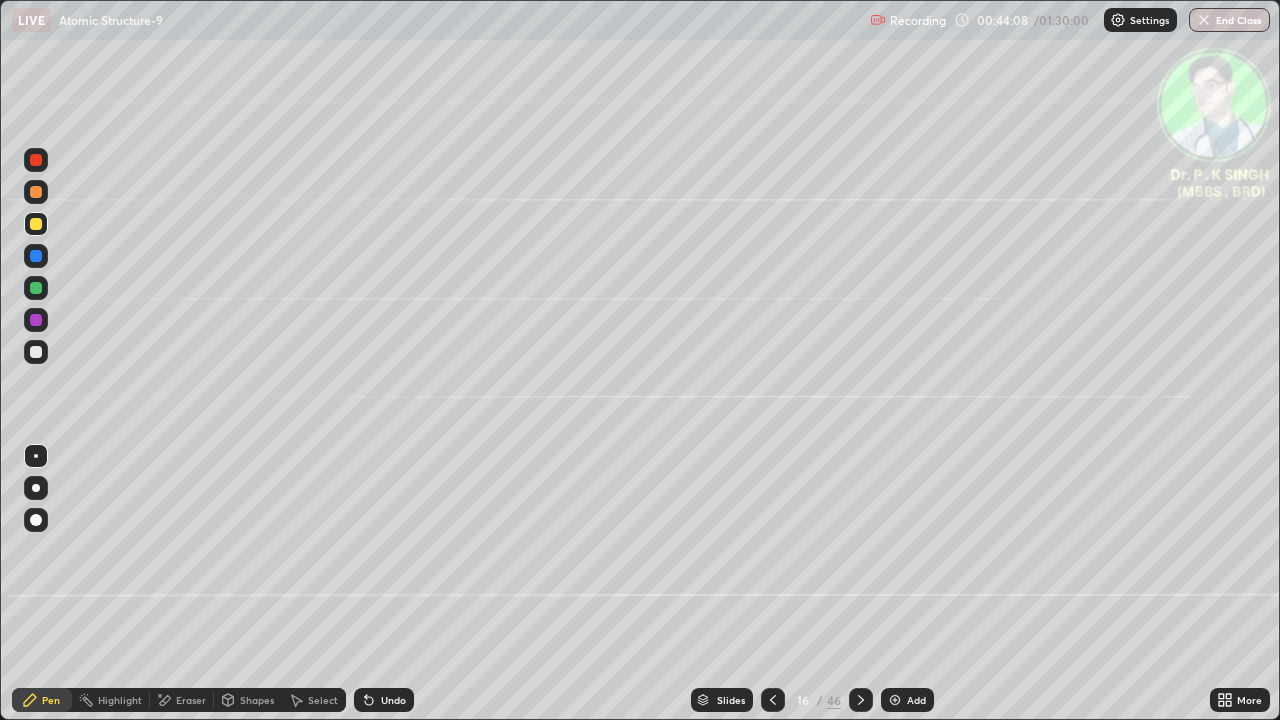 click 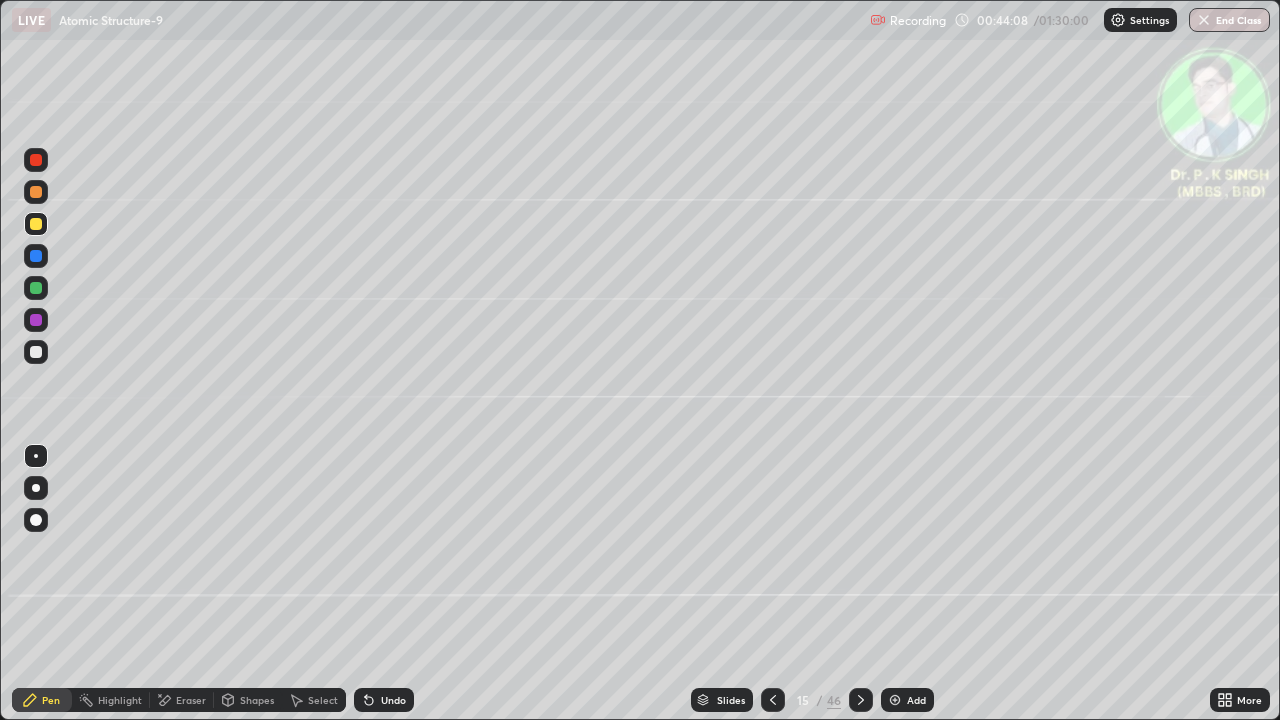 click 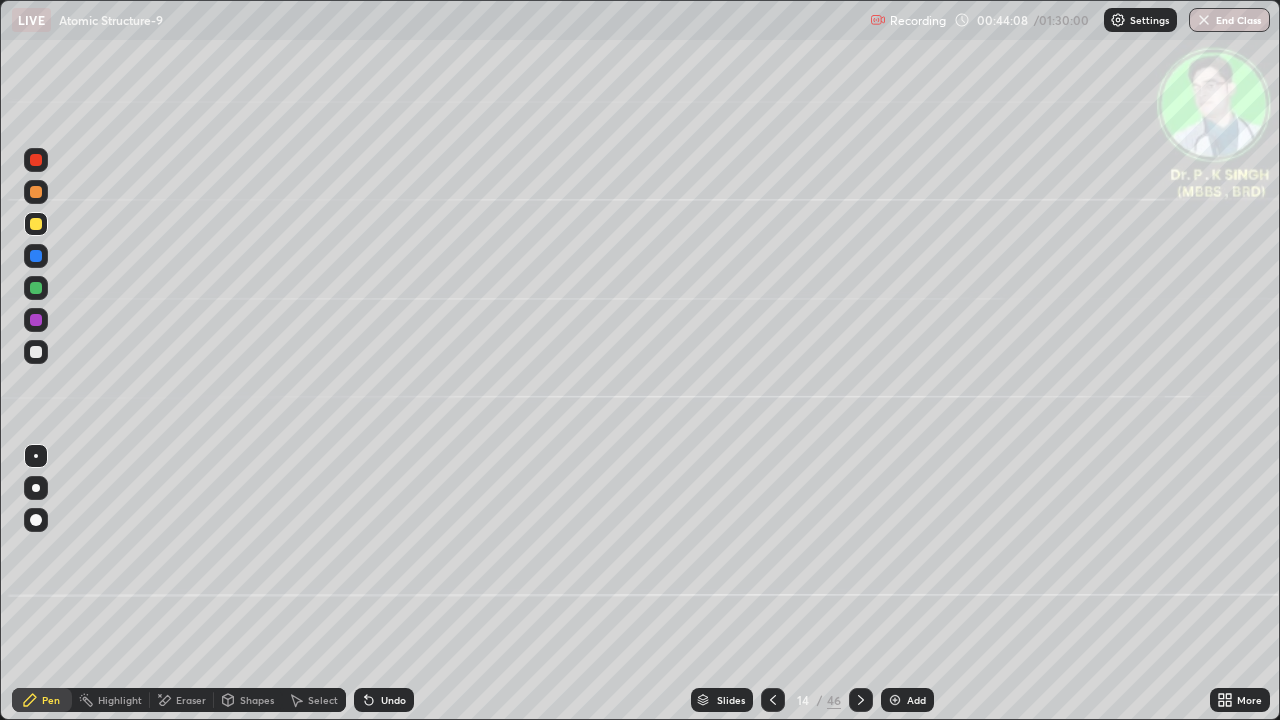 click 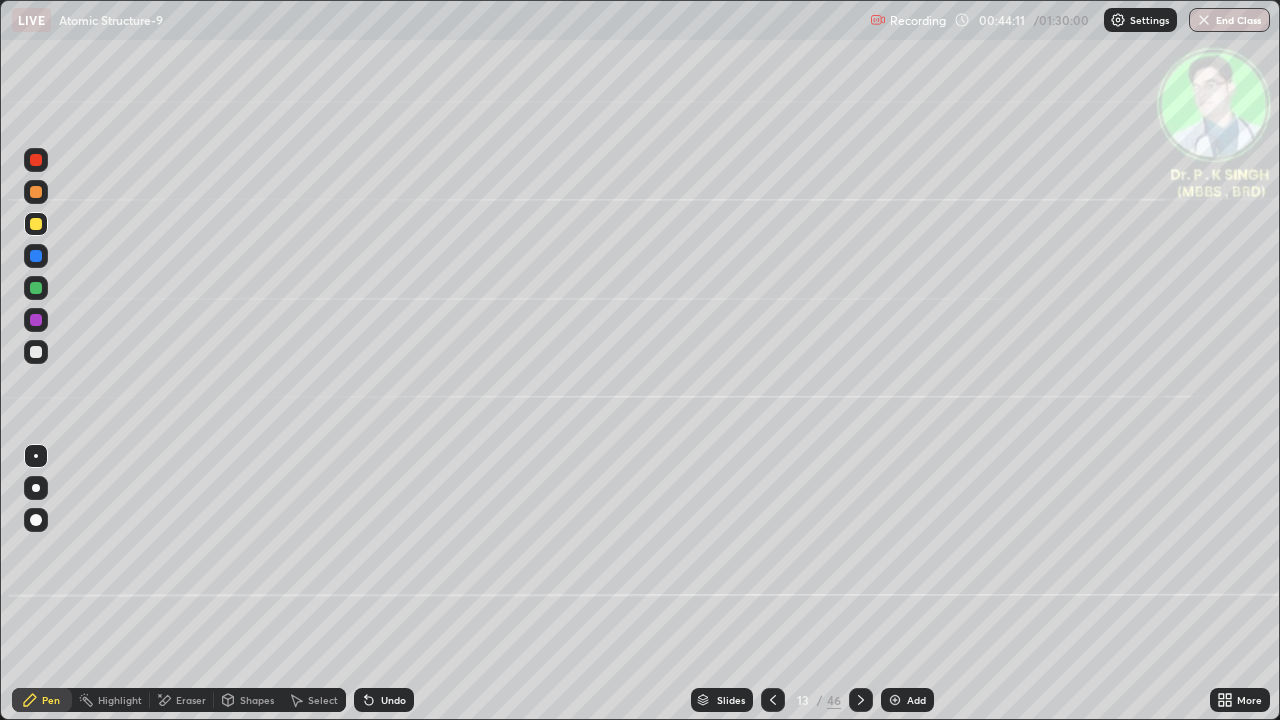 click at bounding box center [773, 700] 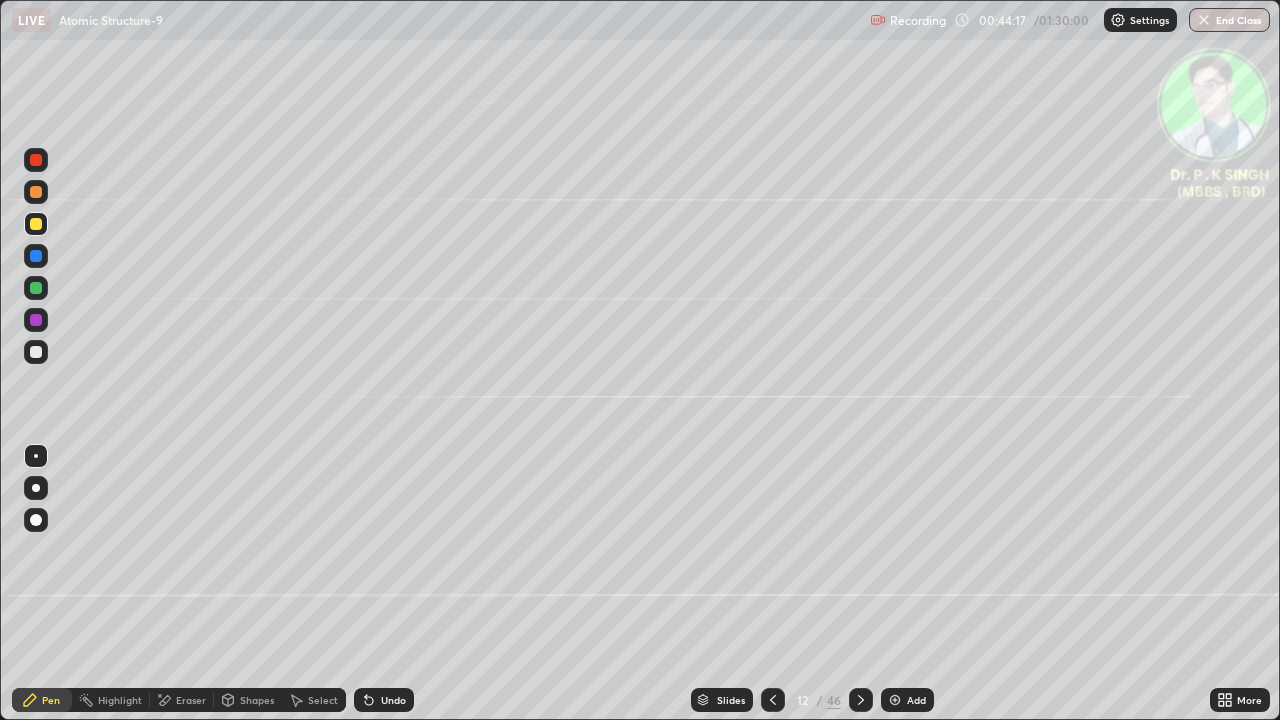 click at bounding box center [861, 700] 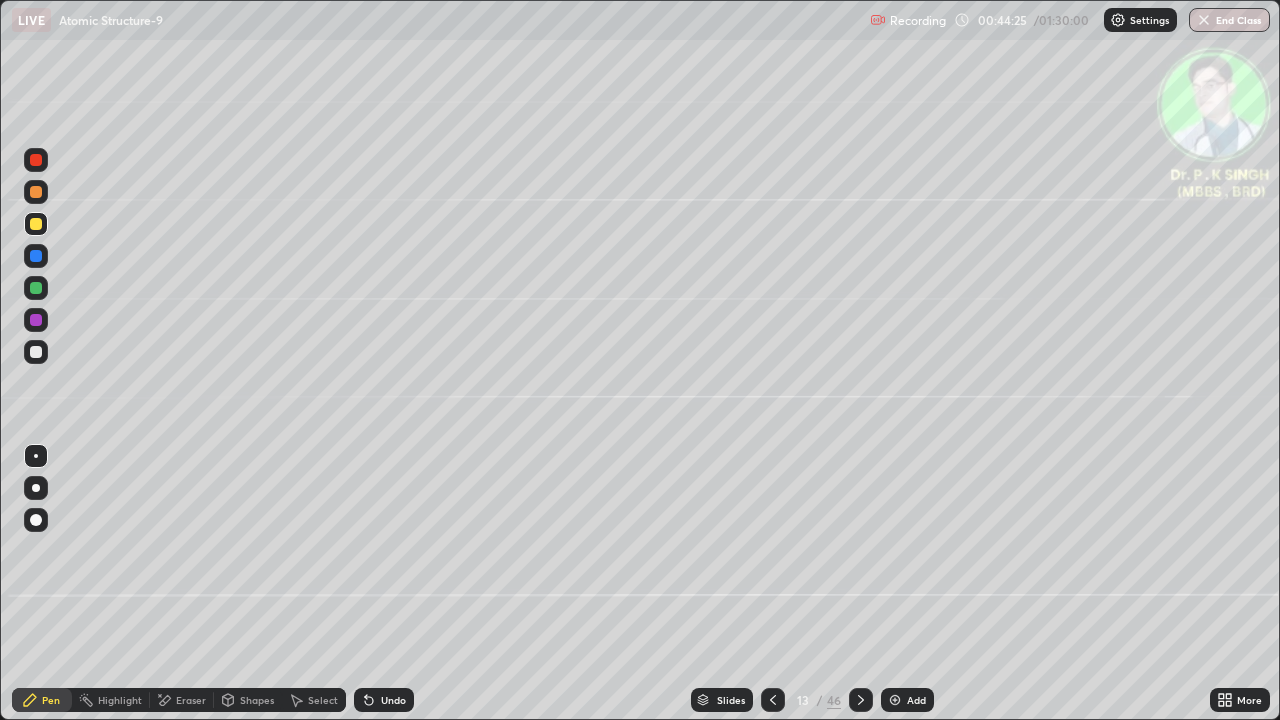 click 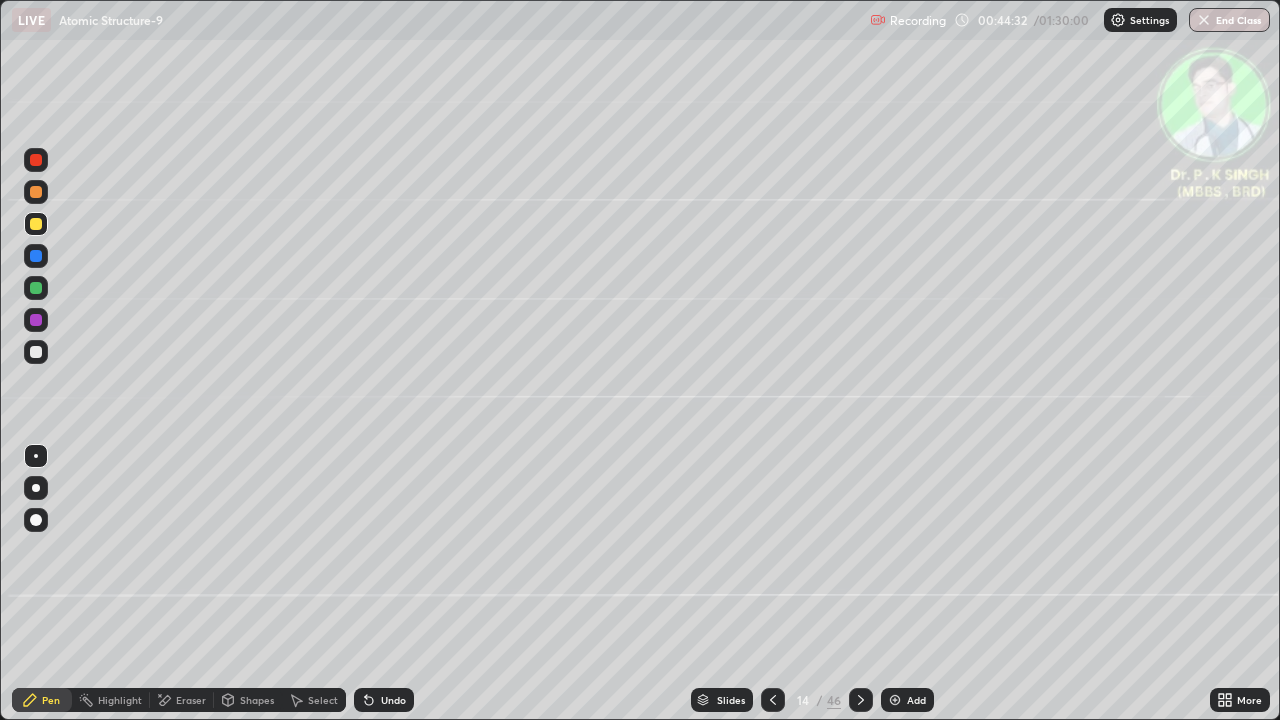 click 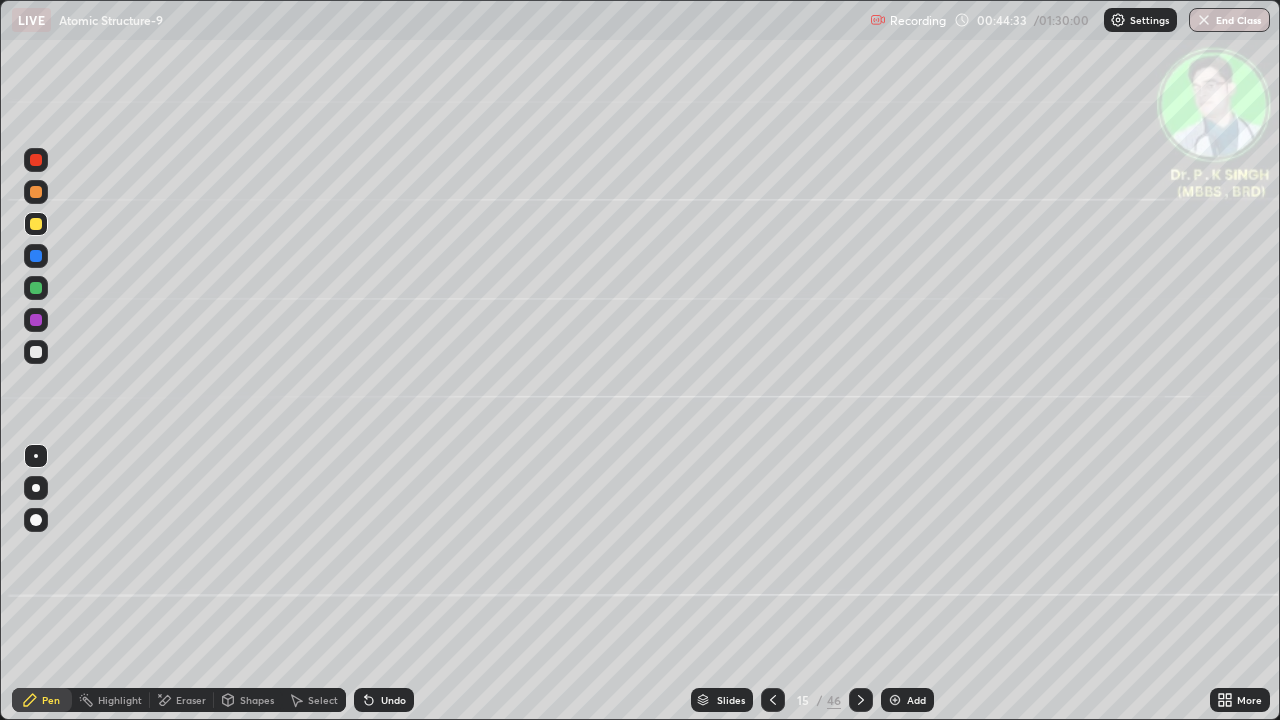 click 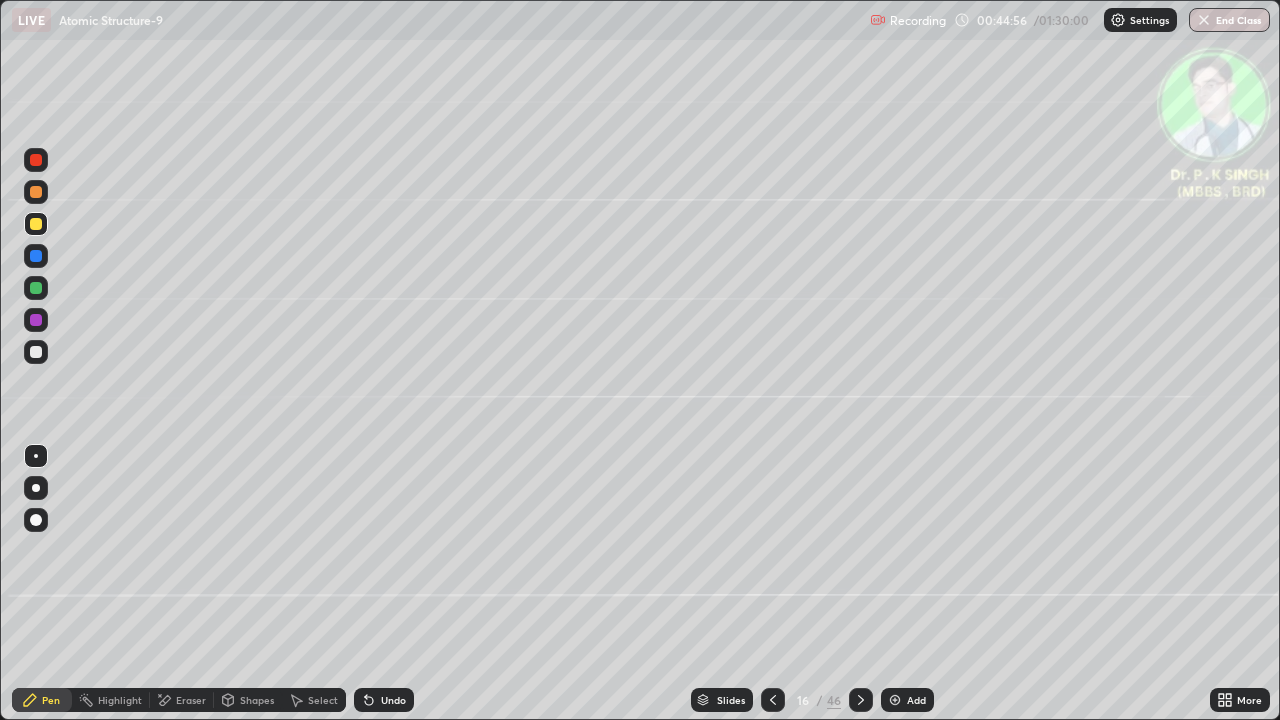 click at bounding box center (36, 256) 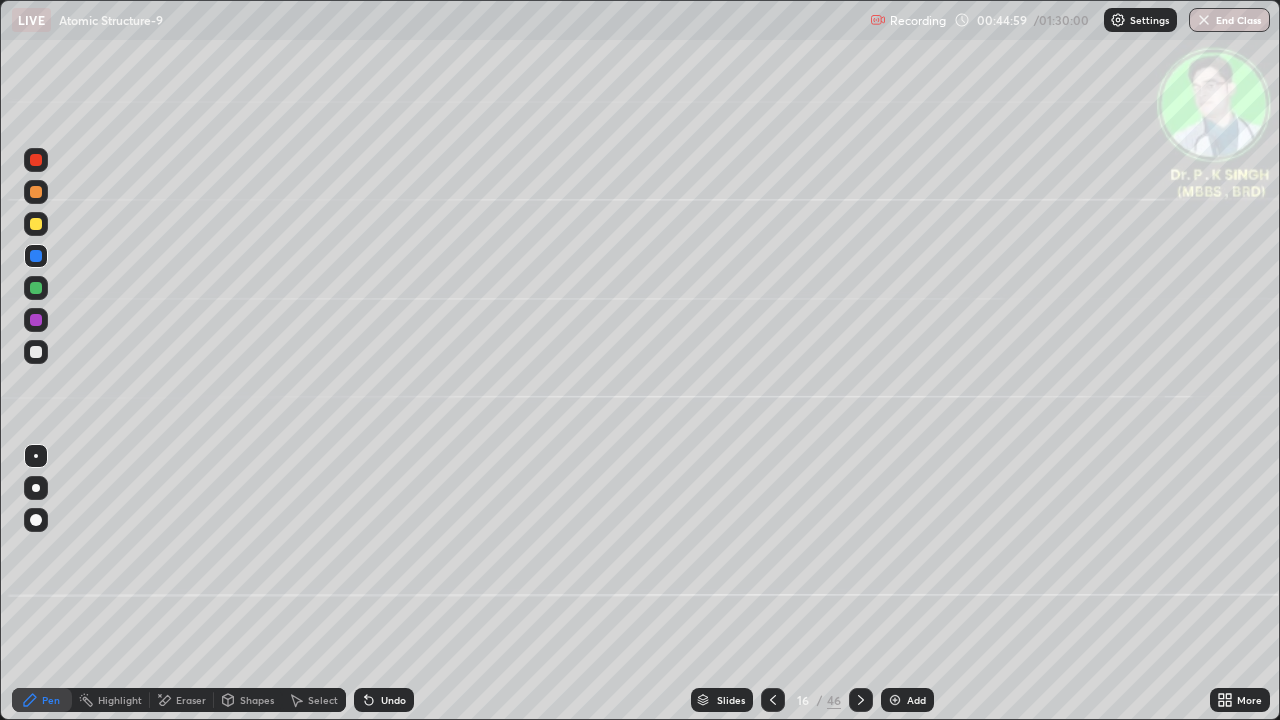 click 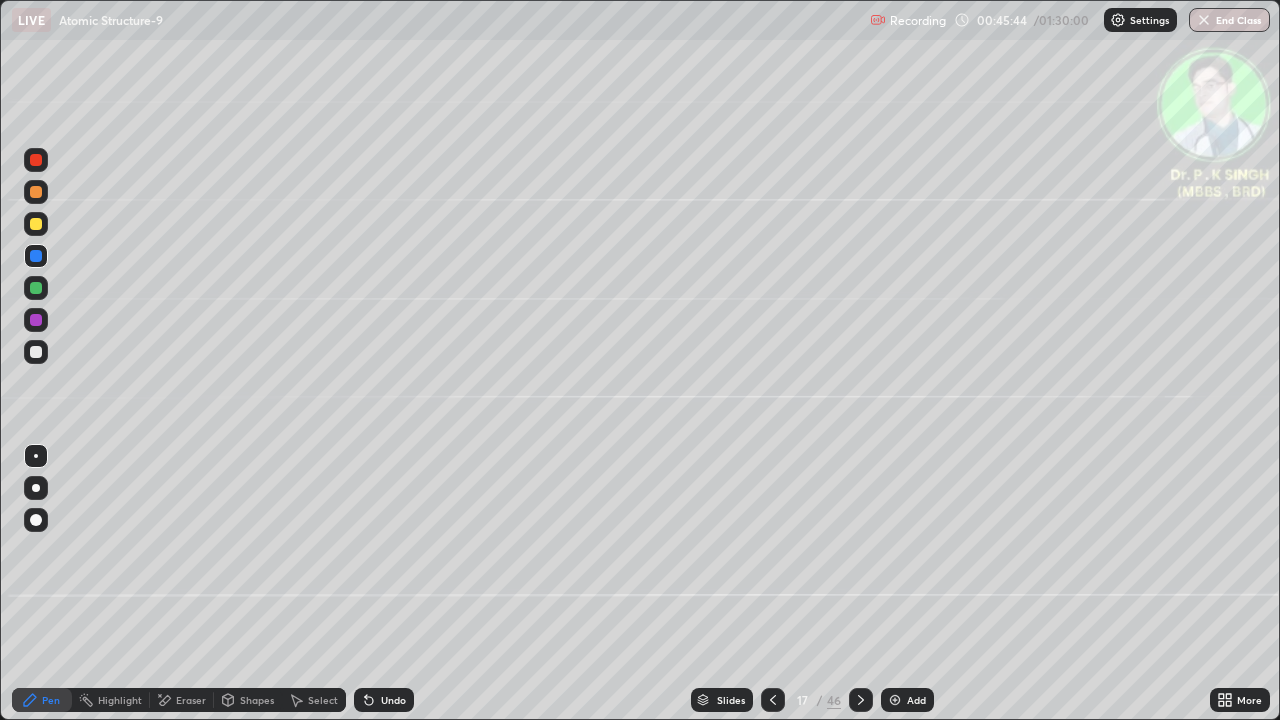 click at bounding box center (36, 224) 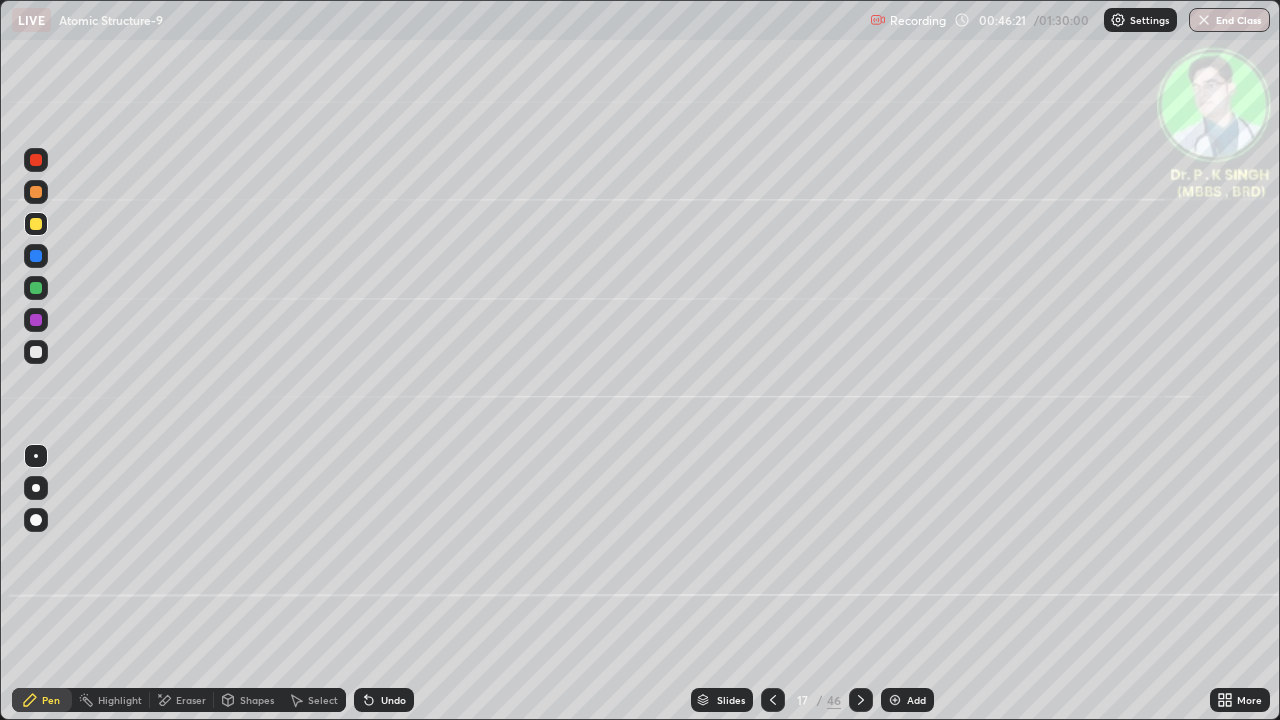 click at bounding box center [36, 288] 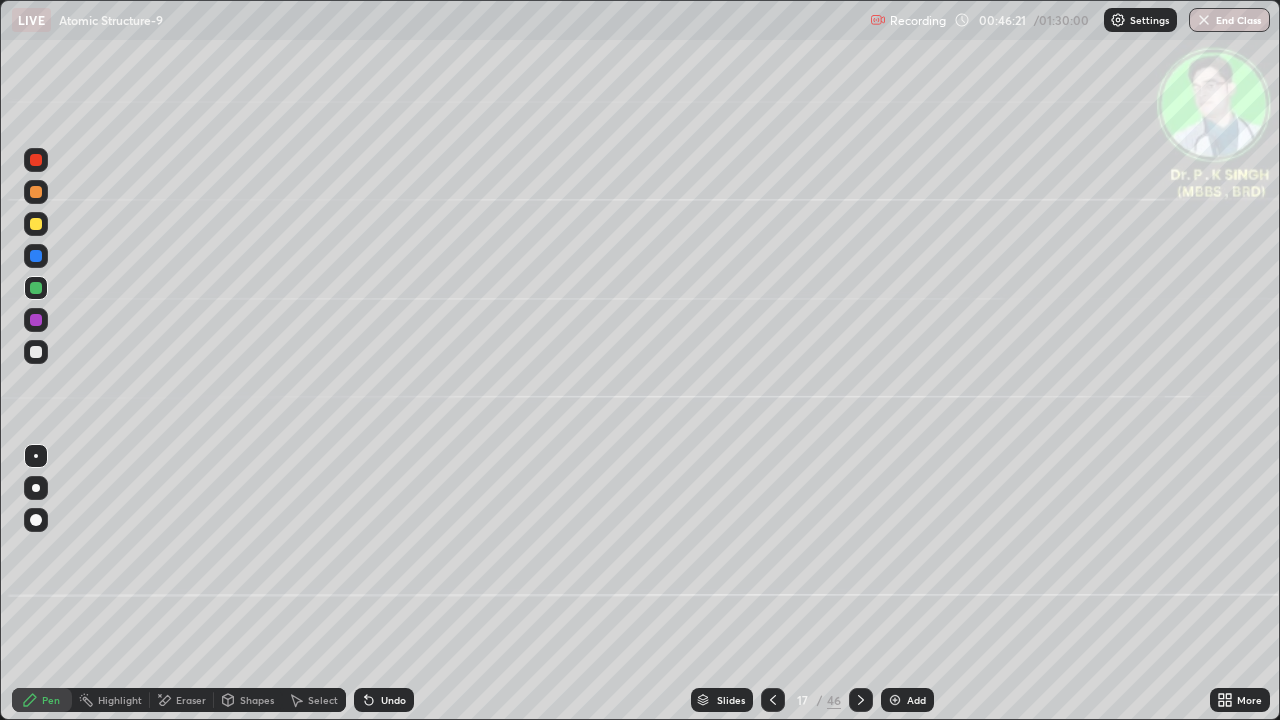 click at bounding box center (36, 288) 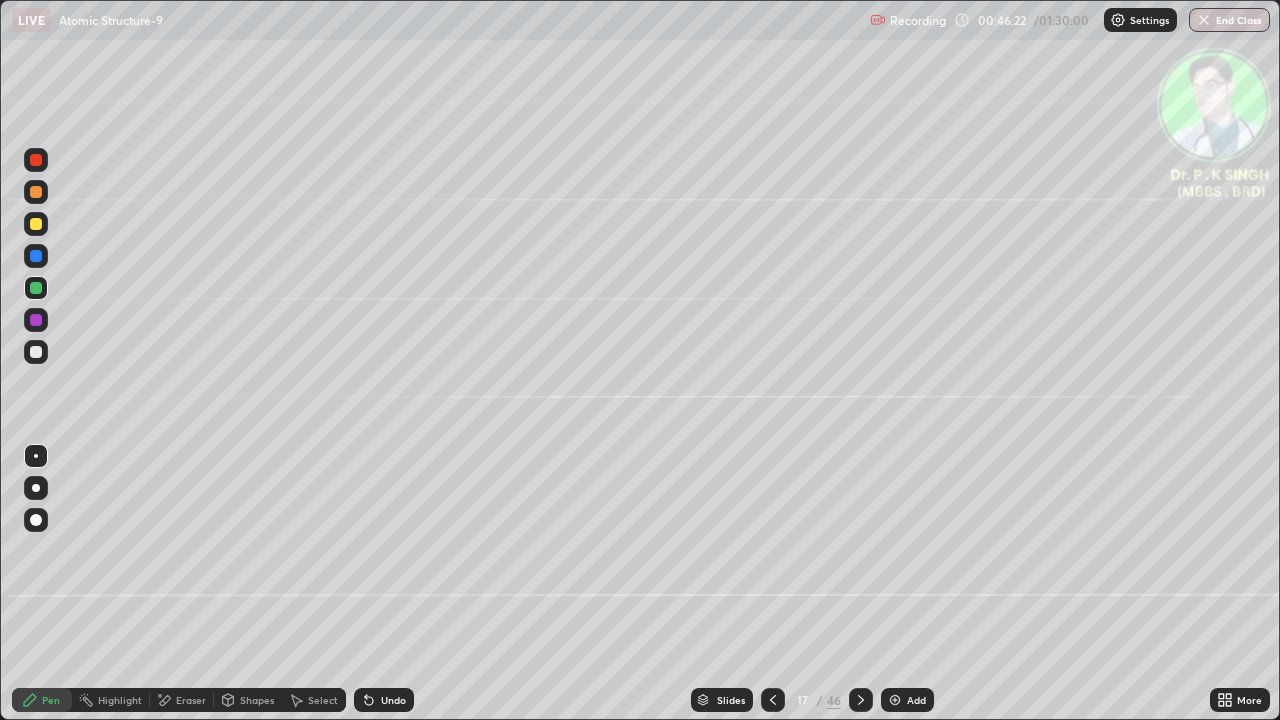 click 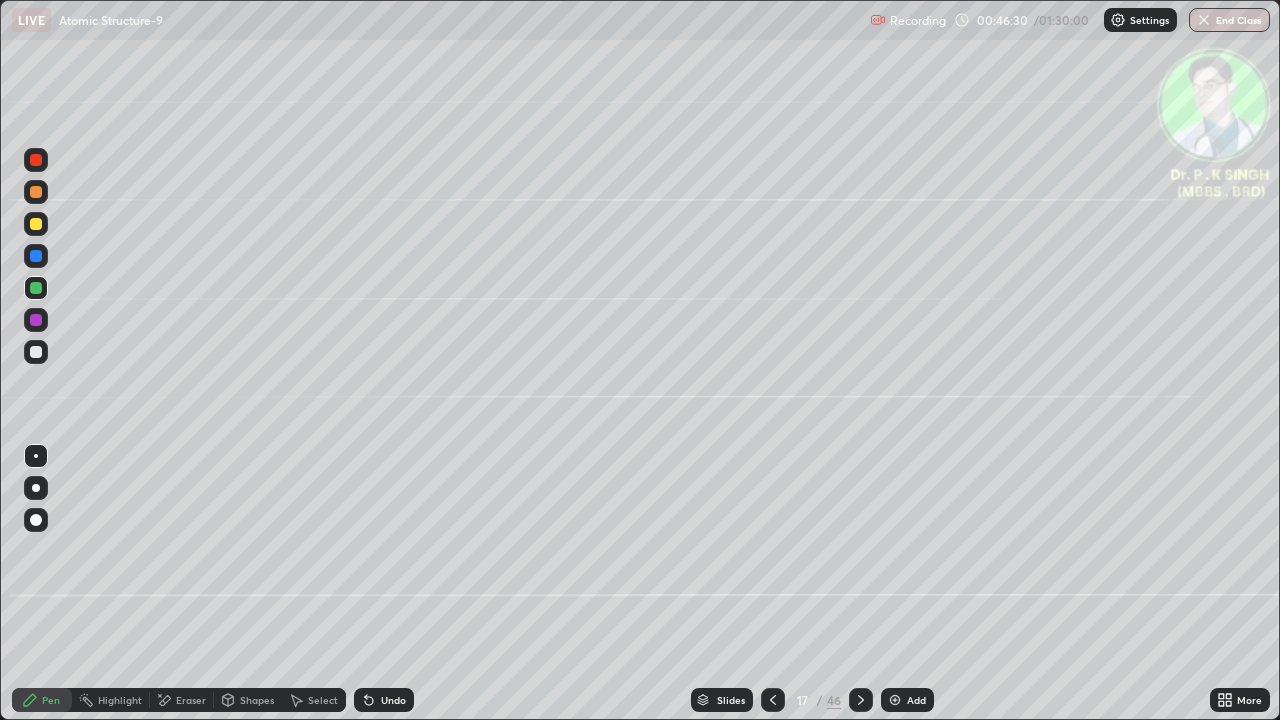 click 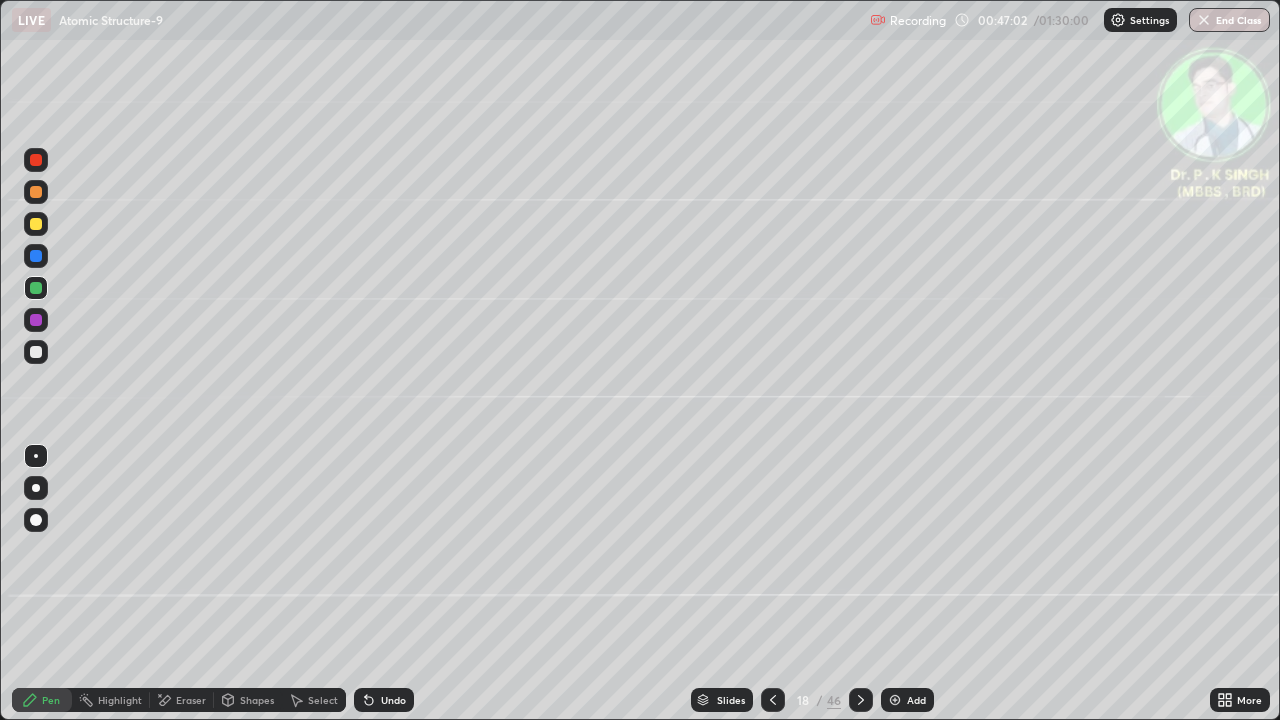 click at bounding box center [36, 224] 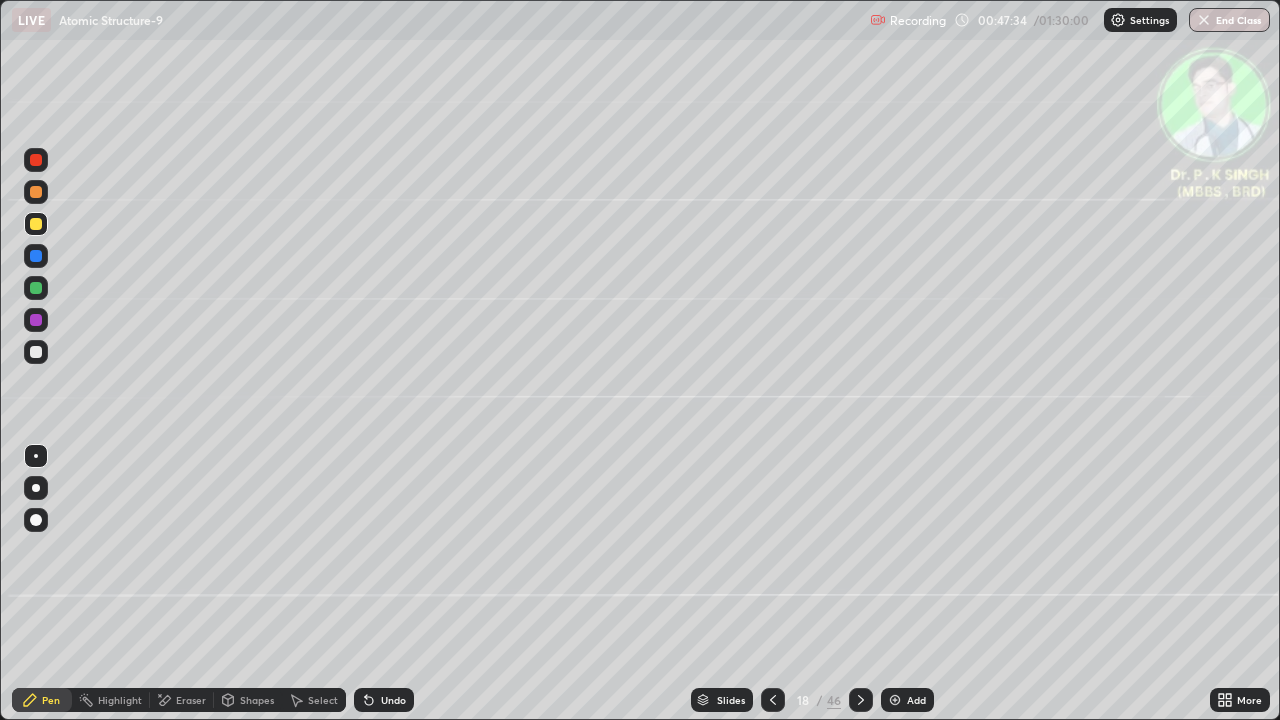 click at bounding box center (36, 224) 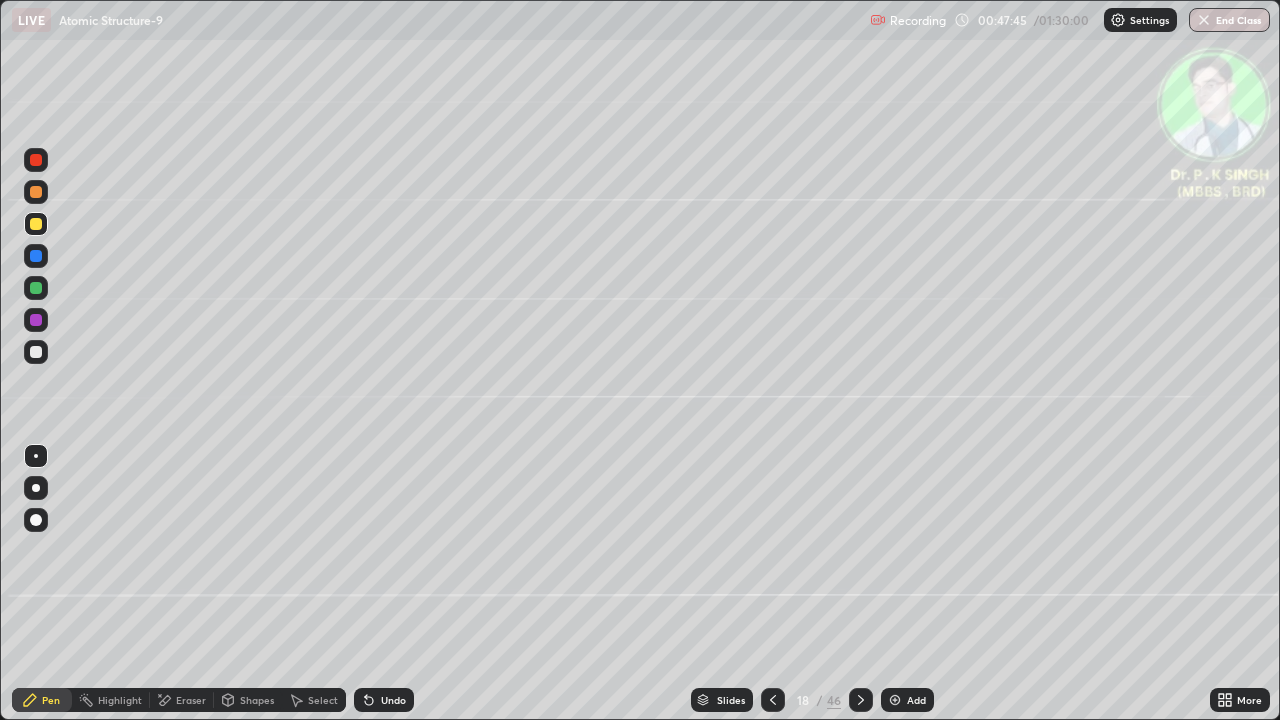 click 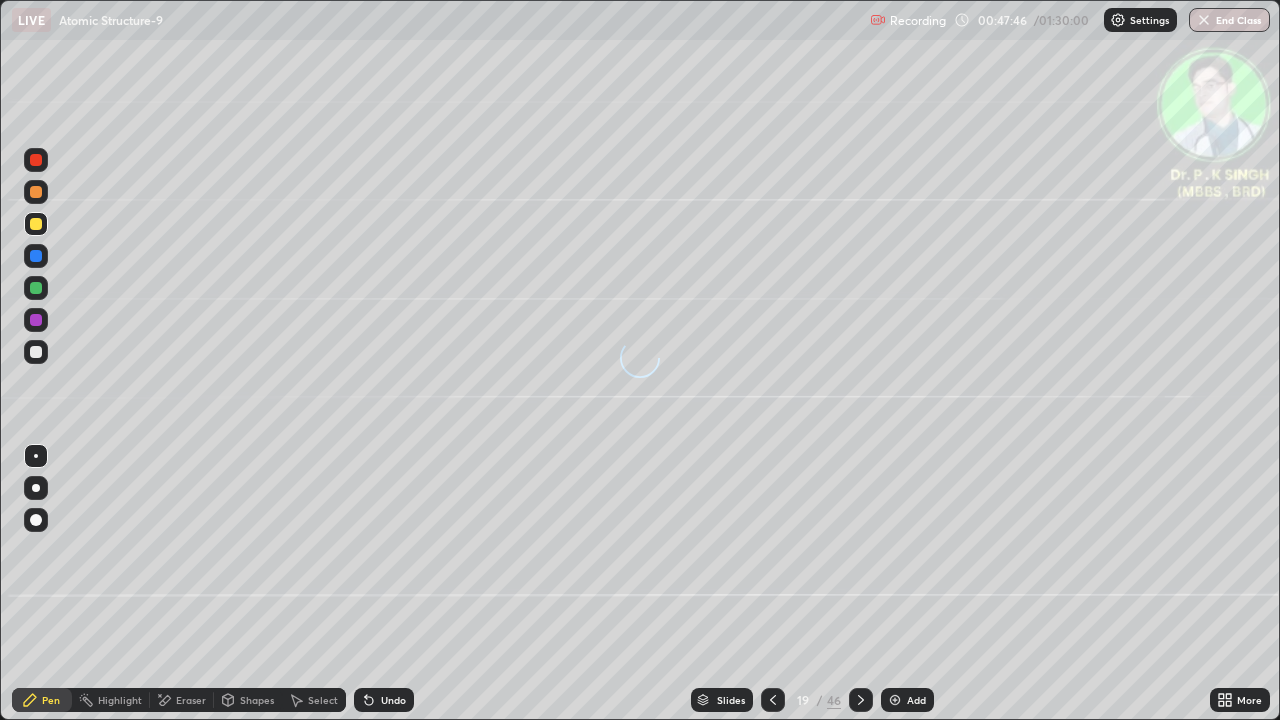 click at bounding box center [36, 256] 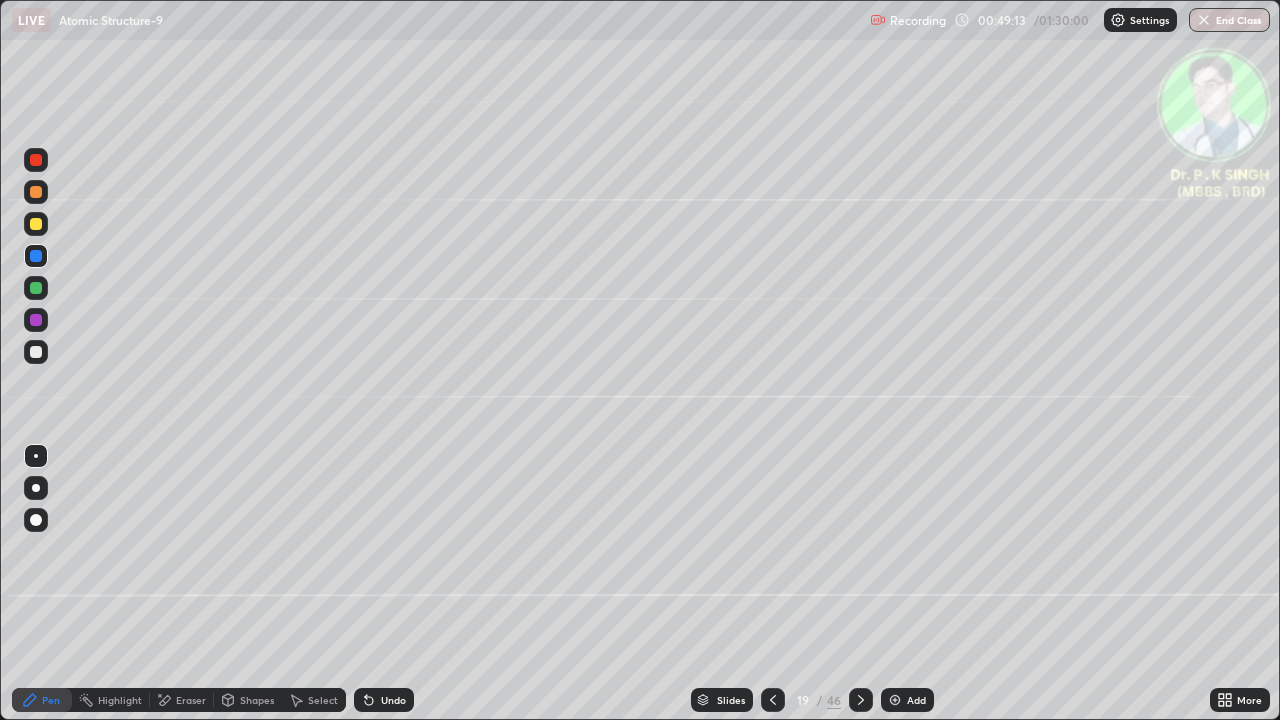 click 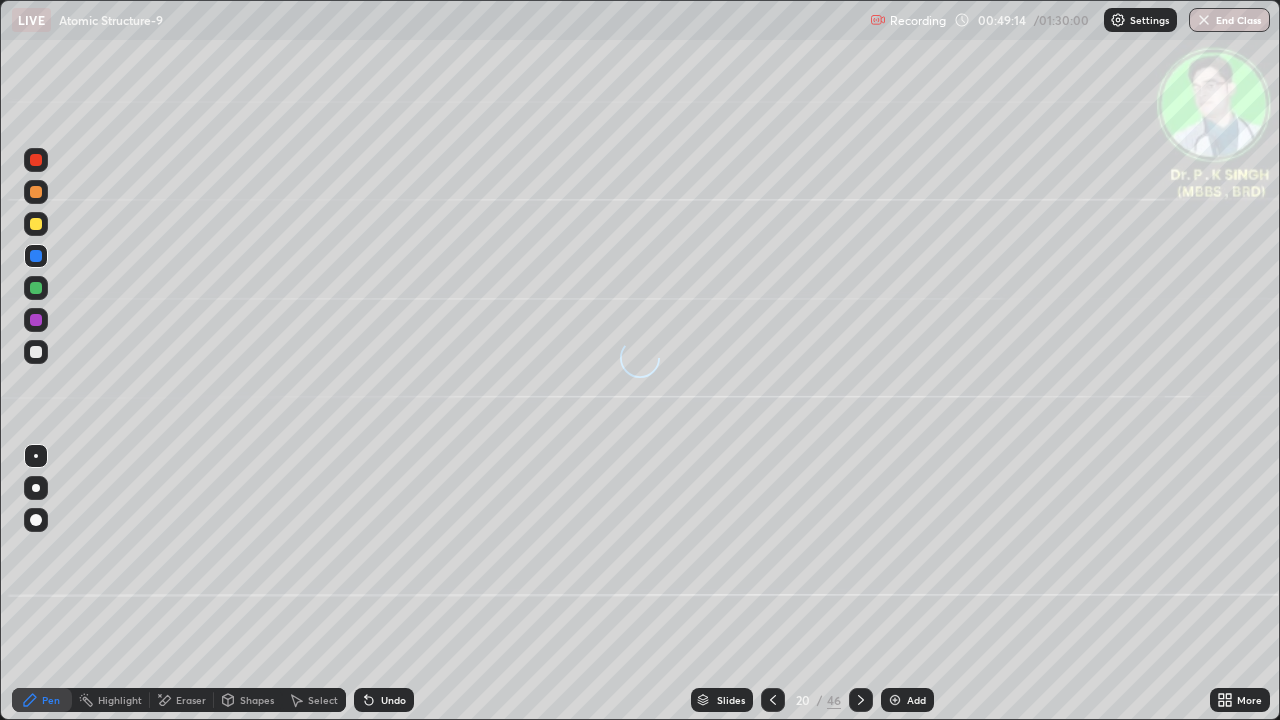 click at bounding box center (36, 288) 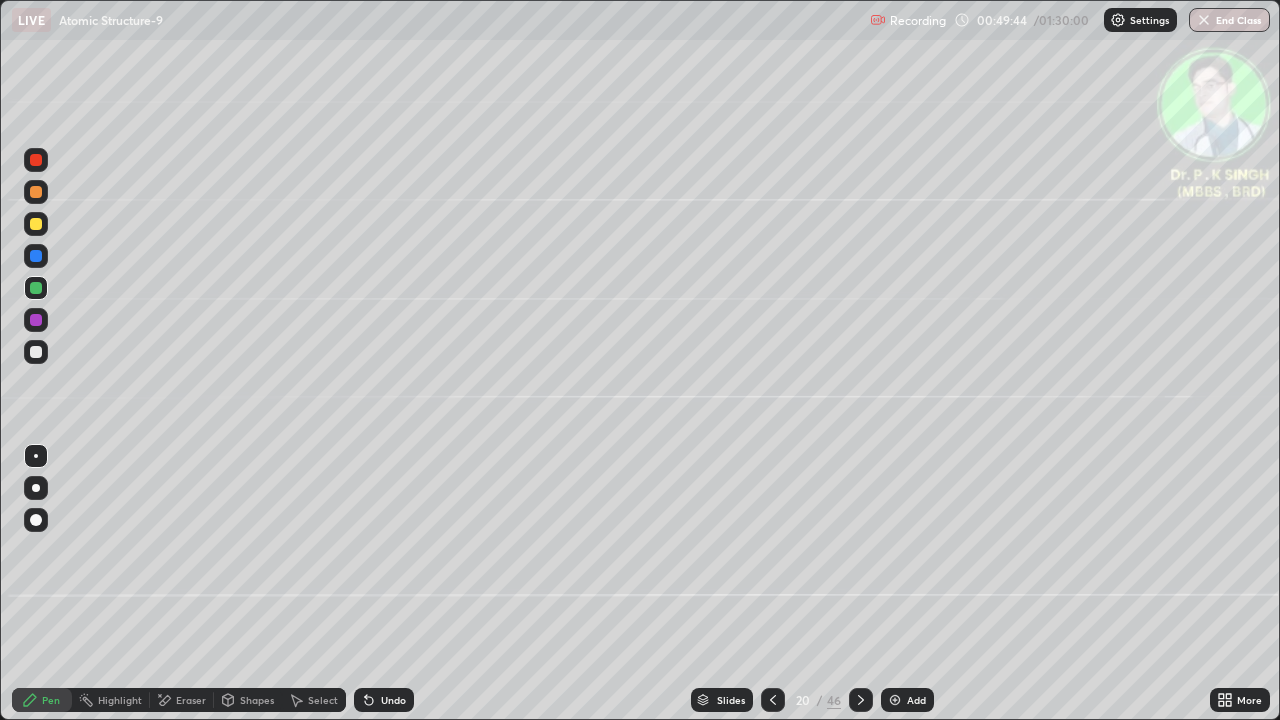 click at bounding box center (36, 224) 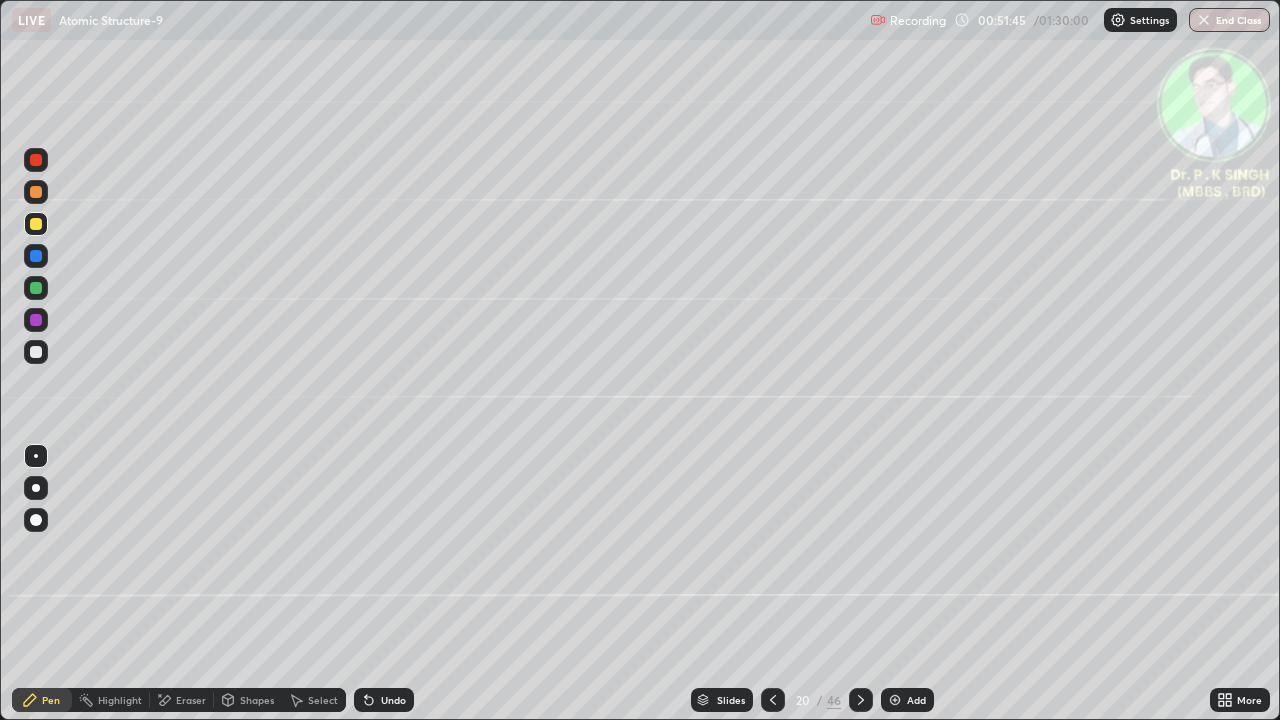 click 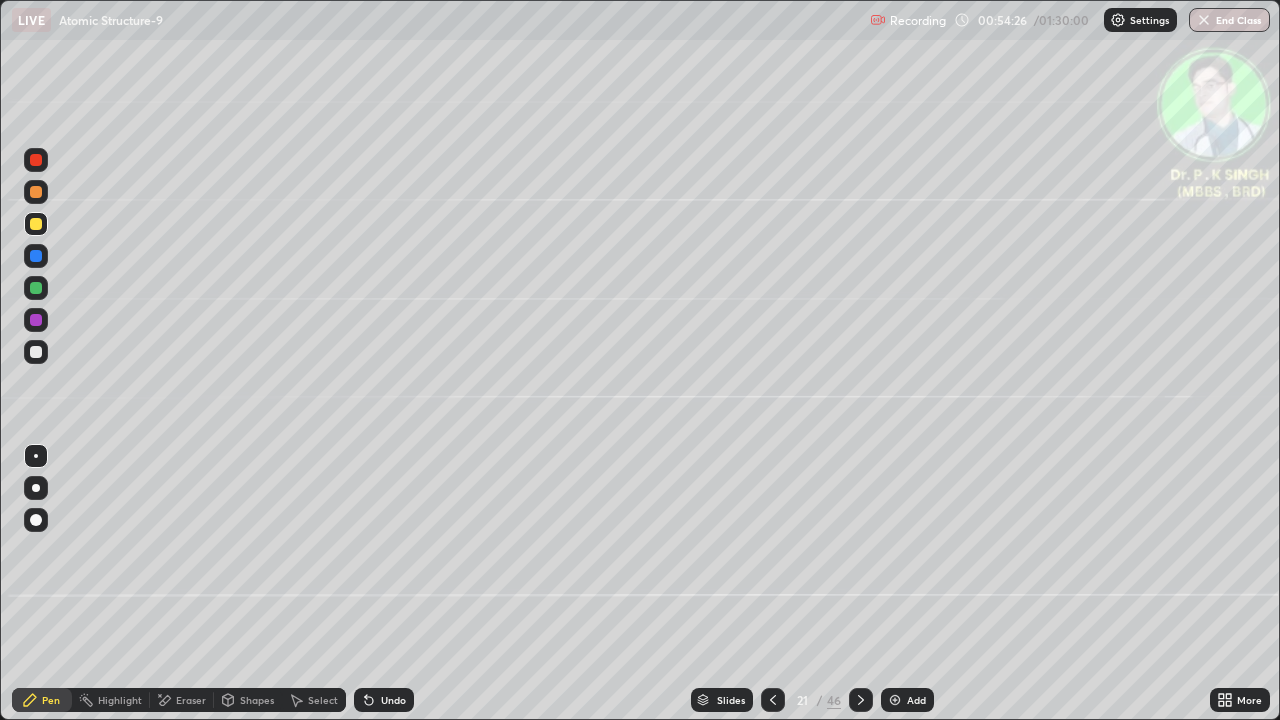 click at bounding box center [861, 700] 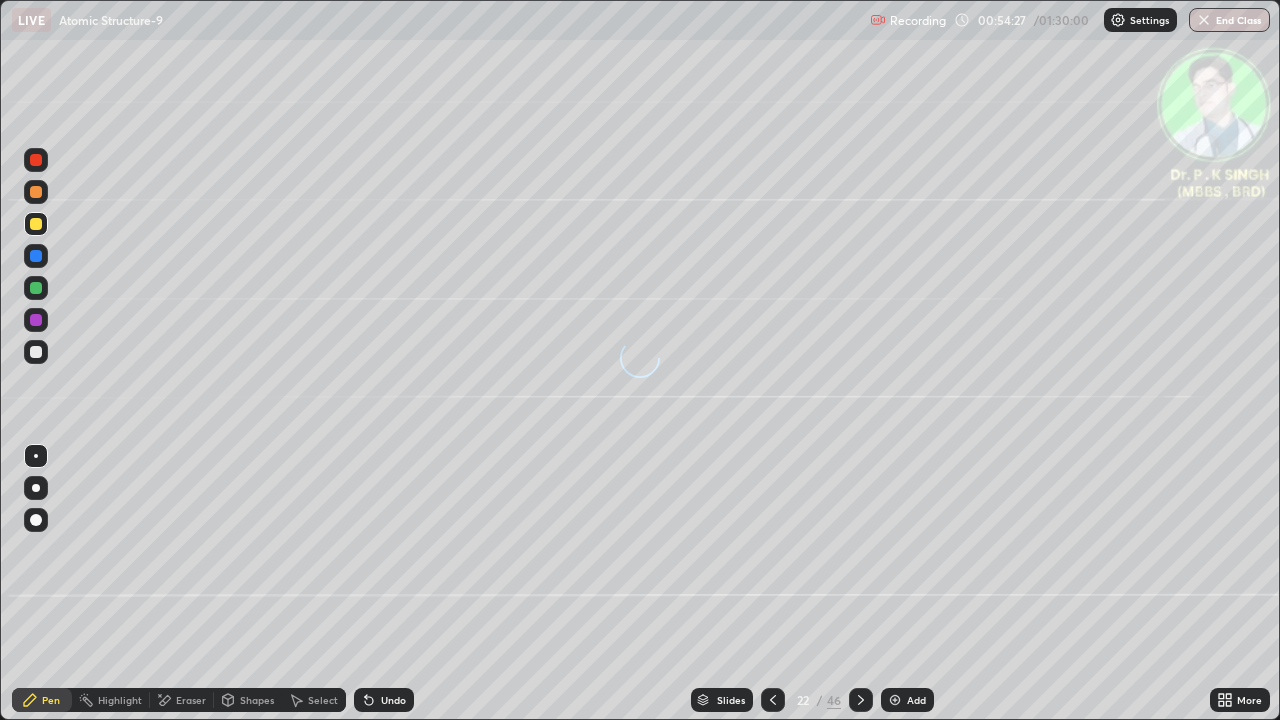 click at bounding box center (36, 224) 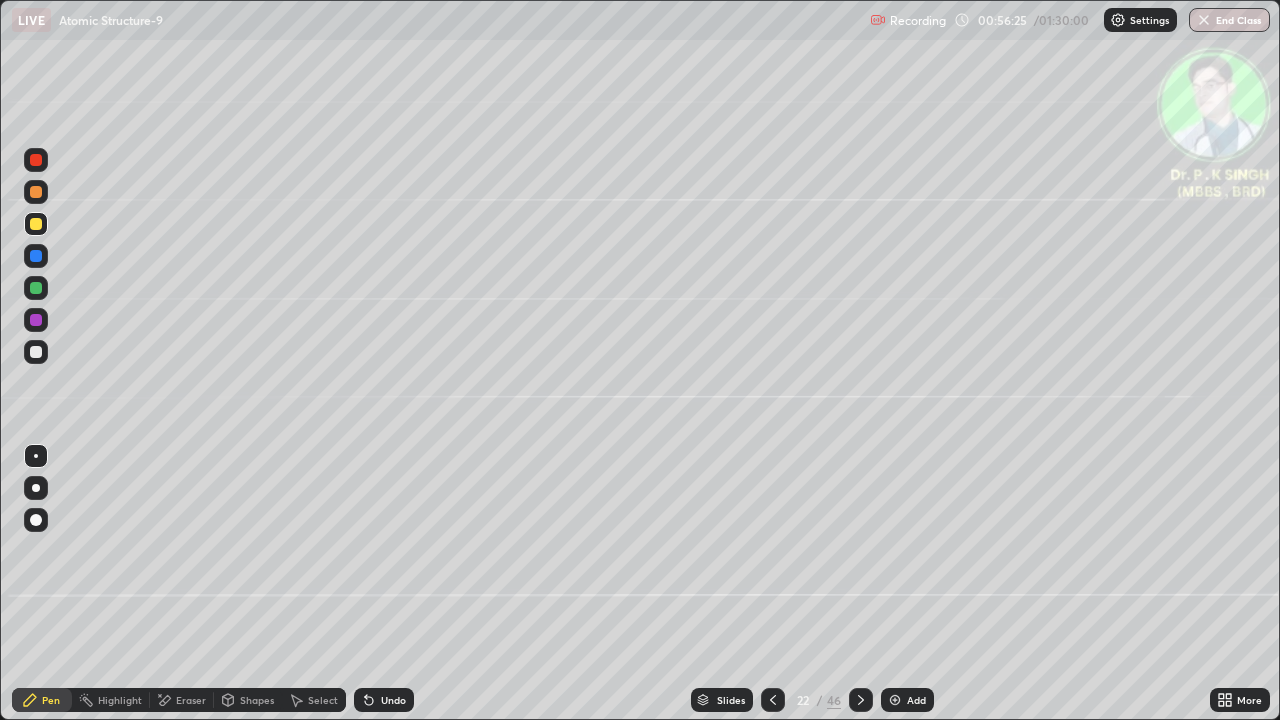 click at bounding box center (861, 700) 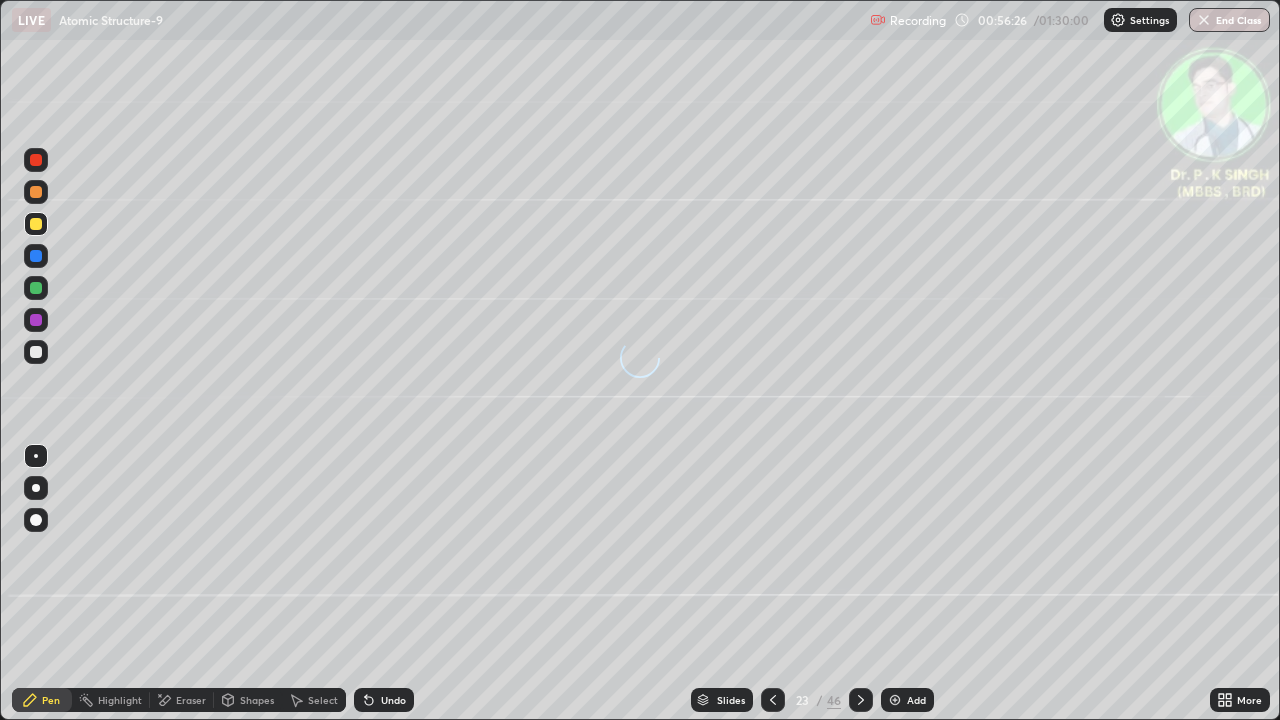 click at bounding box center [36, 288] 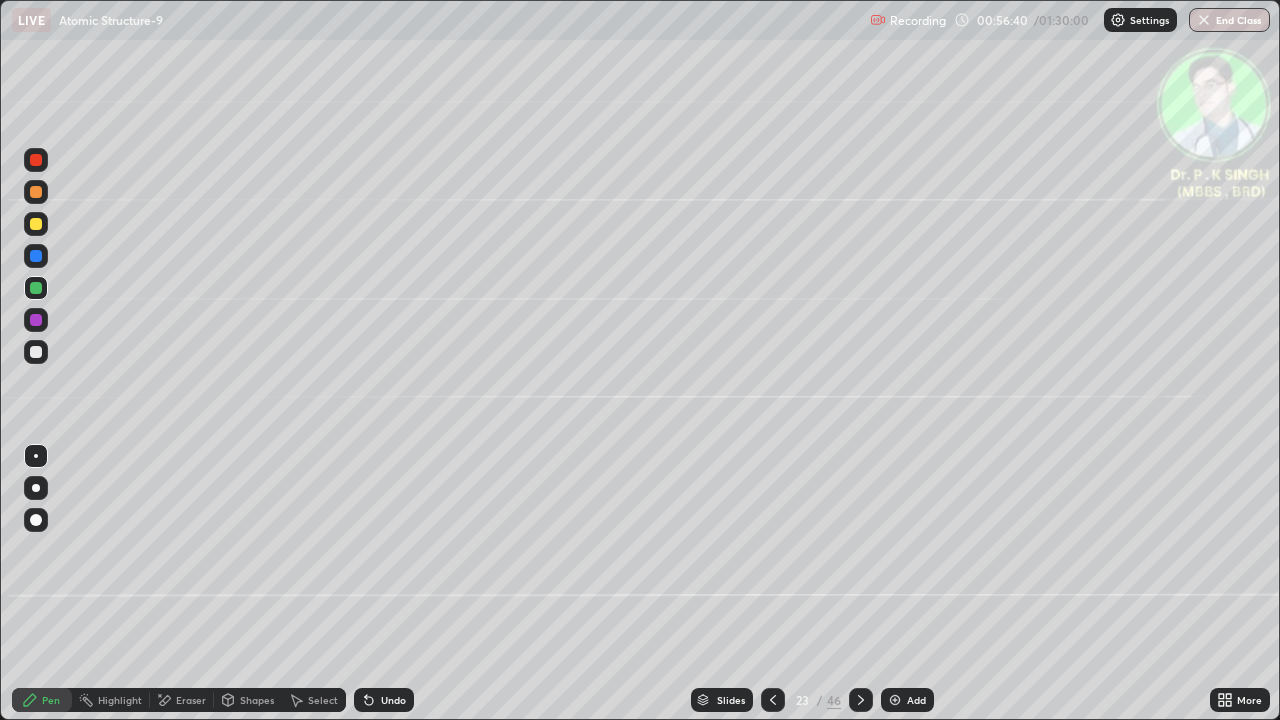 click at bounding box center [36, 224] 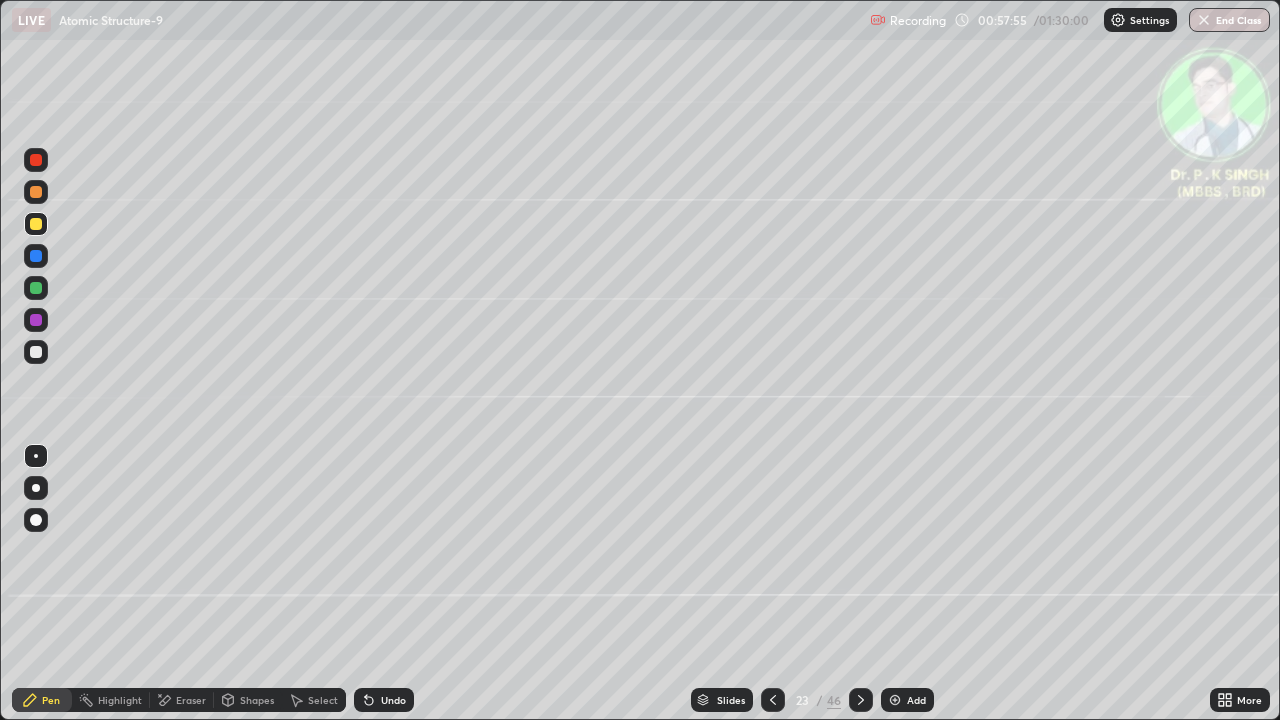 click at bounding box center (36, 224) 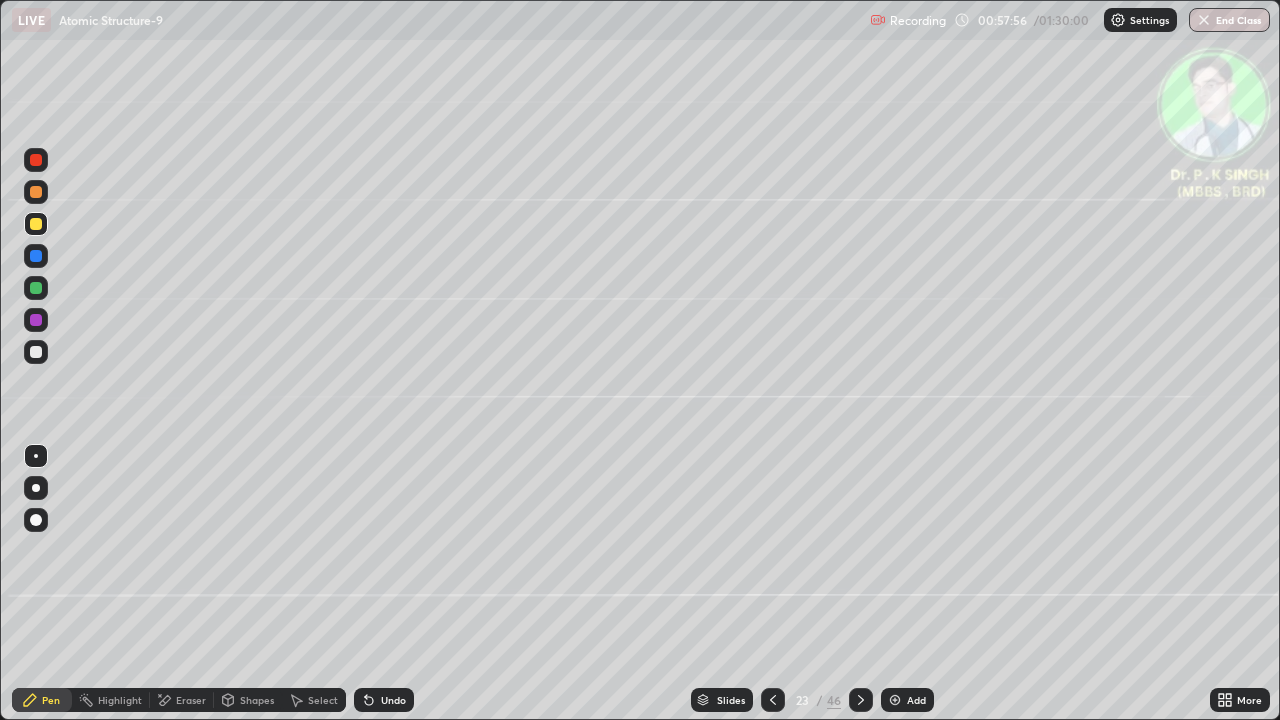 click 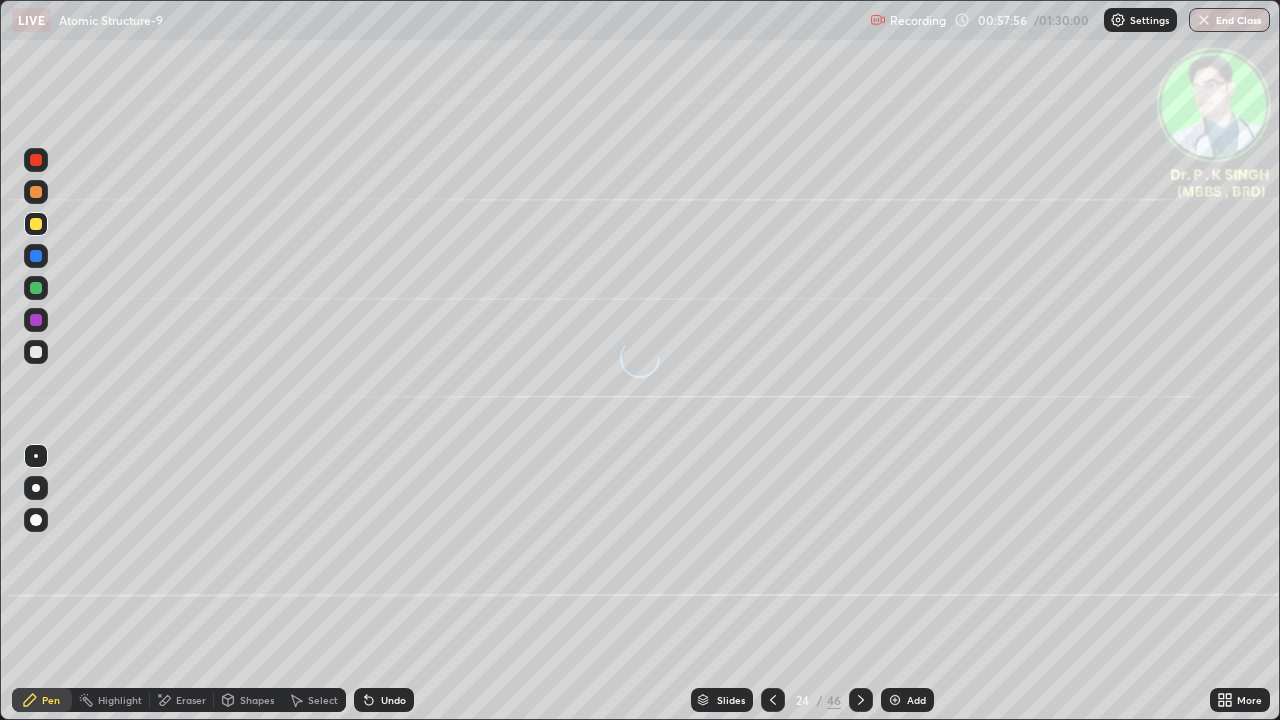 click at bounding box center [861, 700] 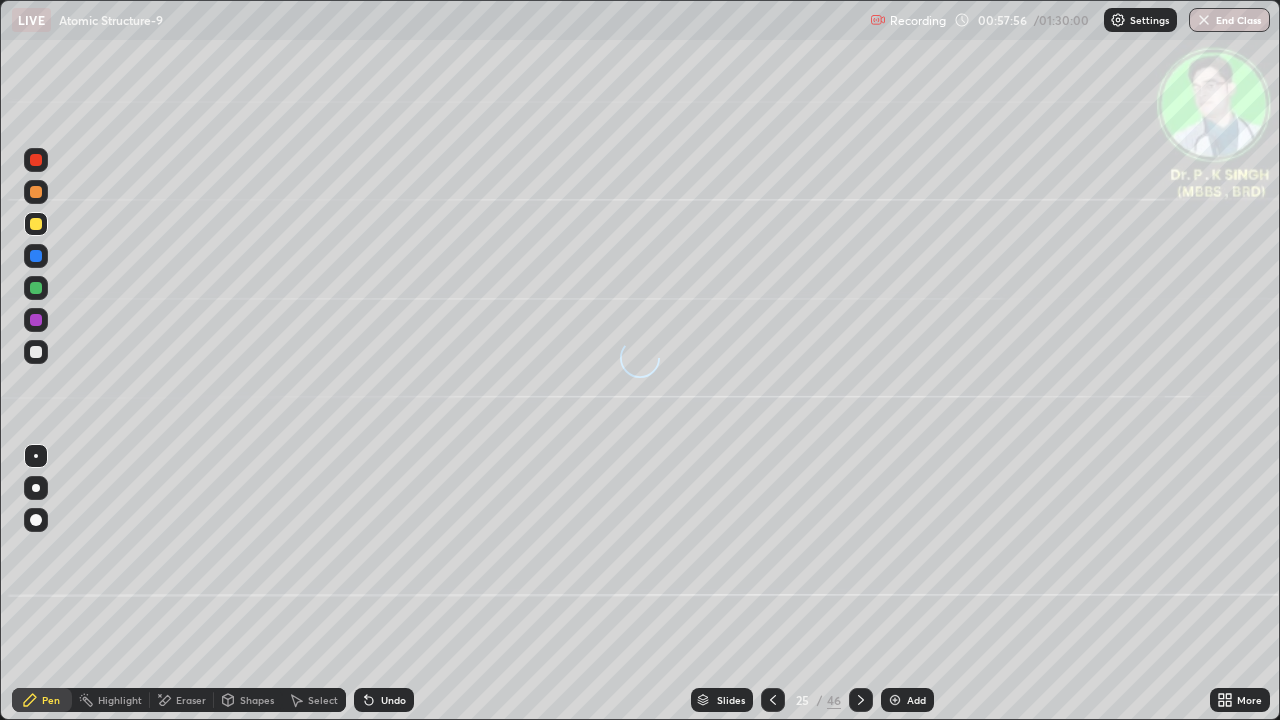 click at bounding box center (861, 700) 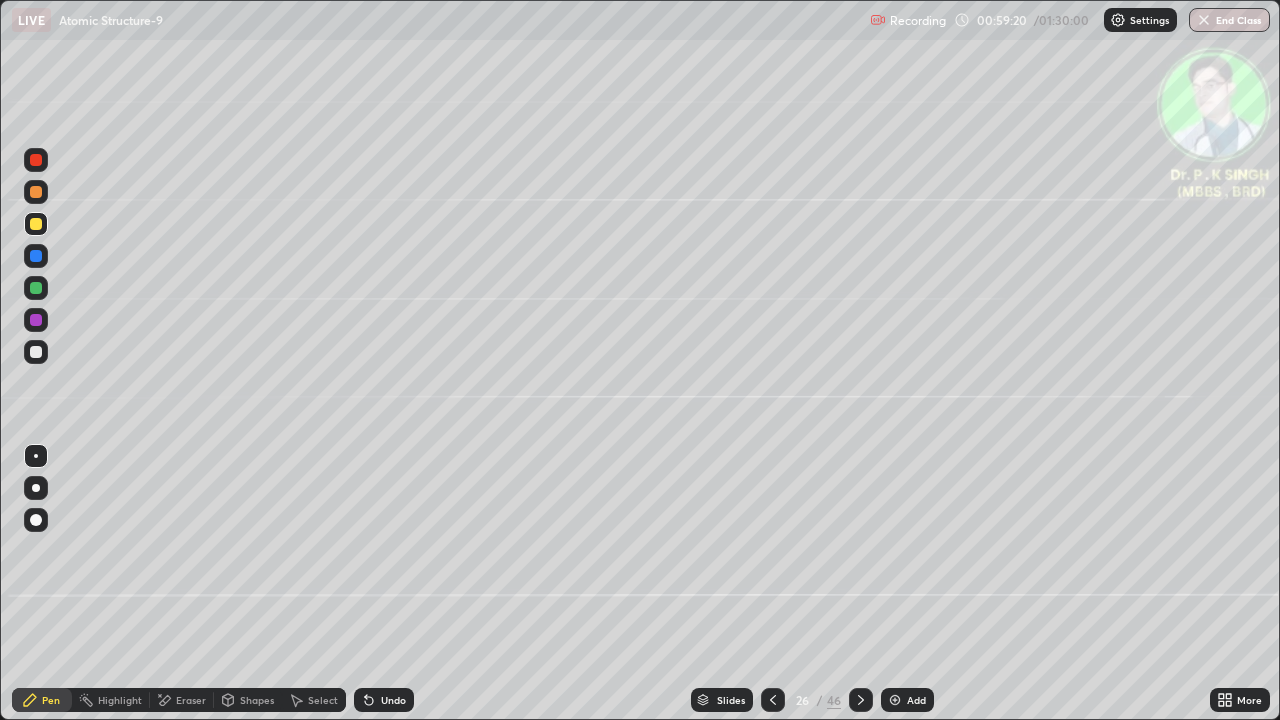 click at bounding box center [773, 700] 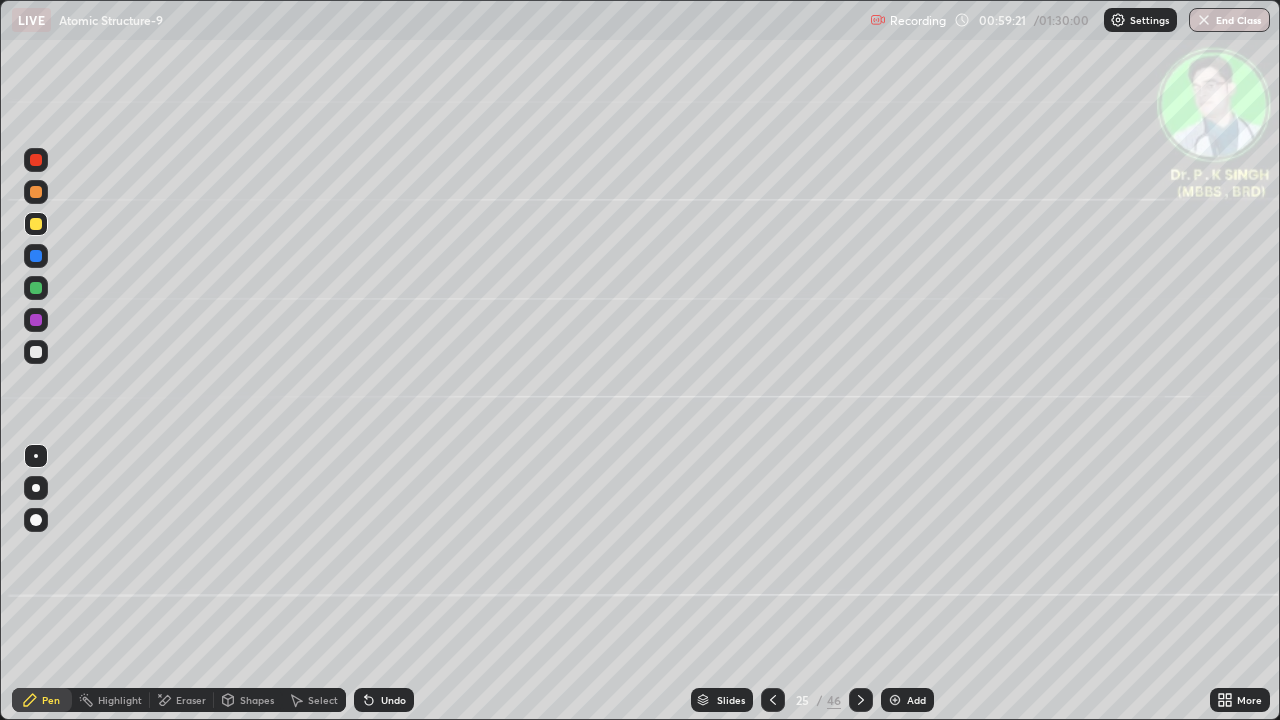 click at bounding box center (861, 700) 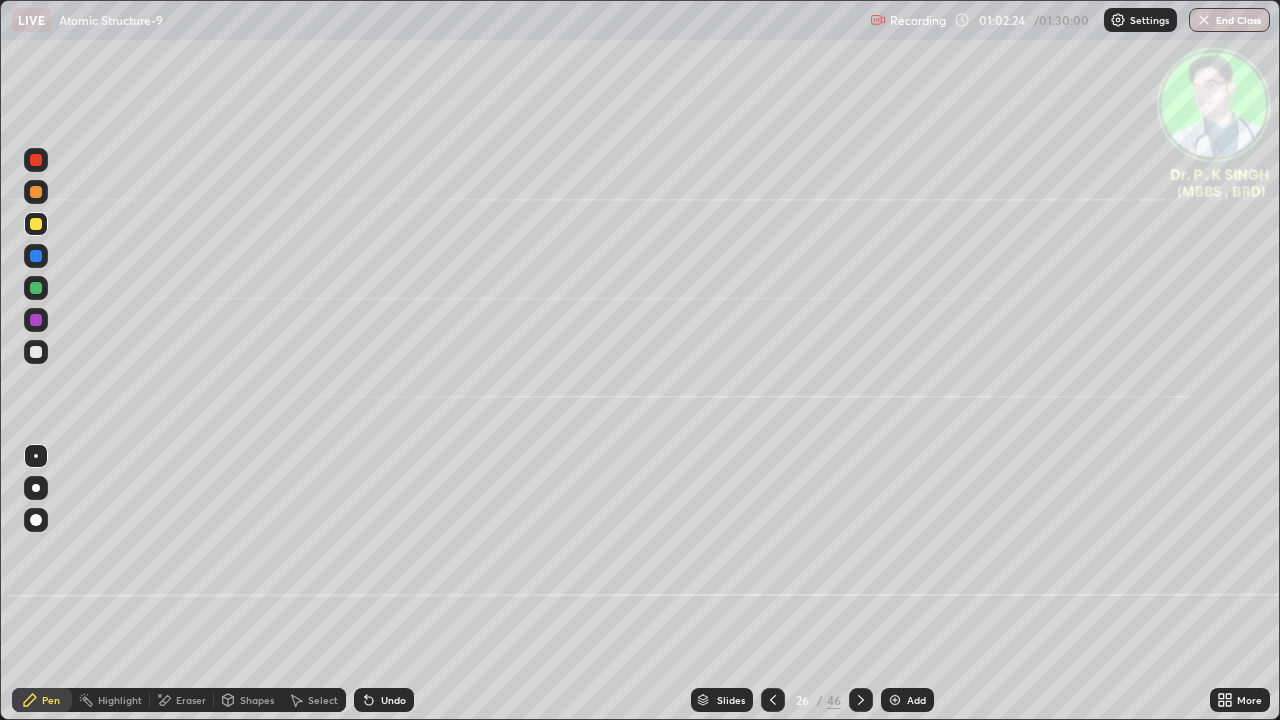 click 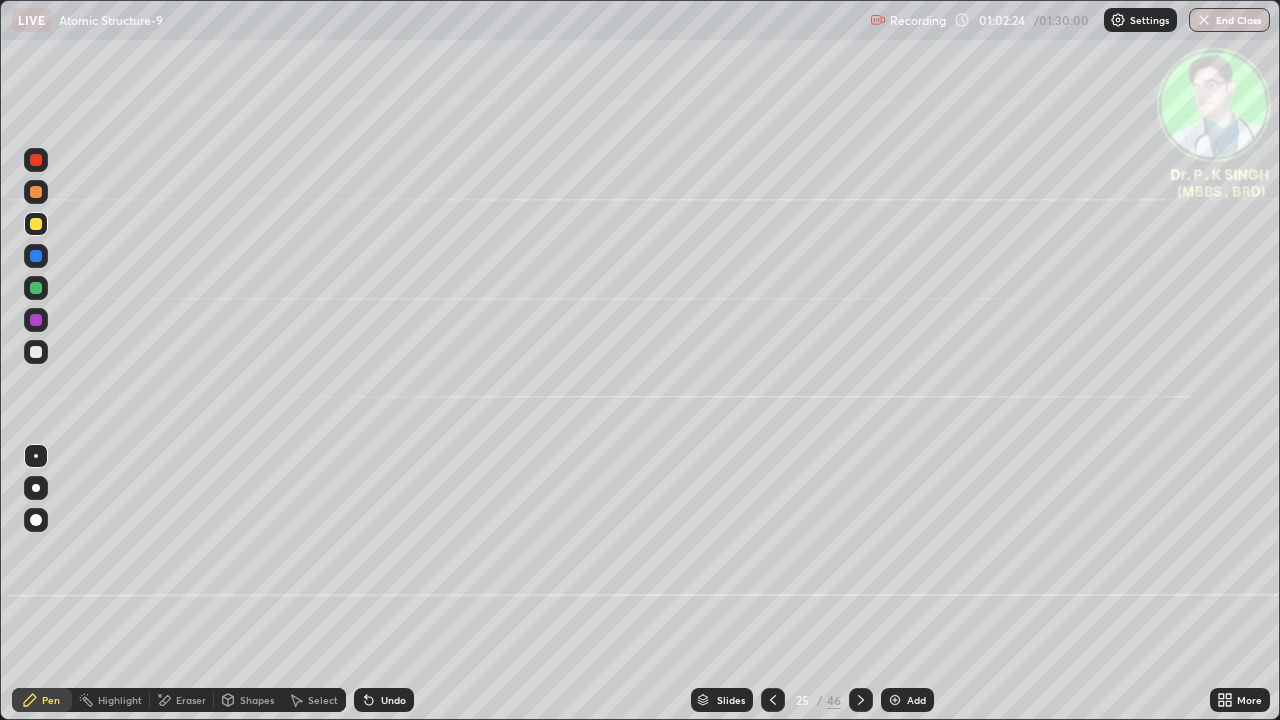 click at bounding box center (773, 700) 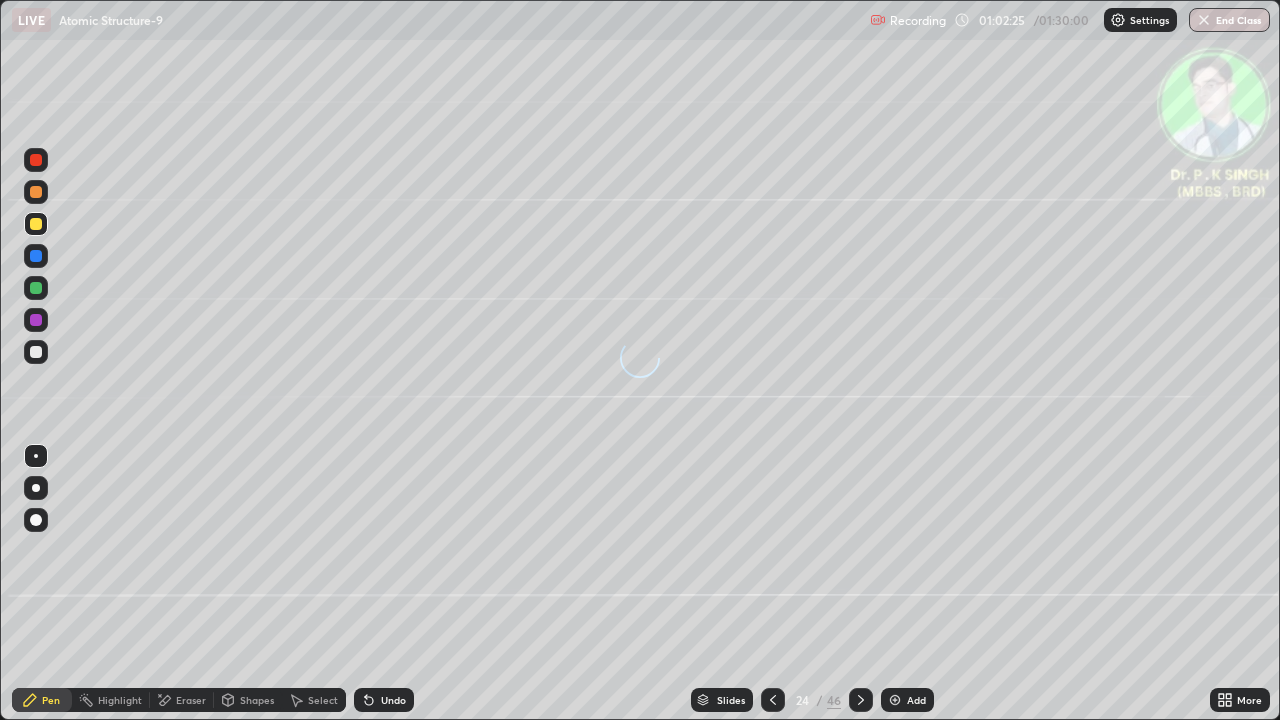 click 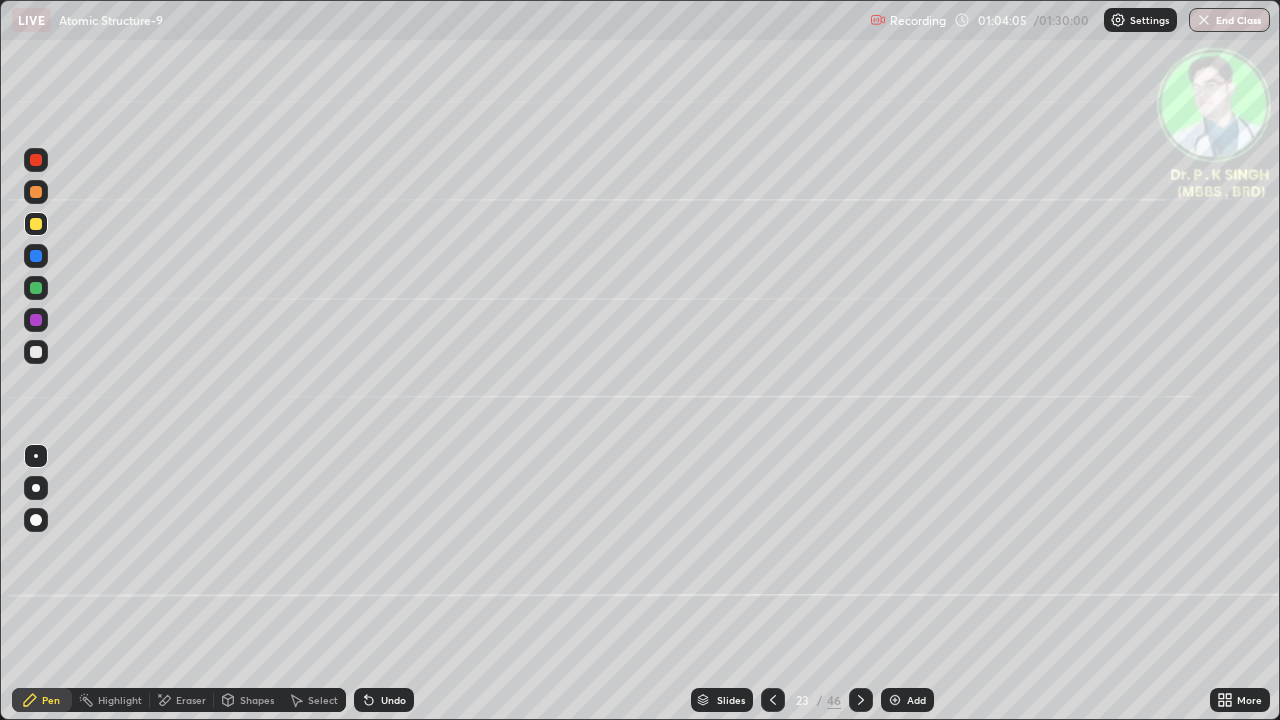 click 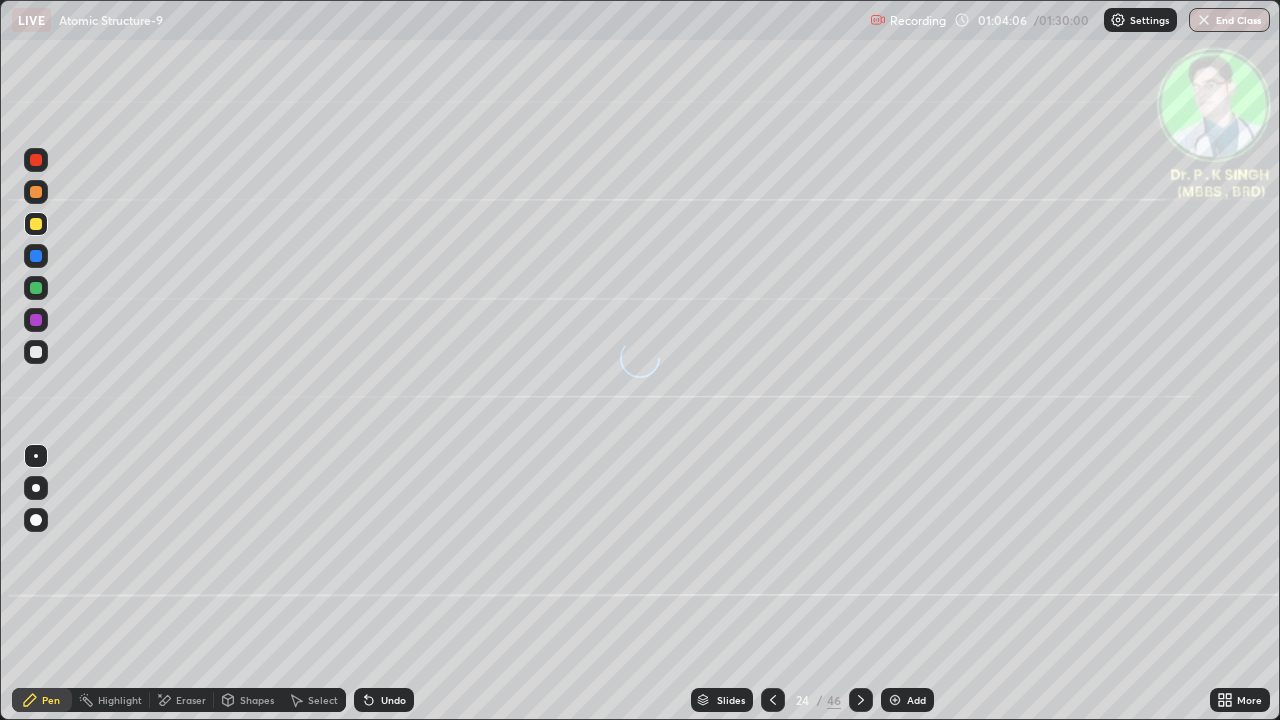 click at bounding box center [861, 700] 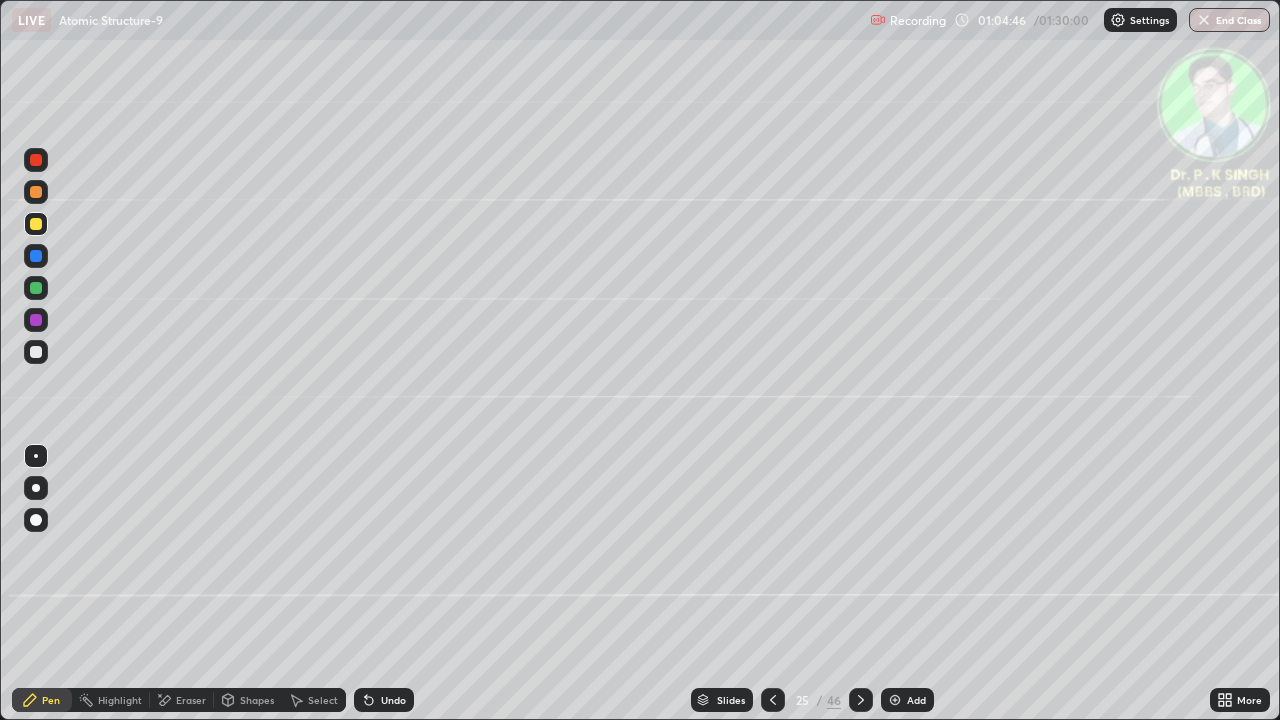 click 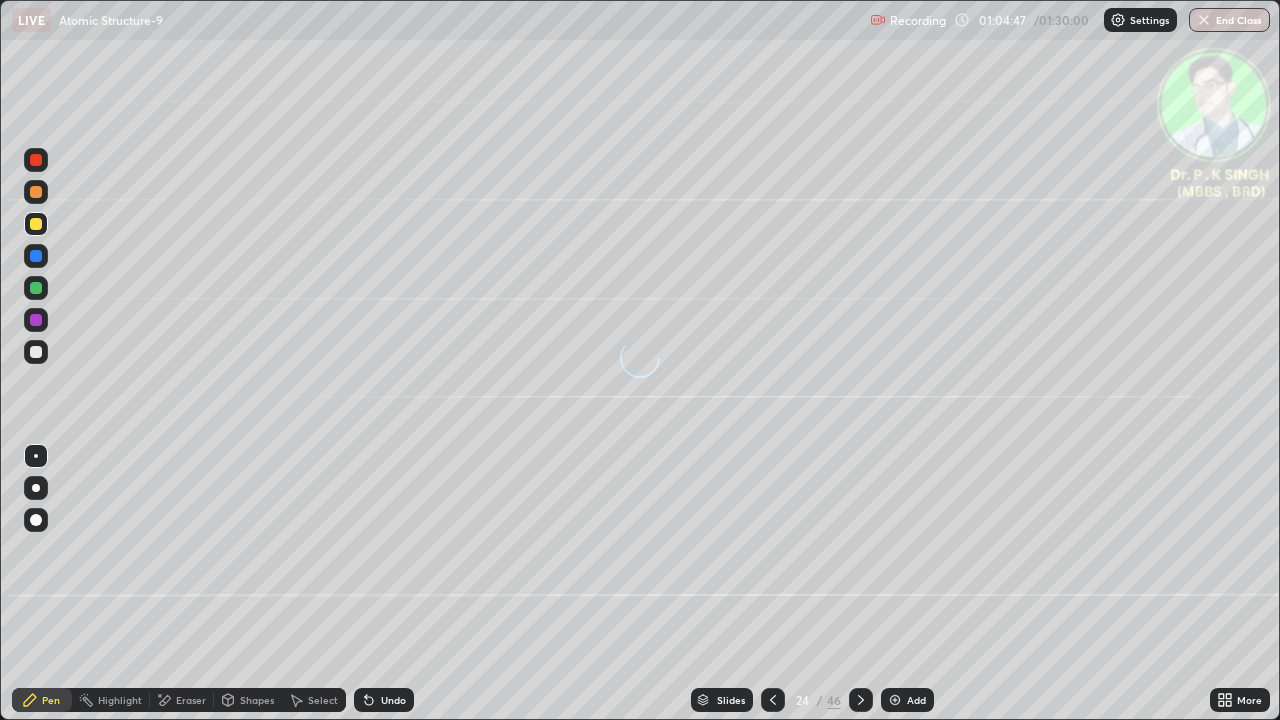 click 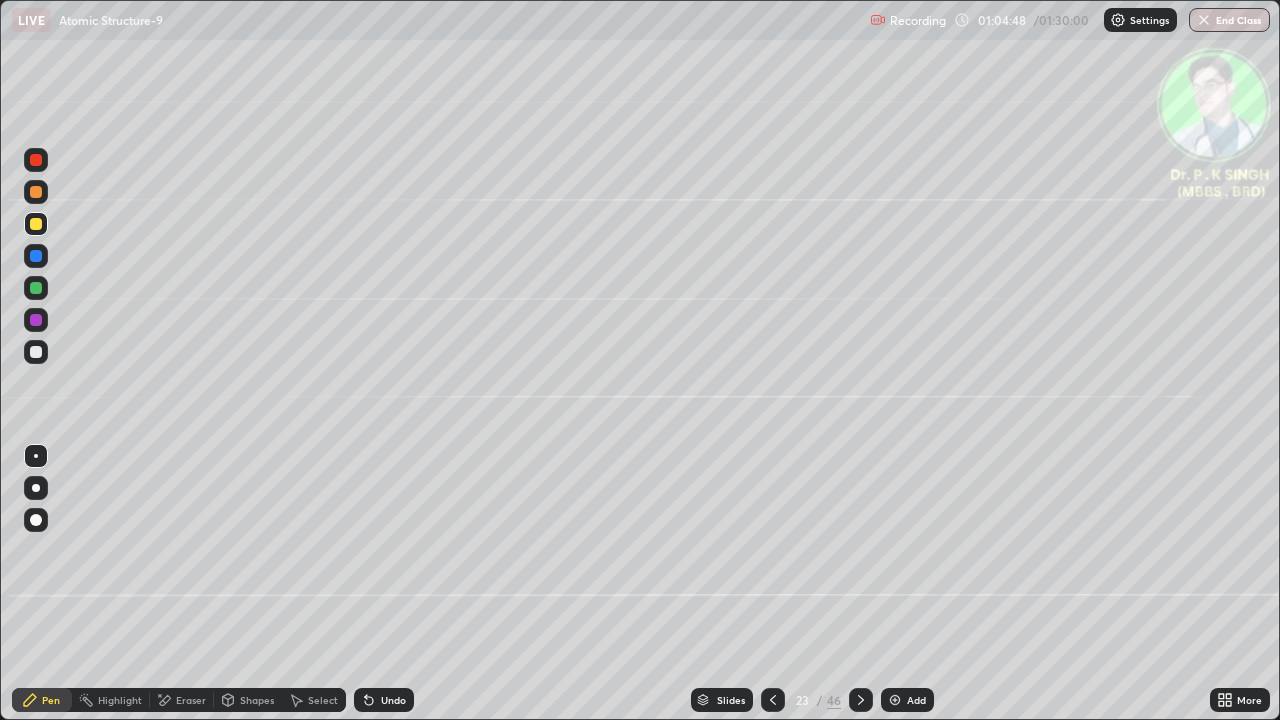 click at bounding box center (861, 700) 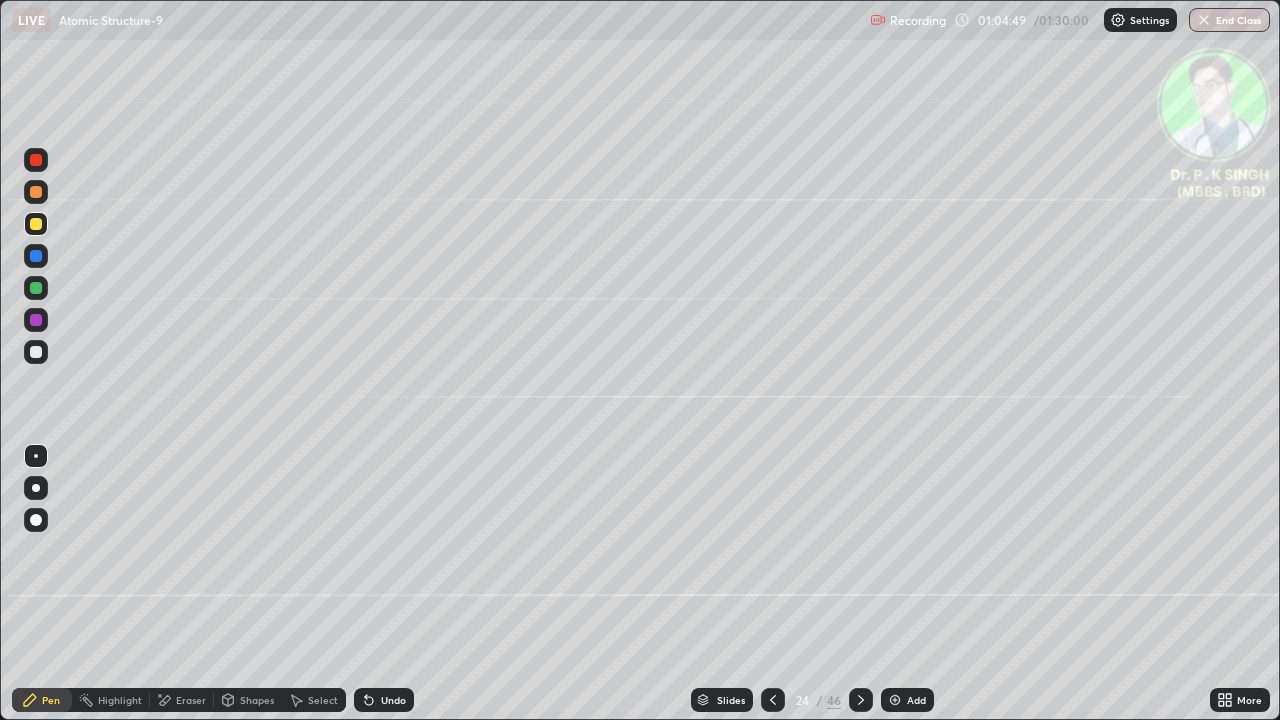 click at bounding box center (36, 224) 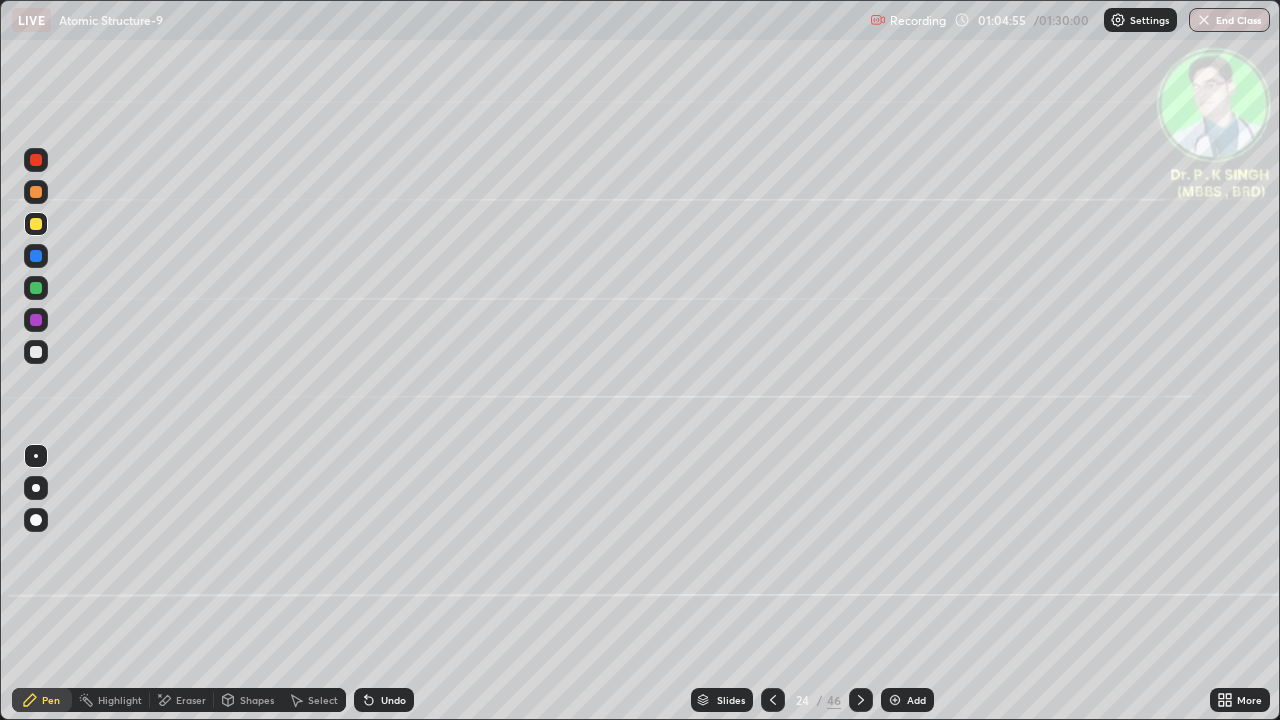 click 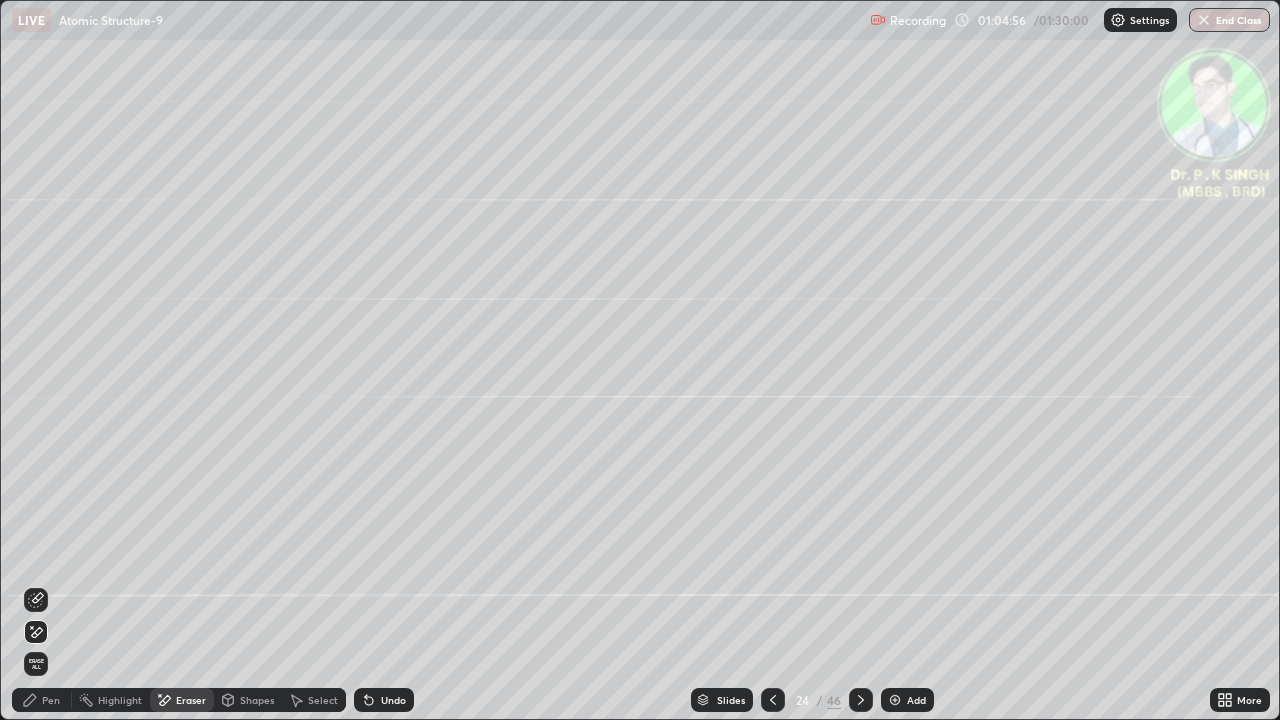click at bounding box center (36, 600) 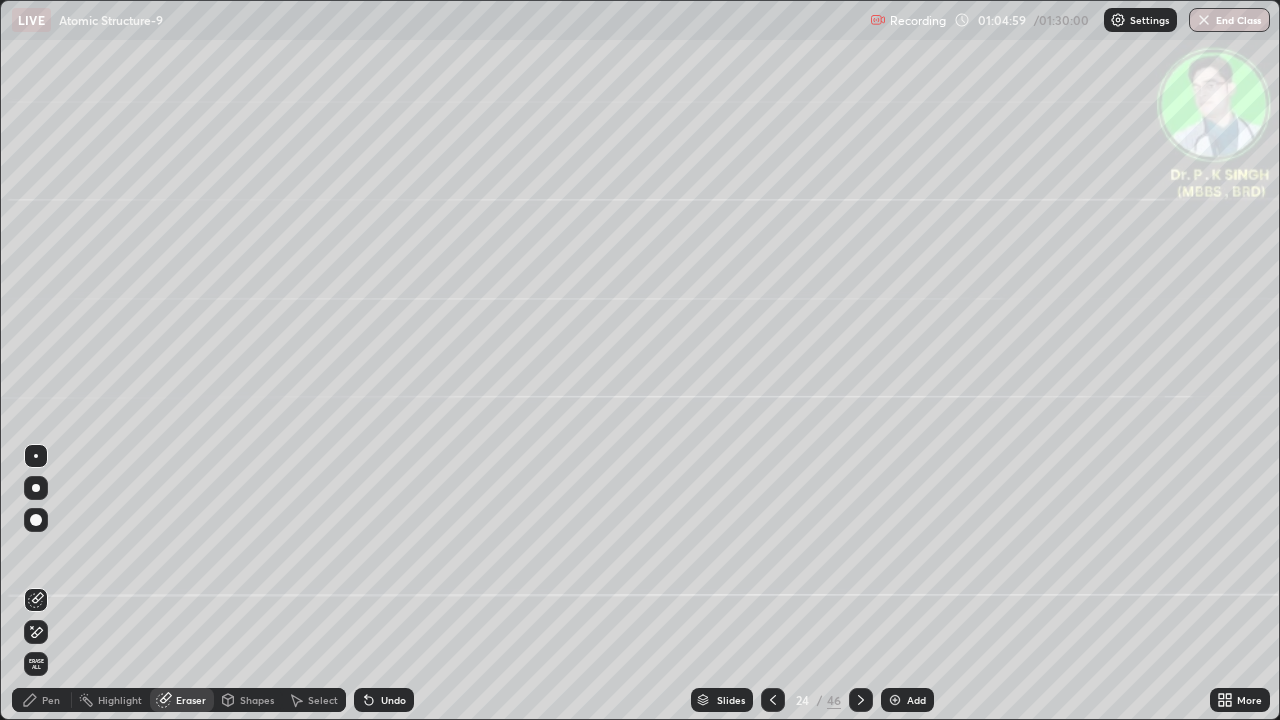 click on "Pen" at bounding box center [42, 700] 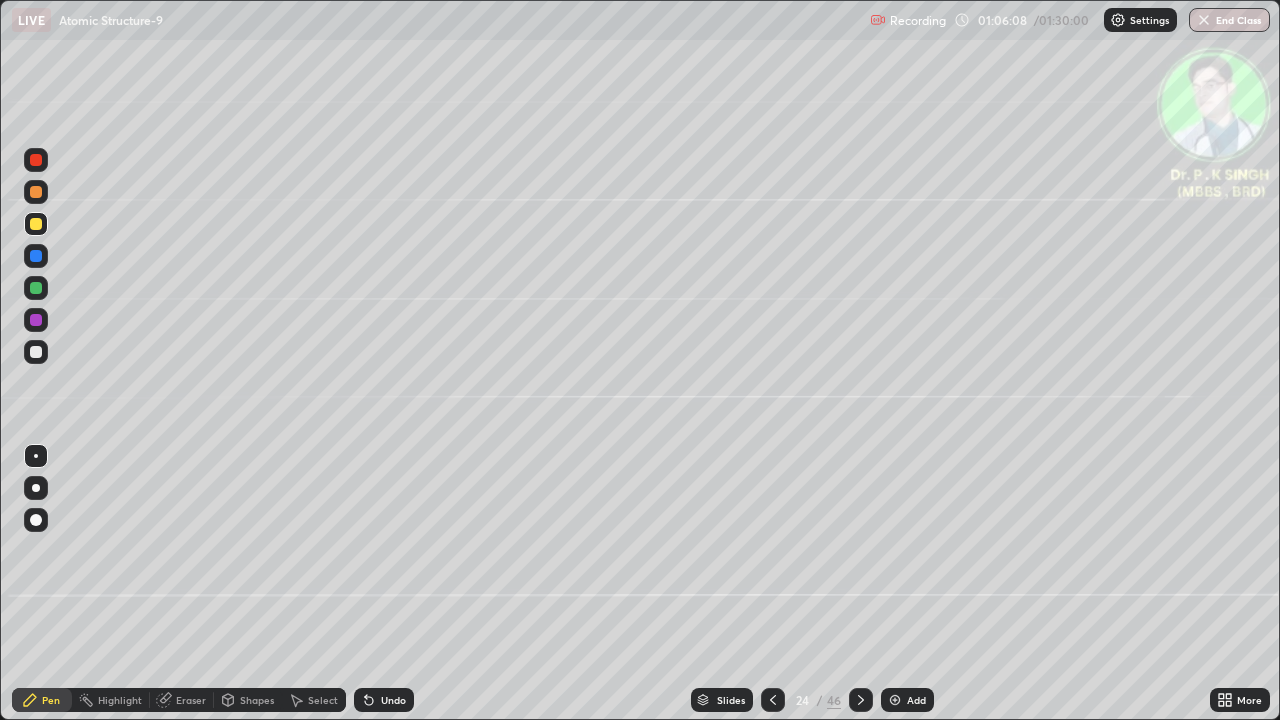 click at bounding box center [36, 224] 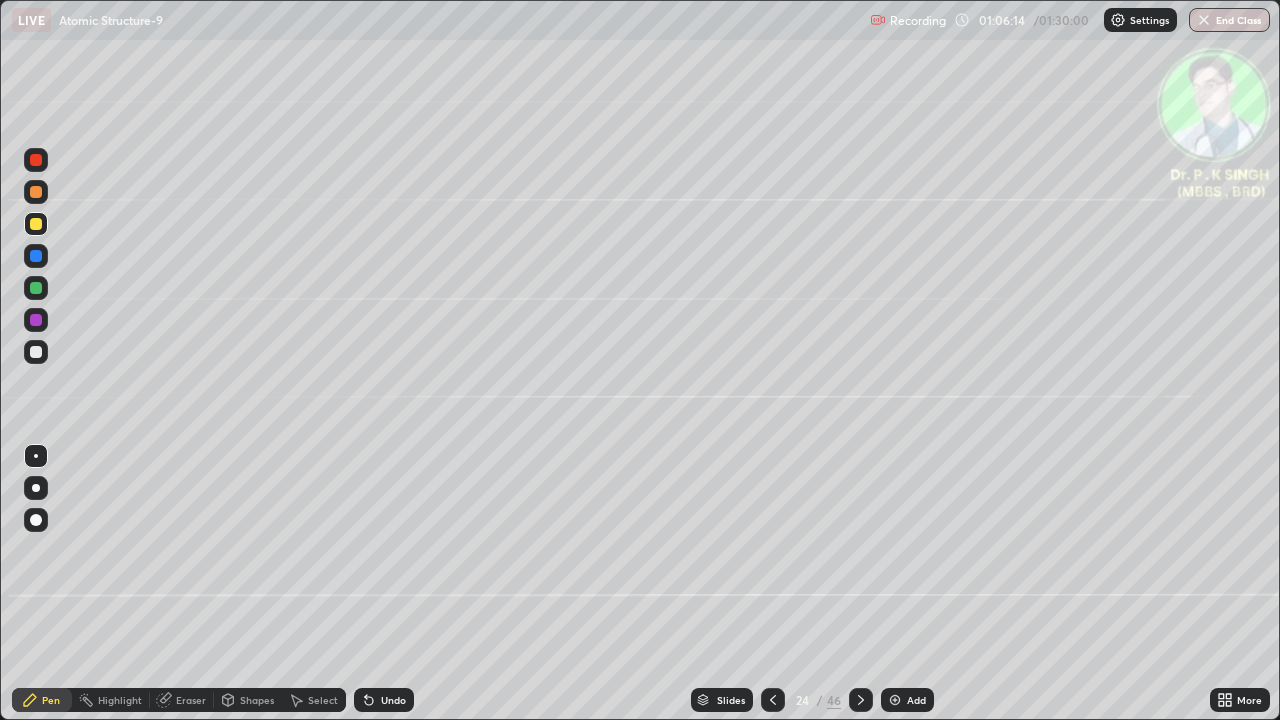 click 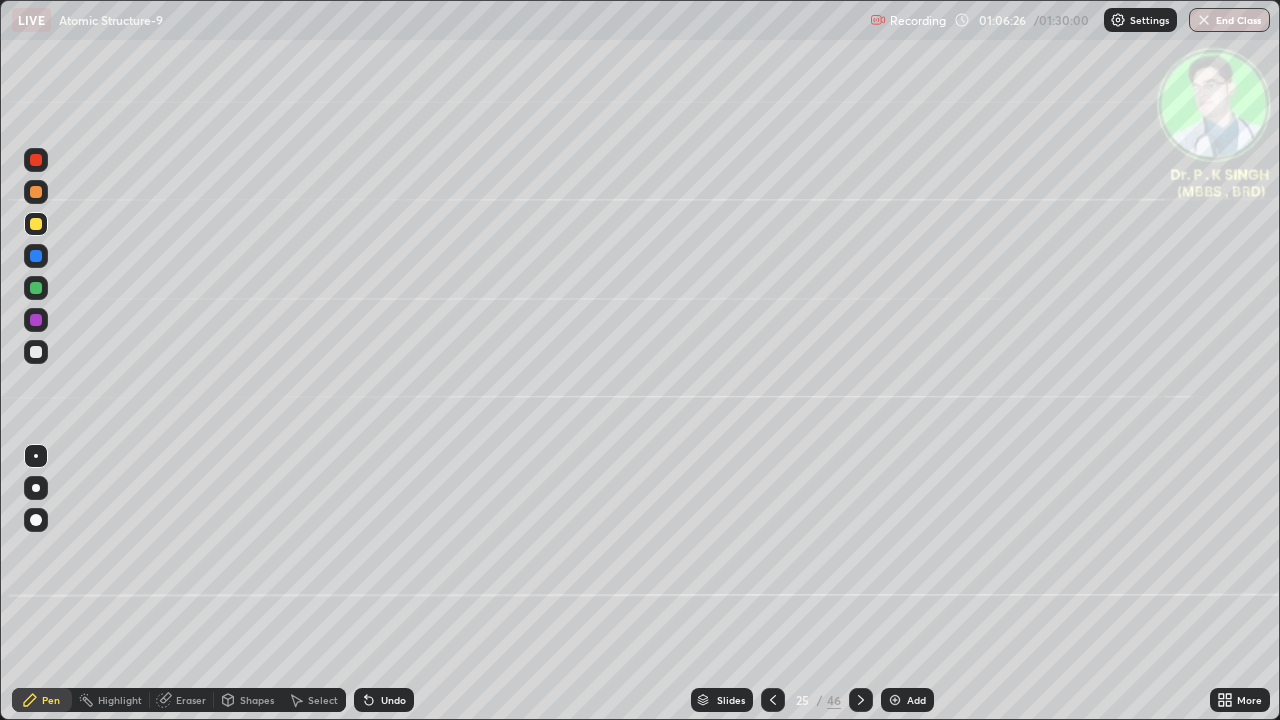 click 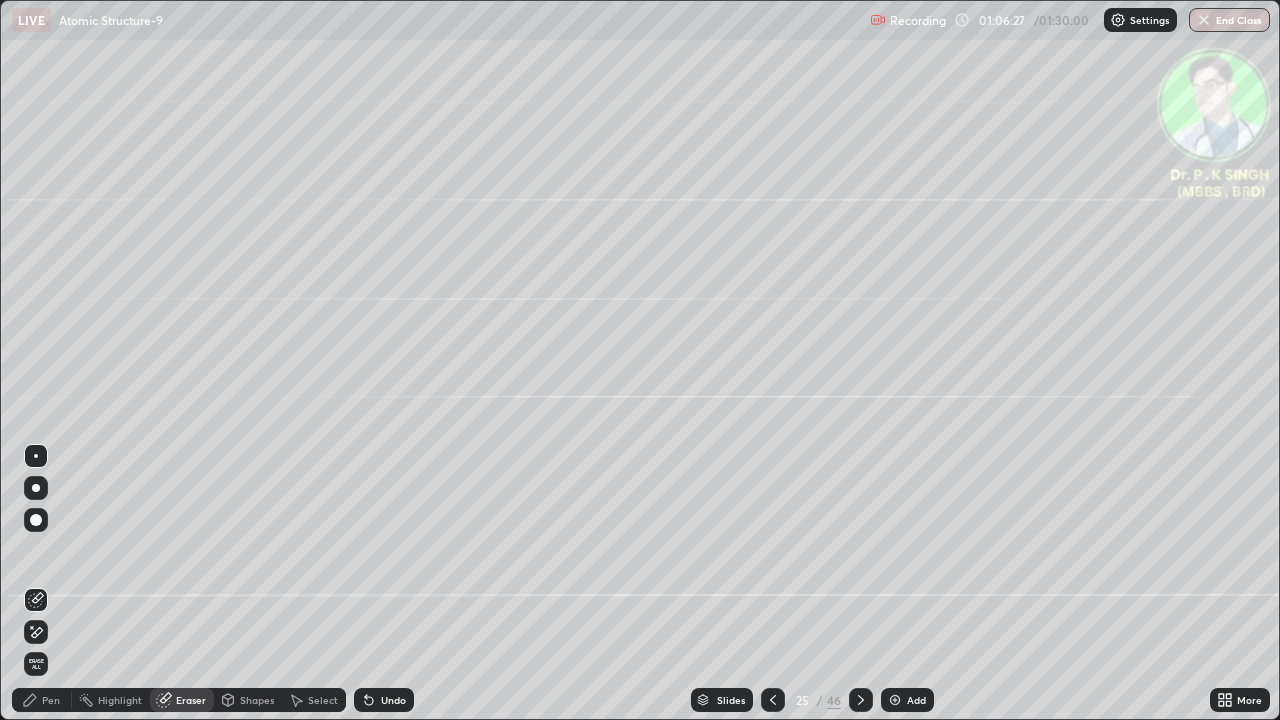 click 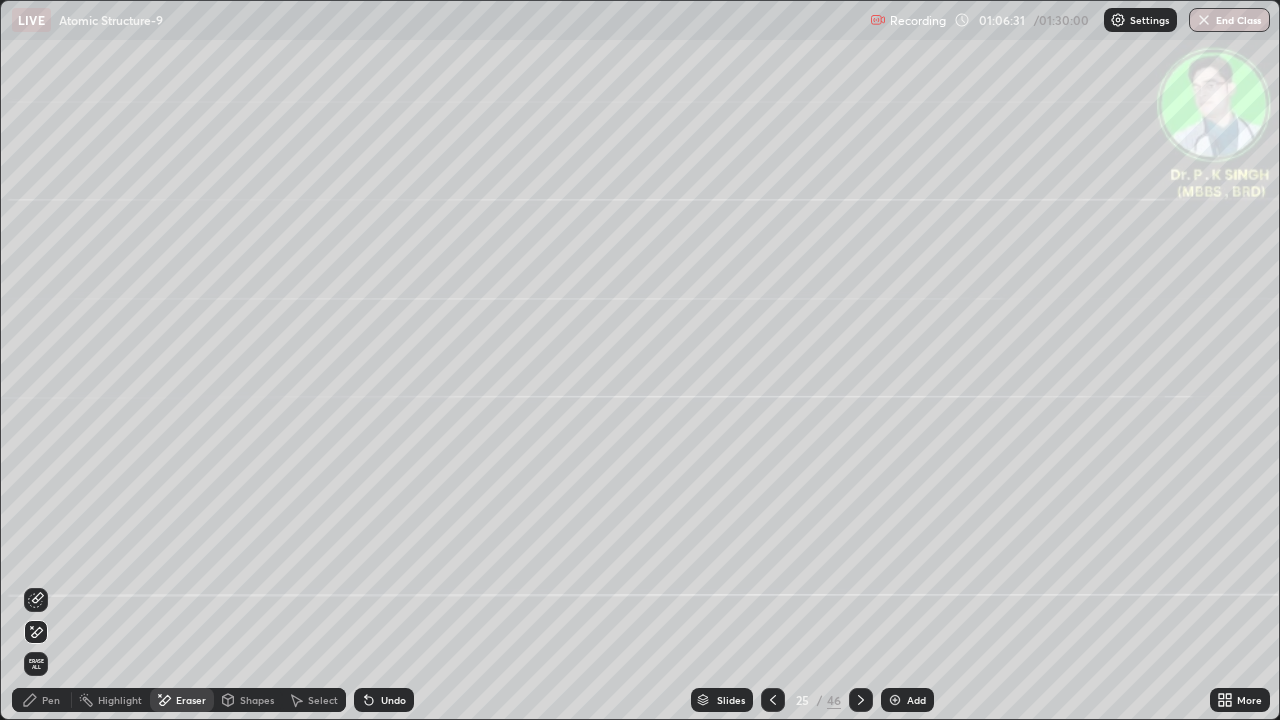 click on "Pen" at bounding box center [51, 700] 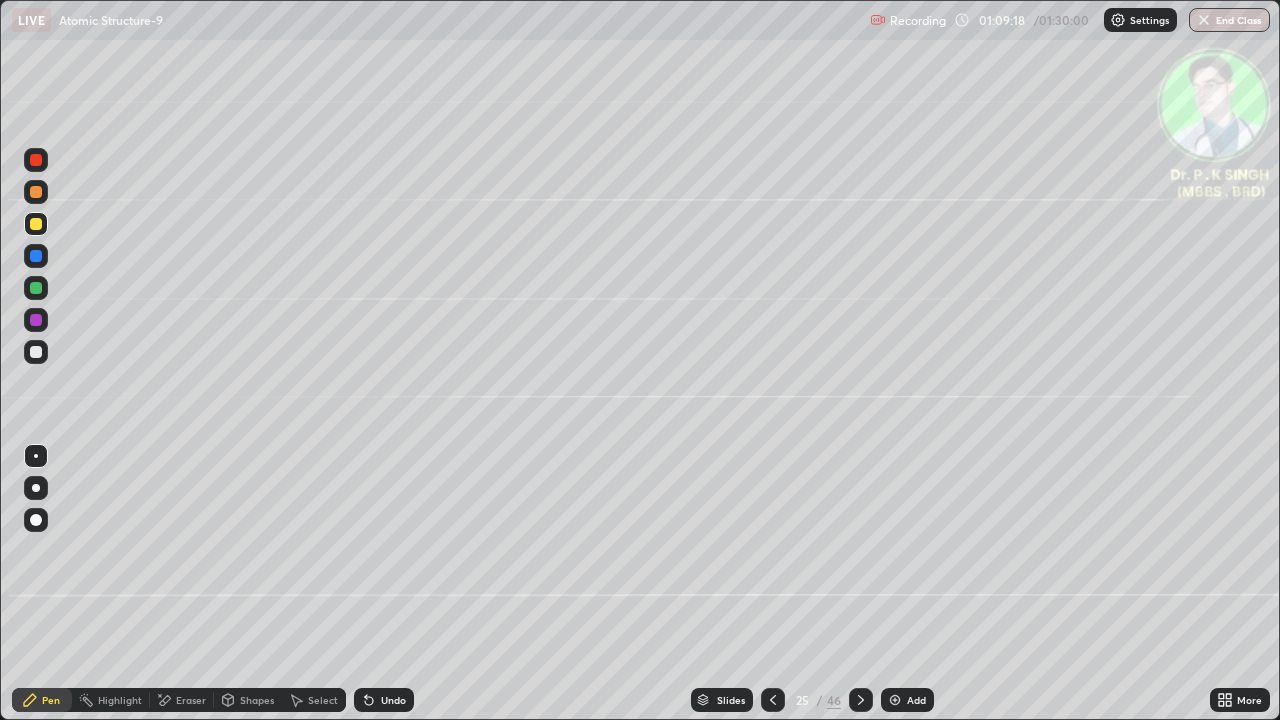 click at bounding box center [861, 700] 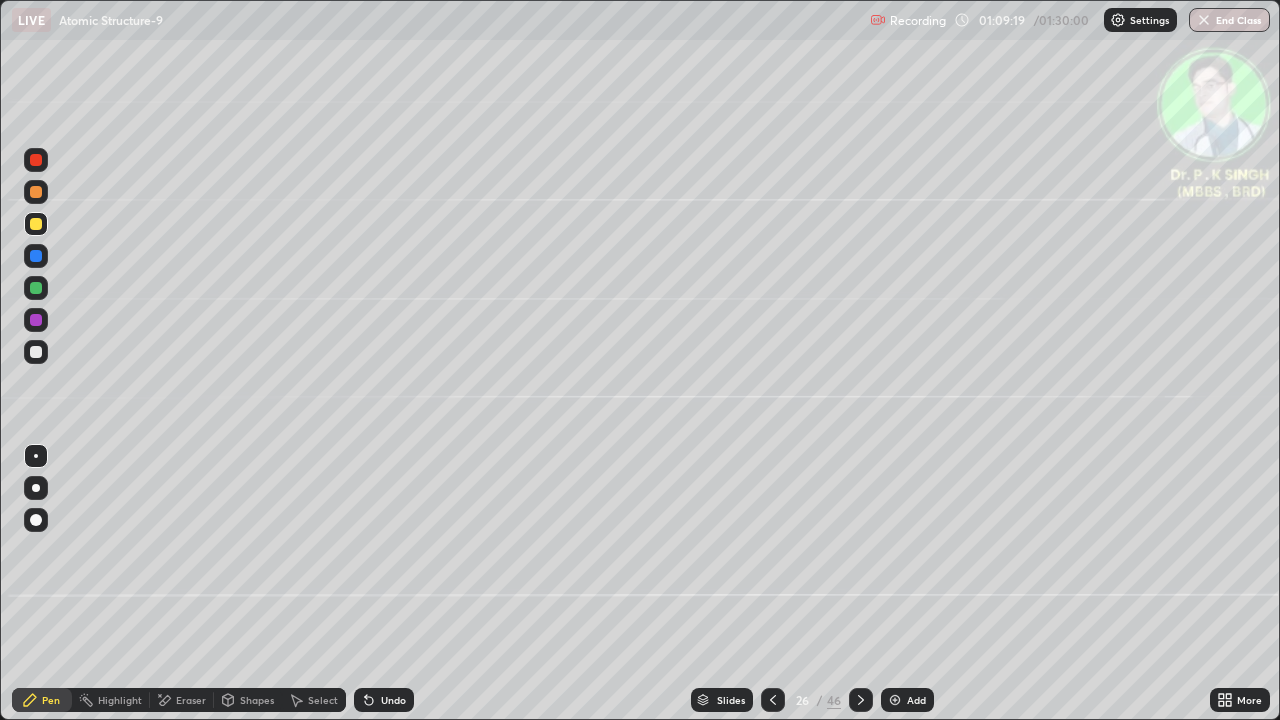 click 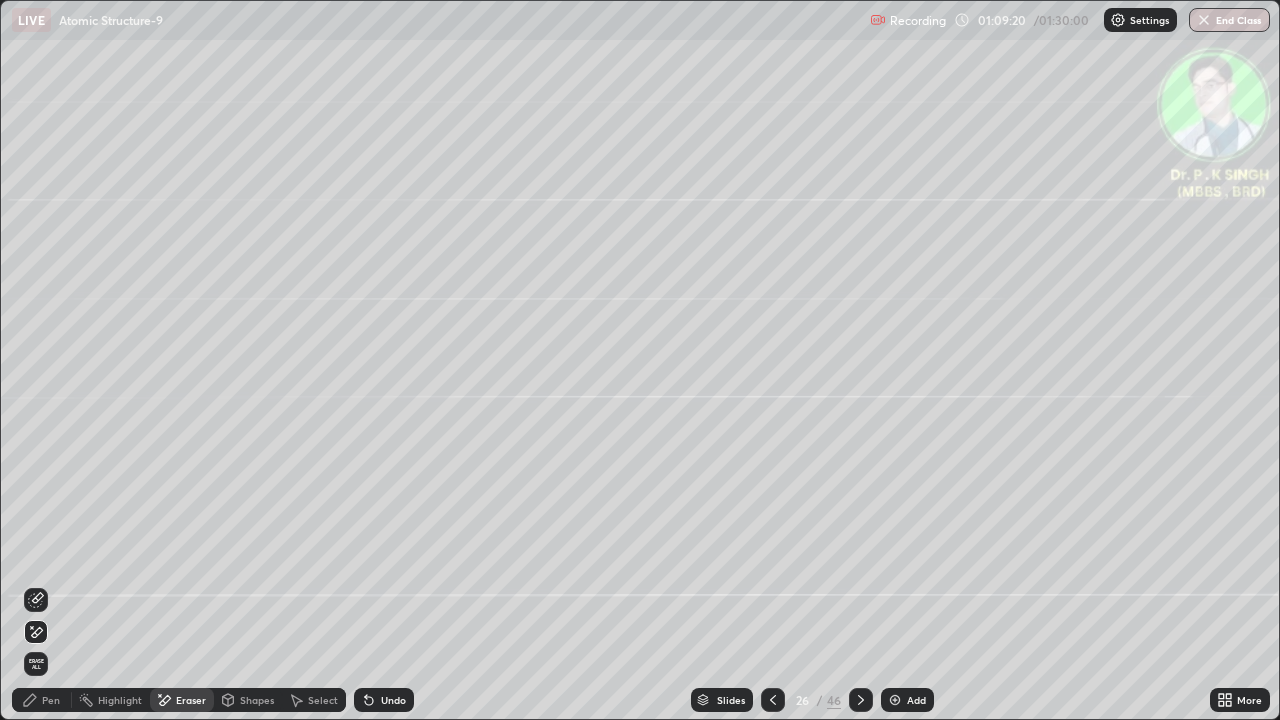 click on "Erase all" at bounding box center [36, 664] 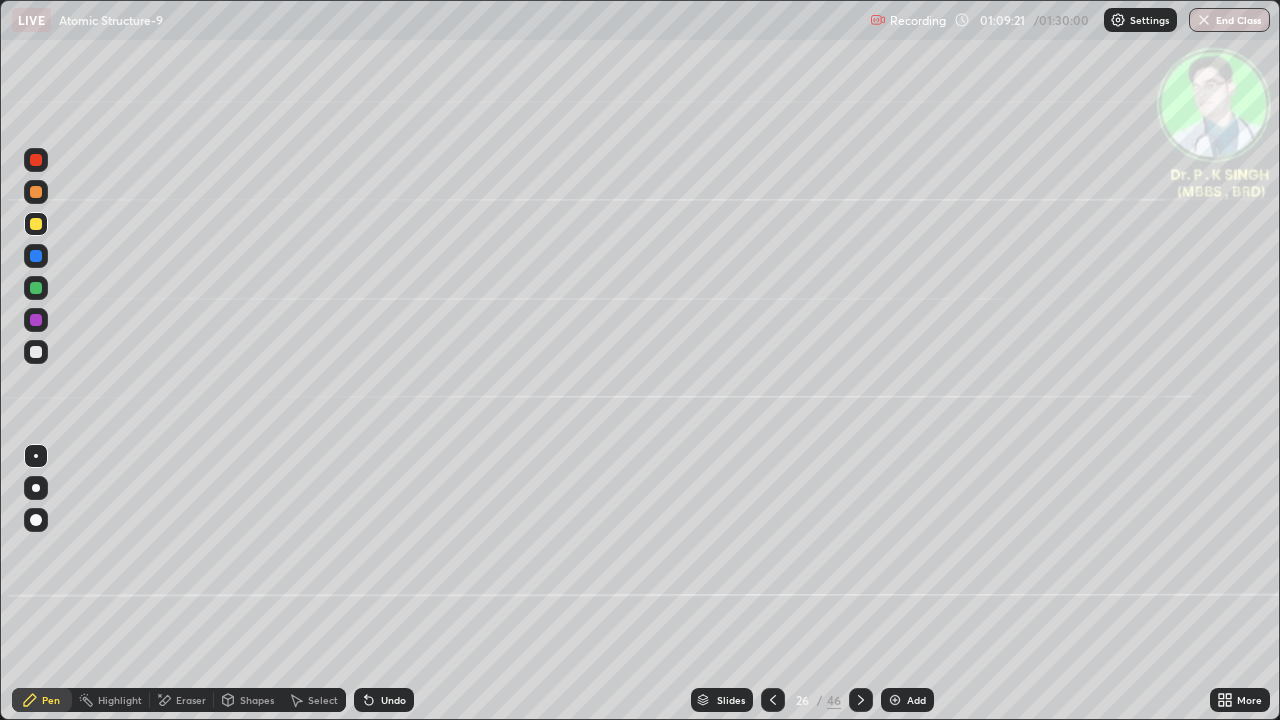 click at bounding box center [36, 224] 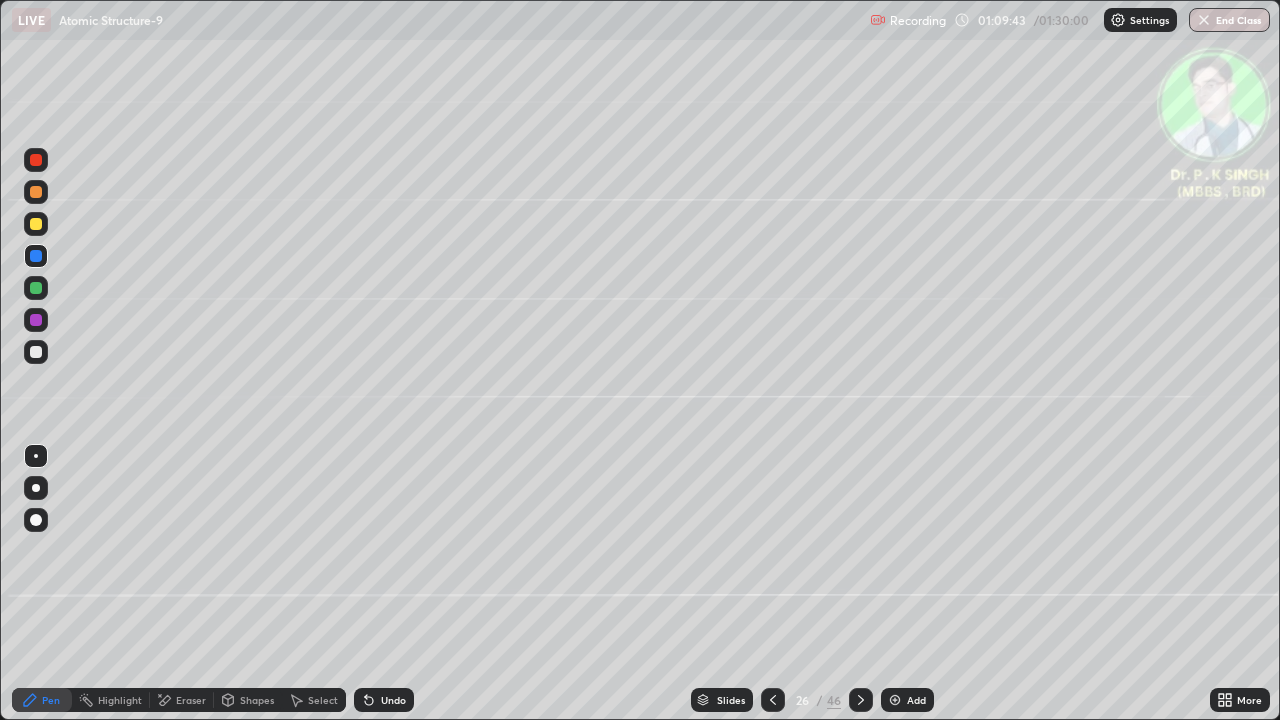 click at bounding box center (36, 224) 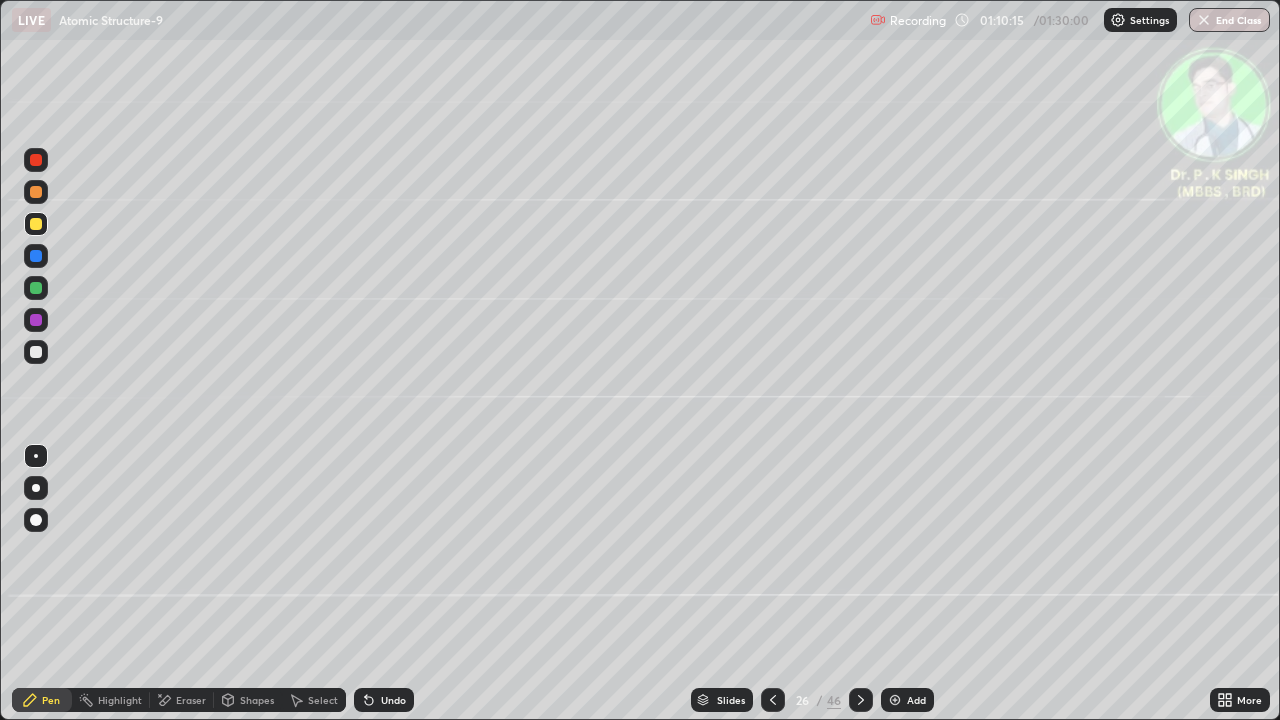 click 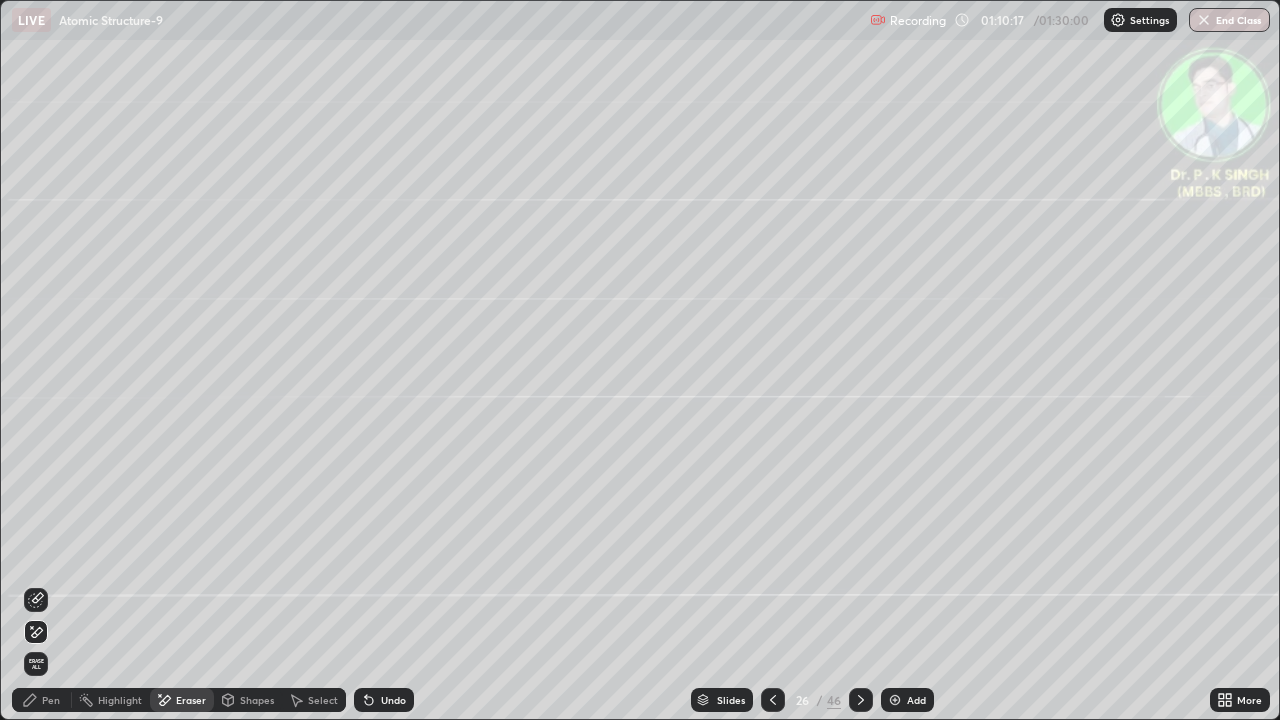click on "Pen" at bounding box center (42, 700) 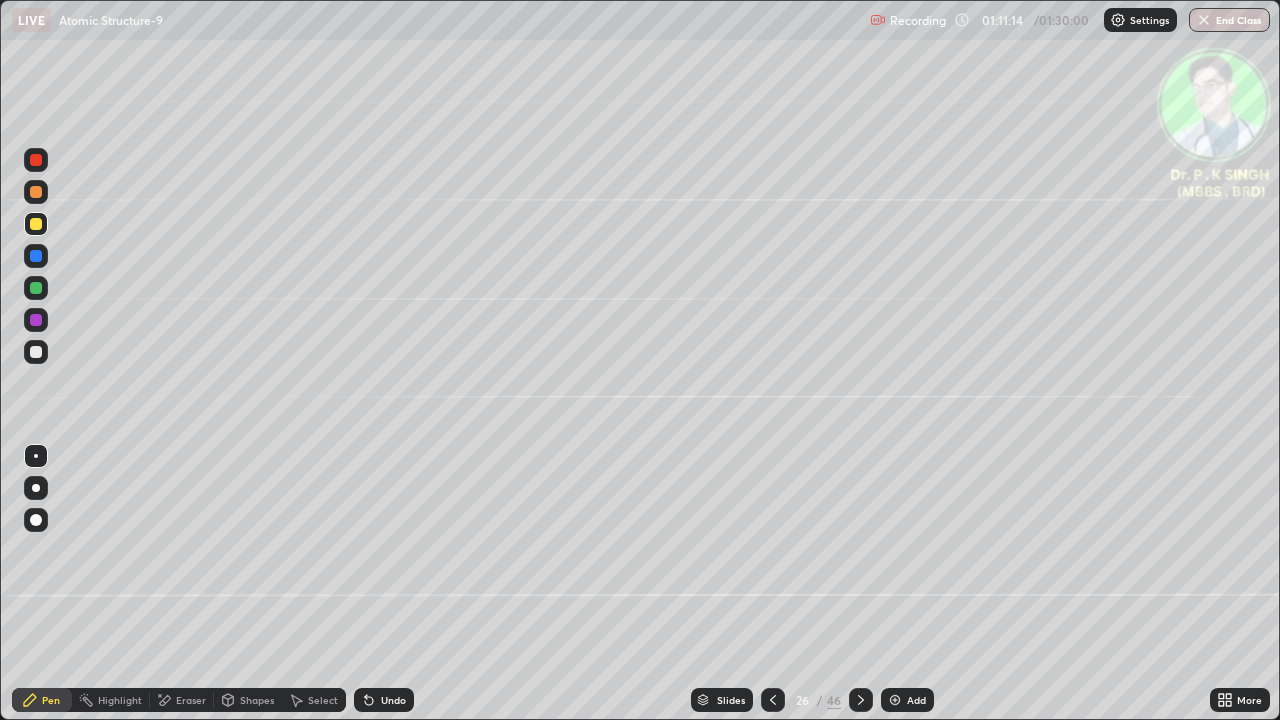 click at bounding box center (36, 224) 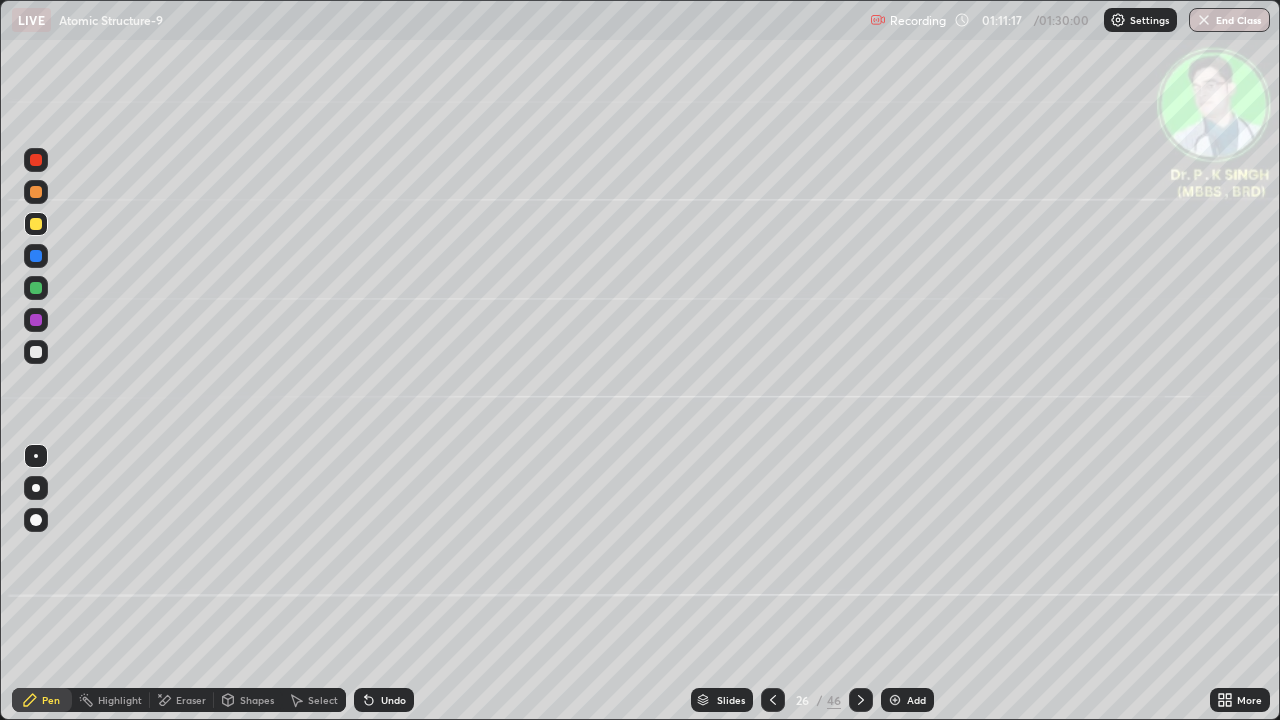 click 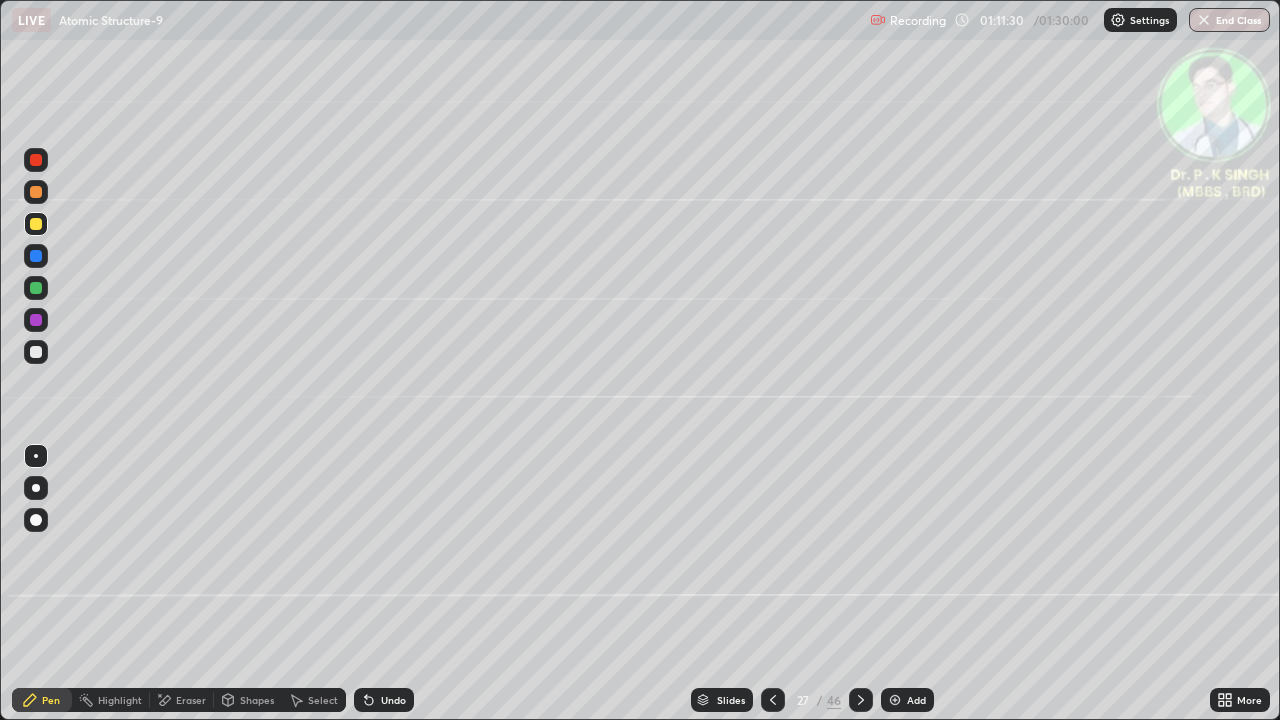 click at bounding box center (36, 224) 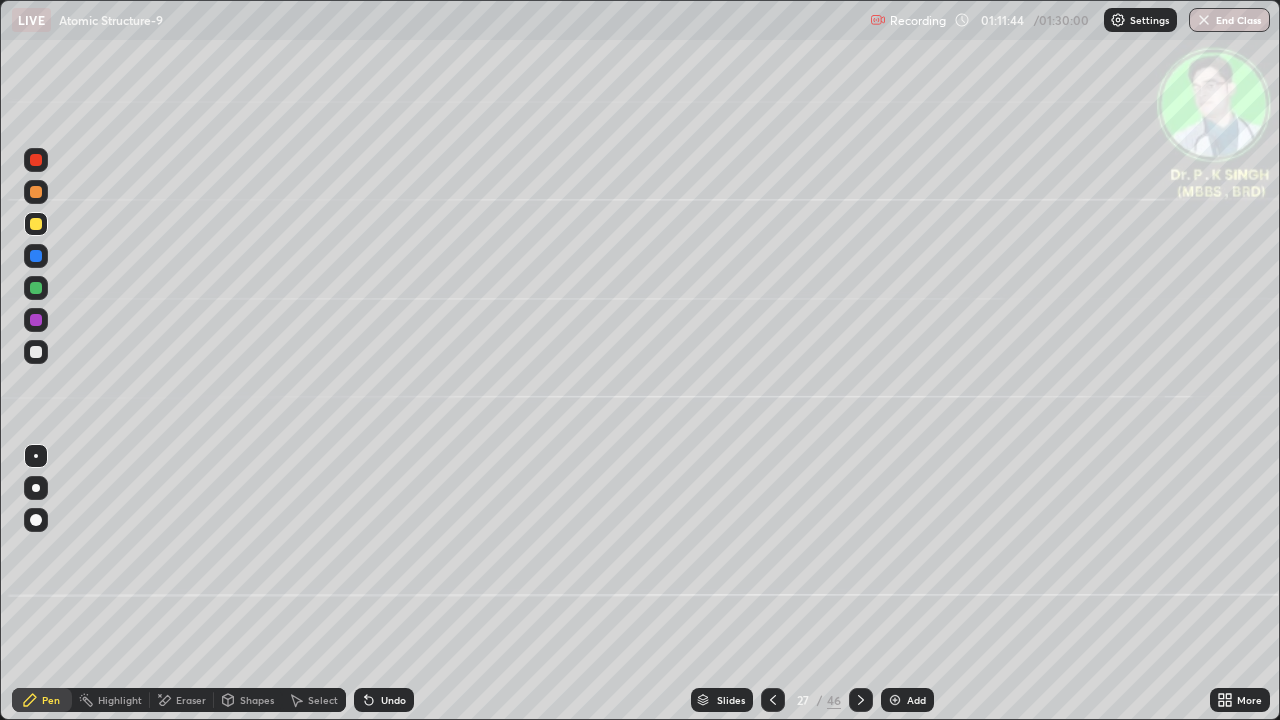 click 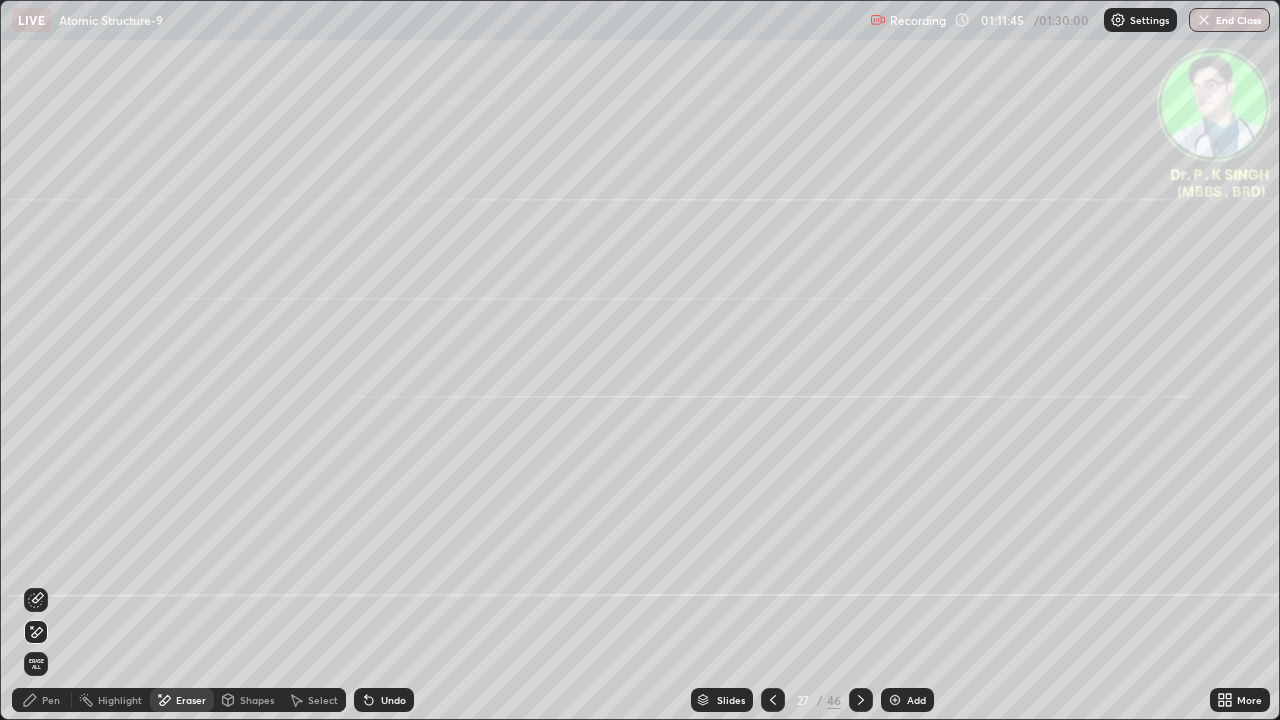 click on "Erase all" at bounding box center [36, 664] 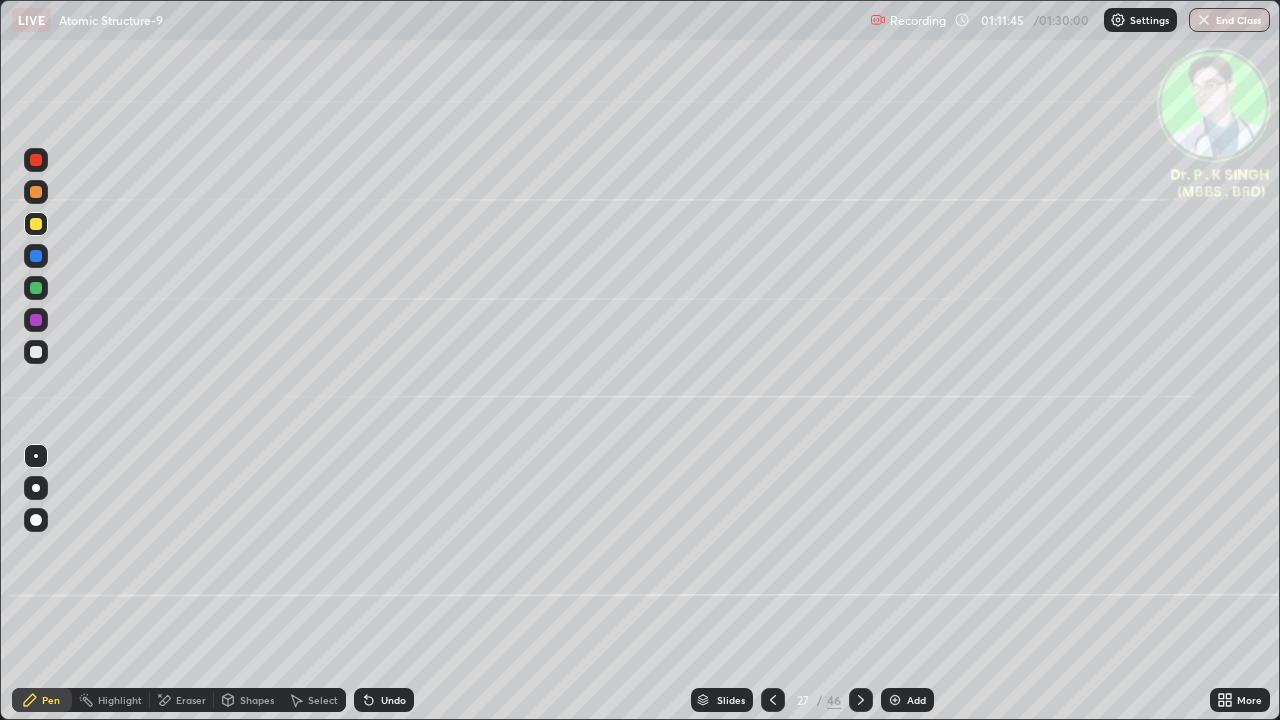 click on "Pen" at bounding box center [51, 700] 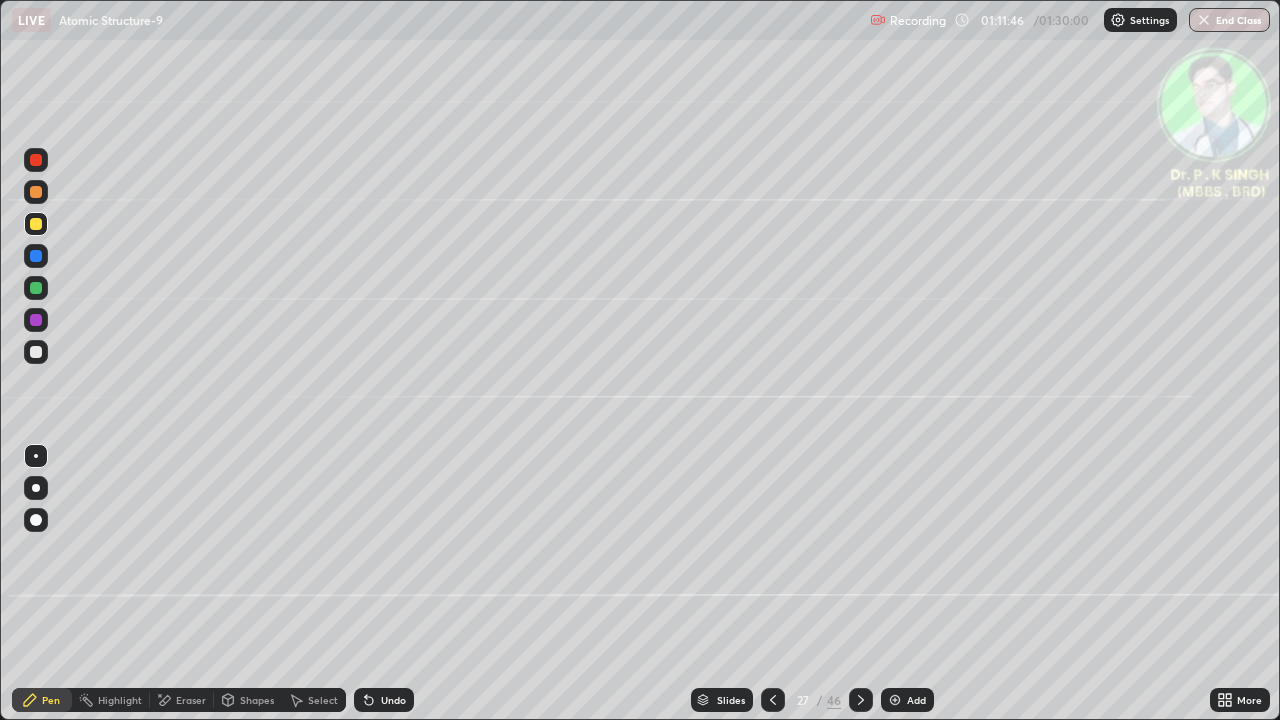 click at bounding box center [36, 224] 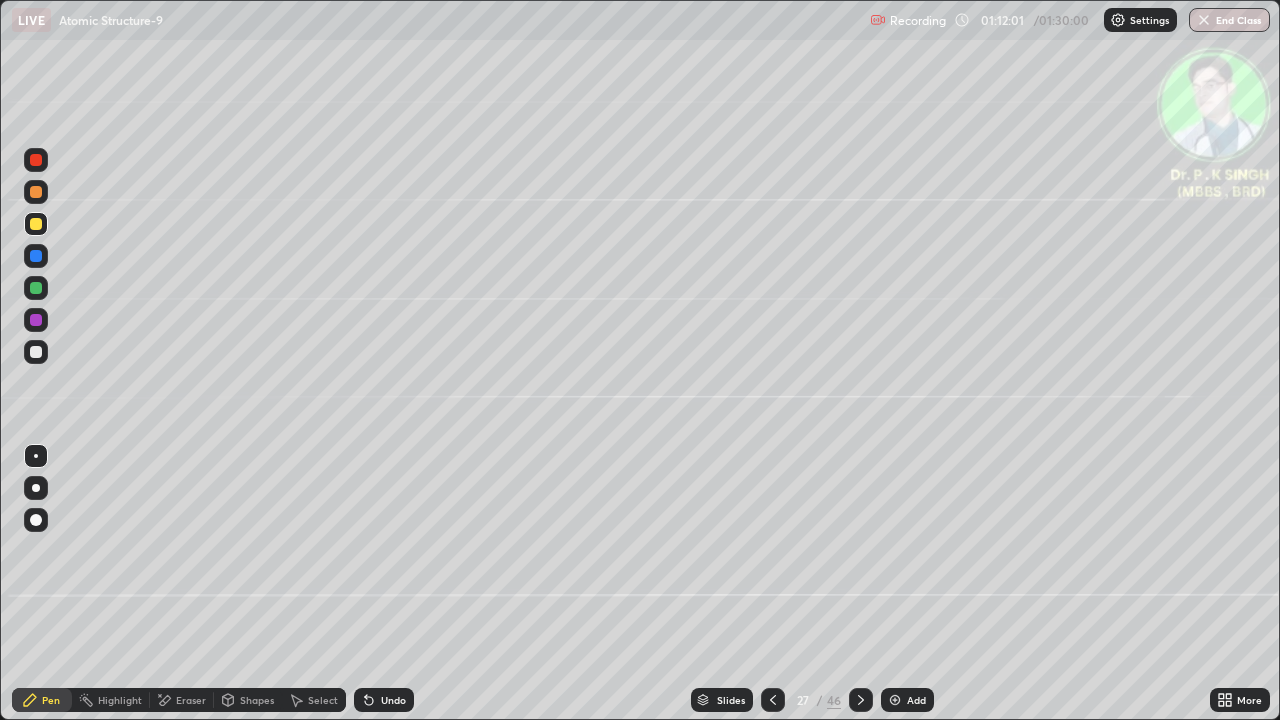 click at bounding box center (36, 224) 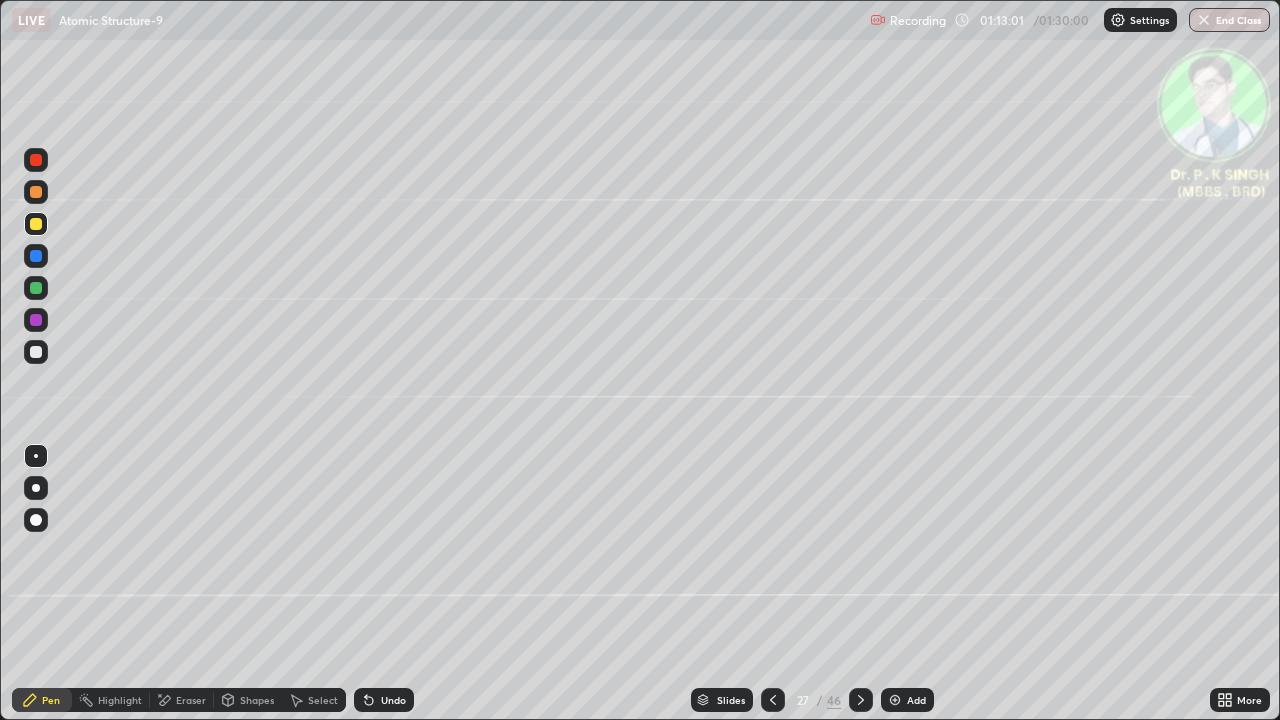 click 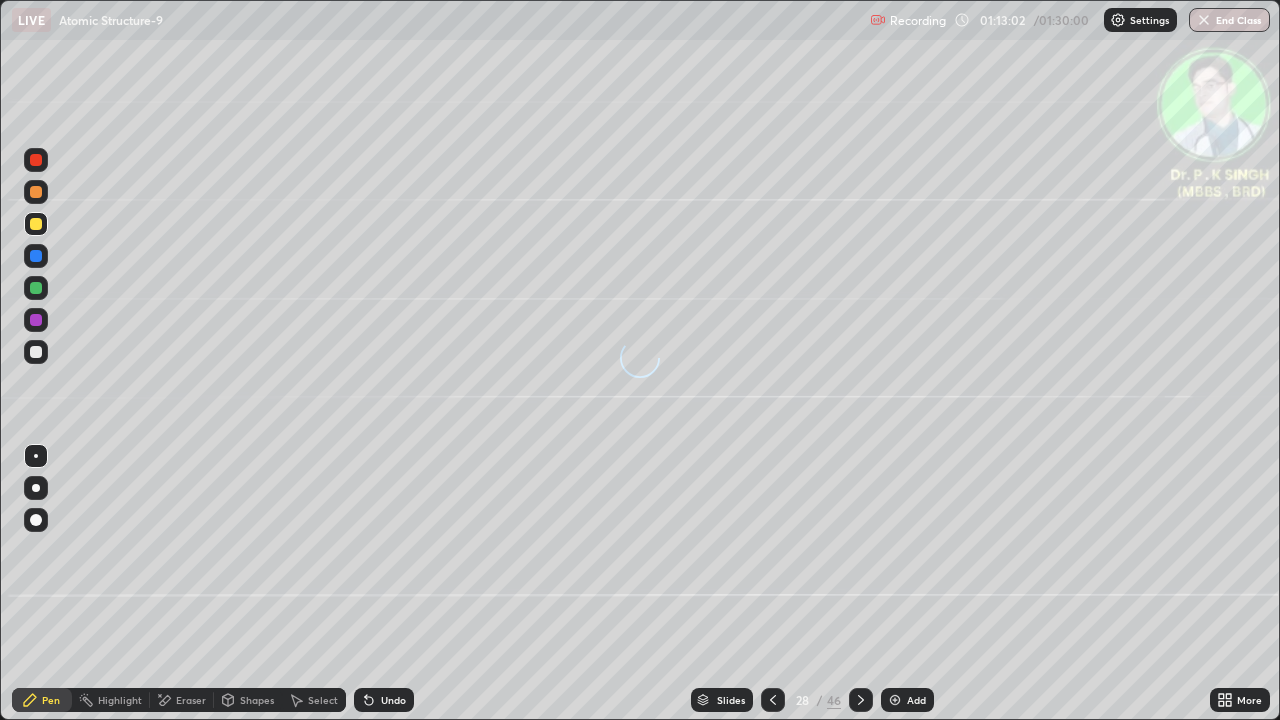 click at bounding box center (36, 224) 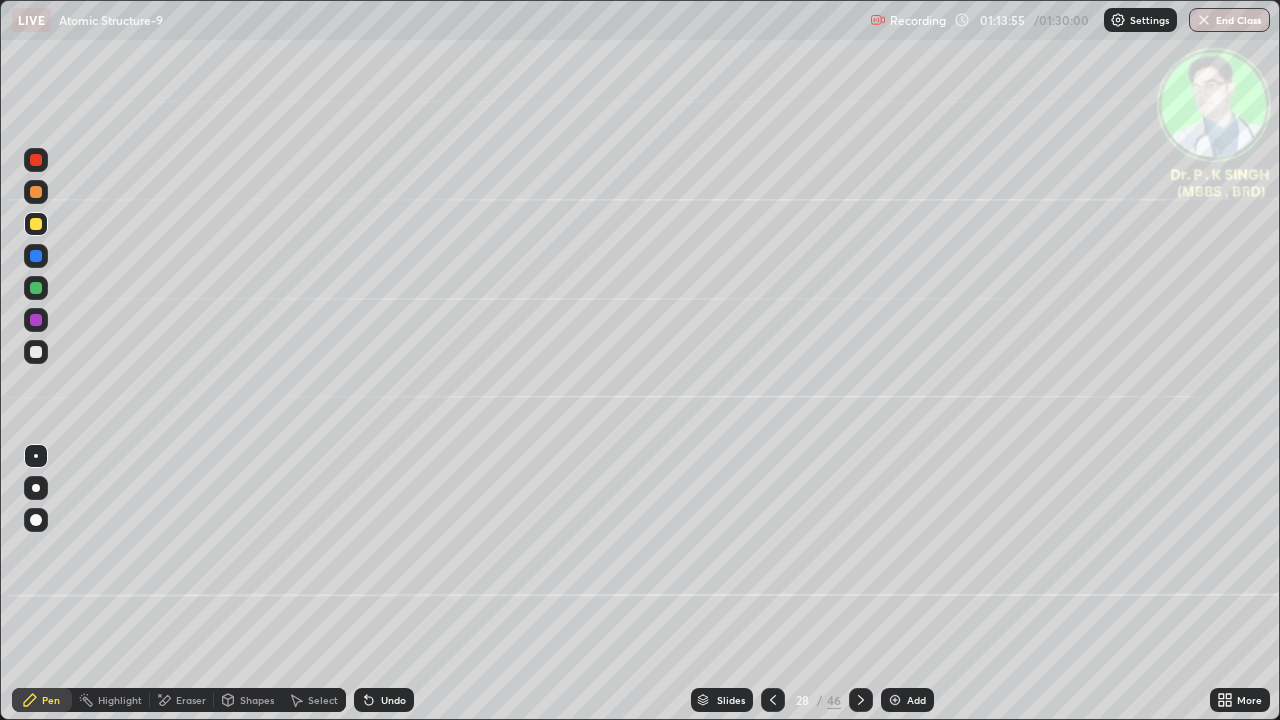 click 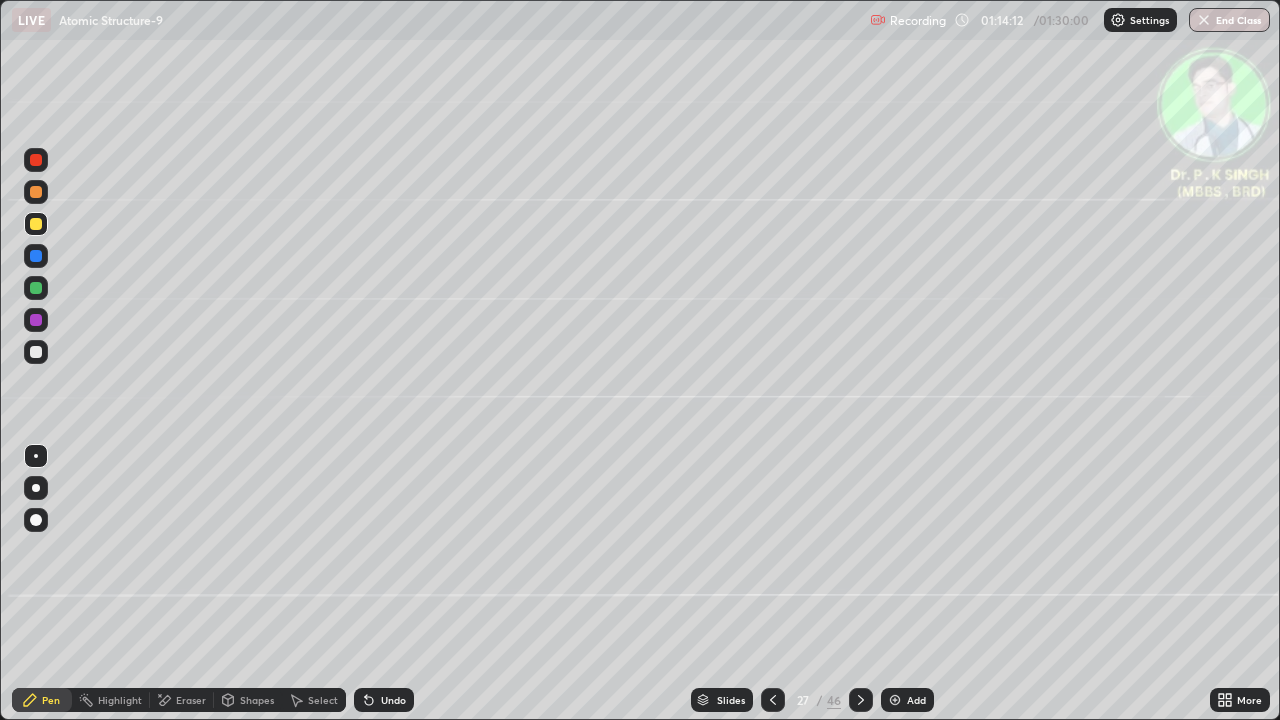 click 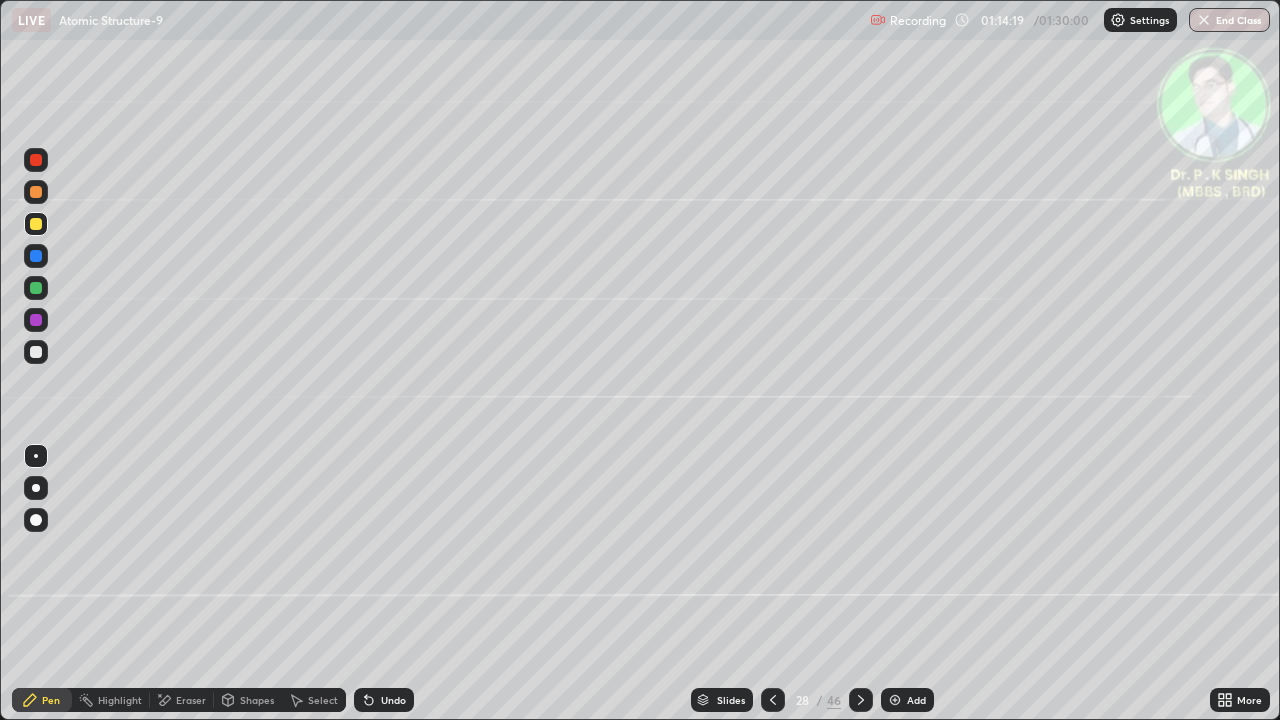 click 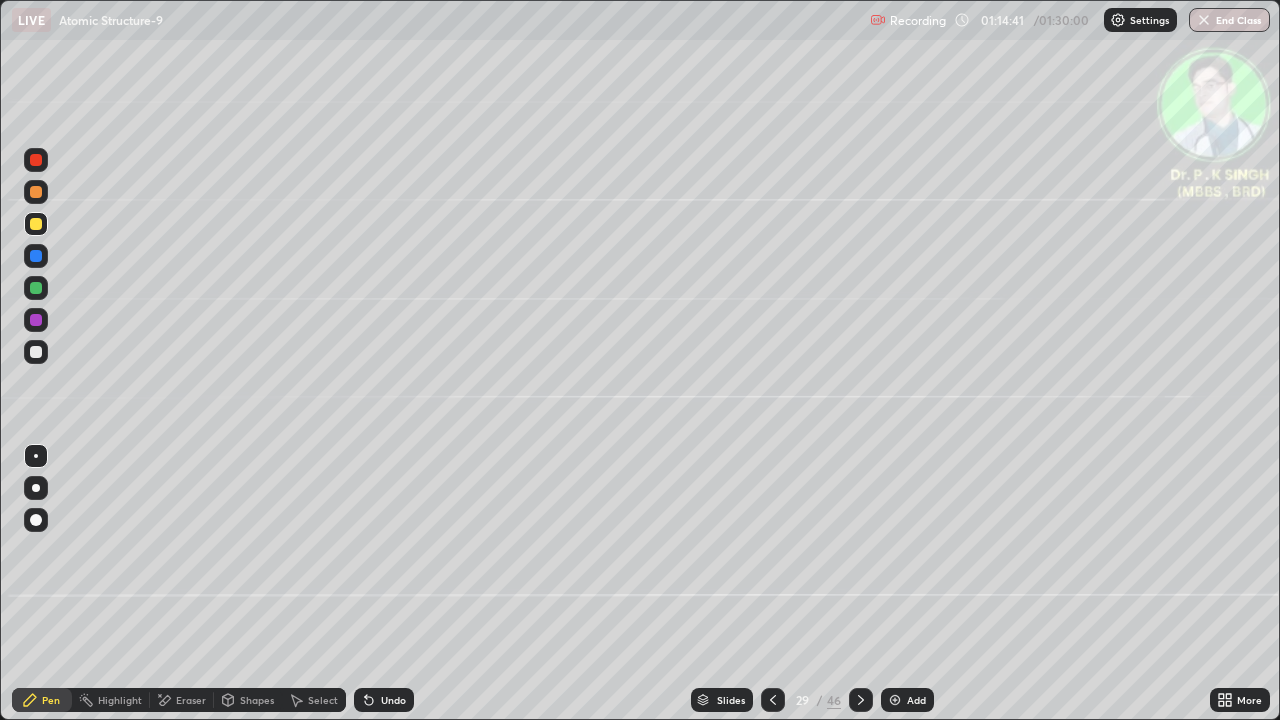 click at bounding box center (36, 224) 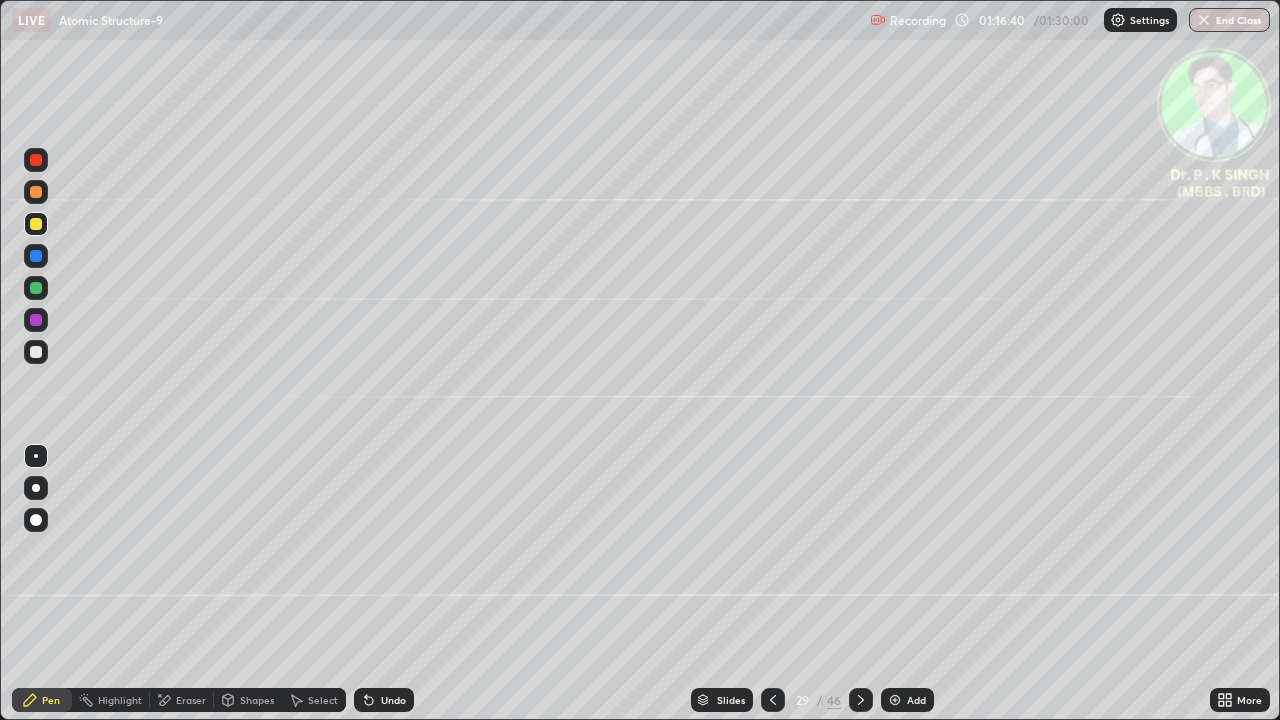click 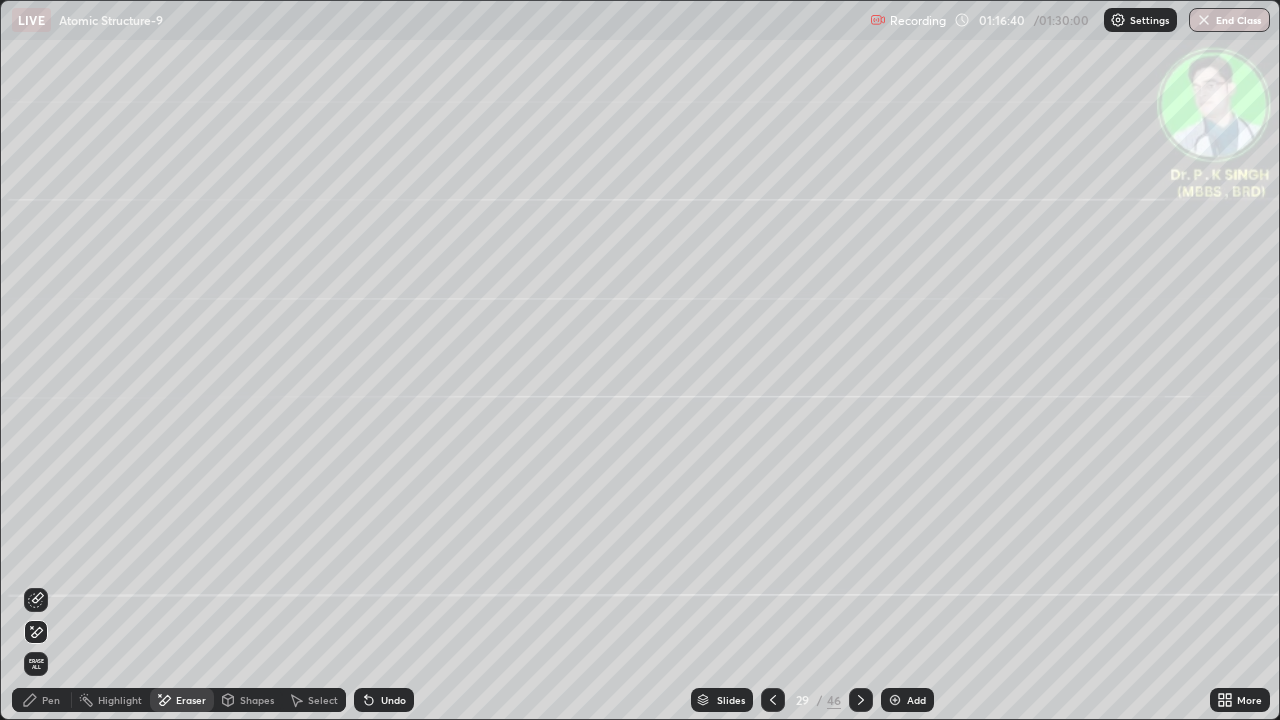 click at bounding box center [36, 632] 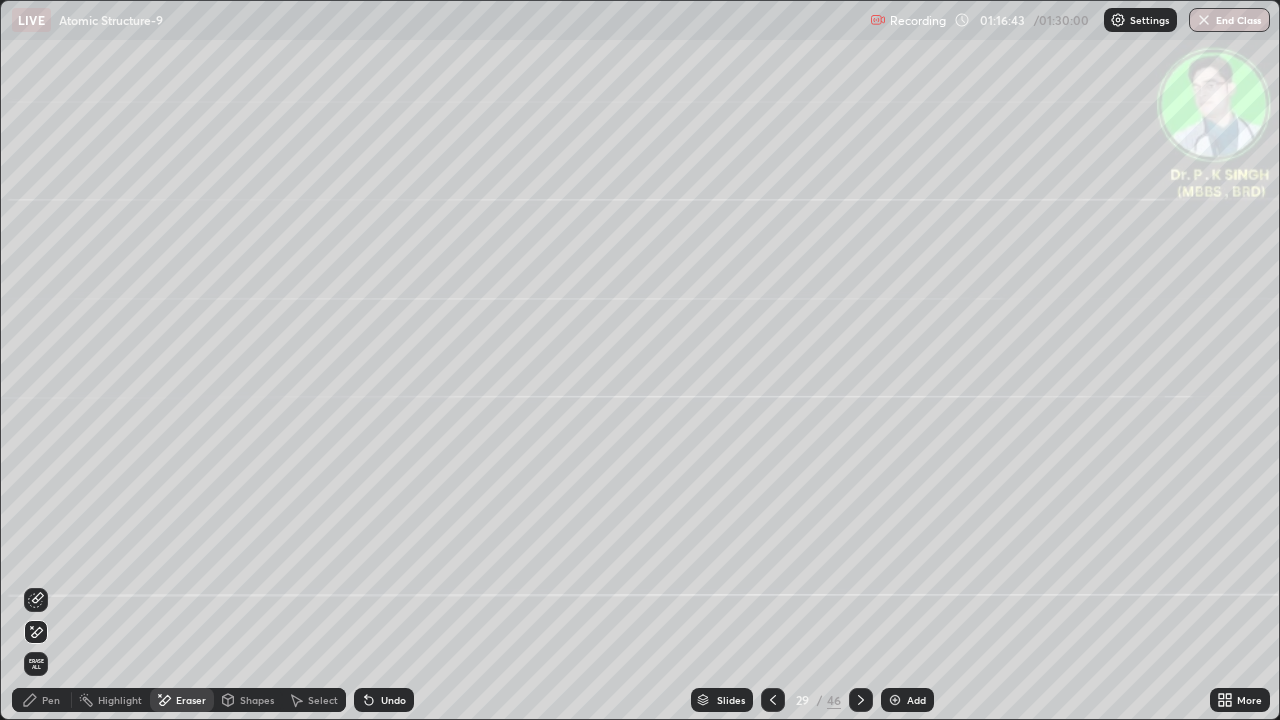 click 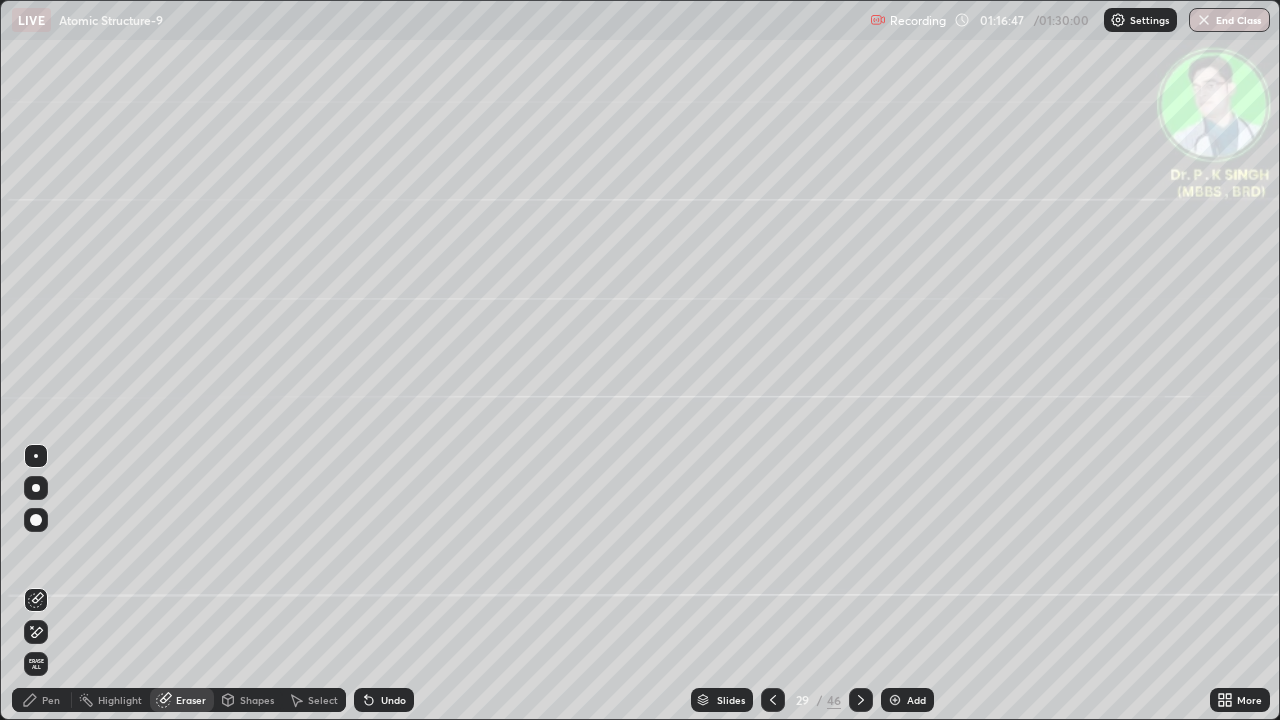 click on "Pen" at bounding box center (42, 700) 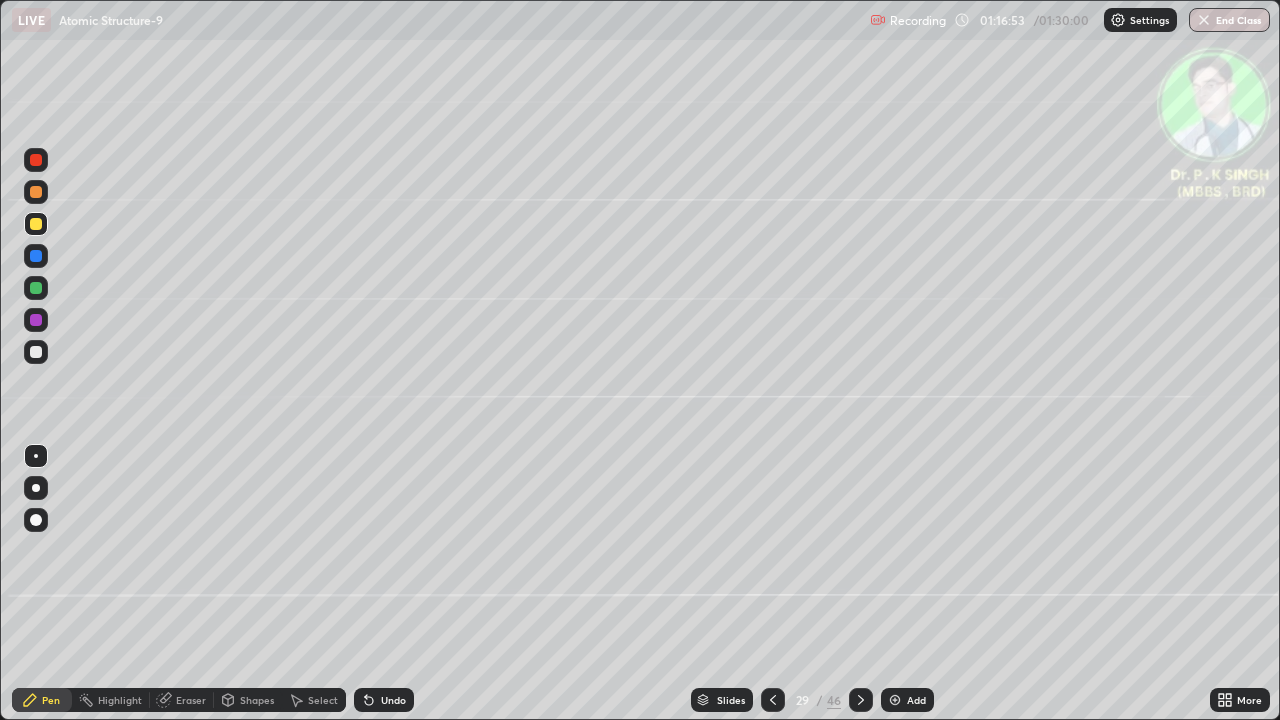 click at bounding box center [36, 224] 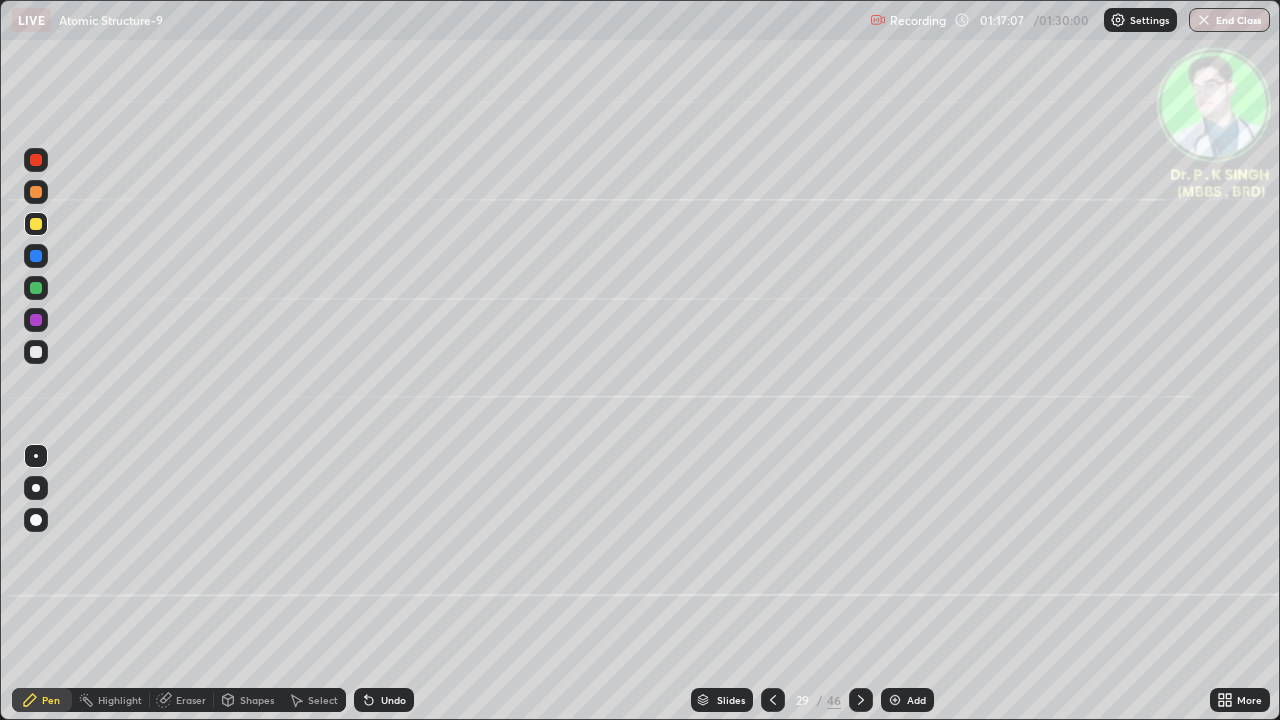 click on "Pen" at bounding box center [51, 700] 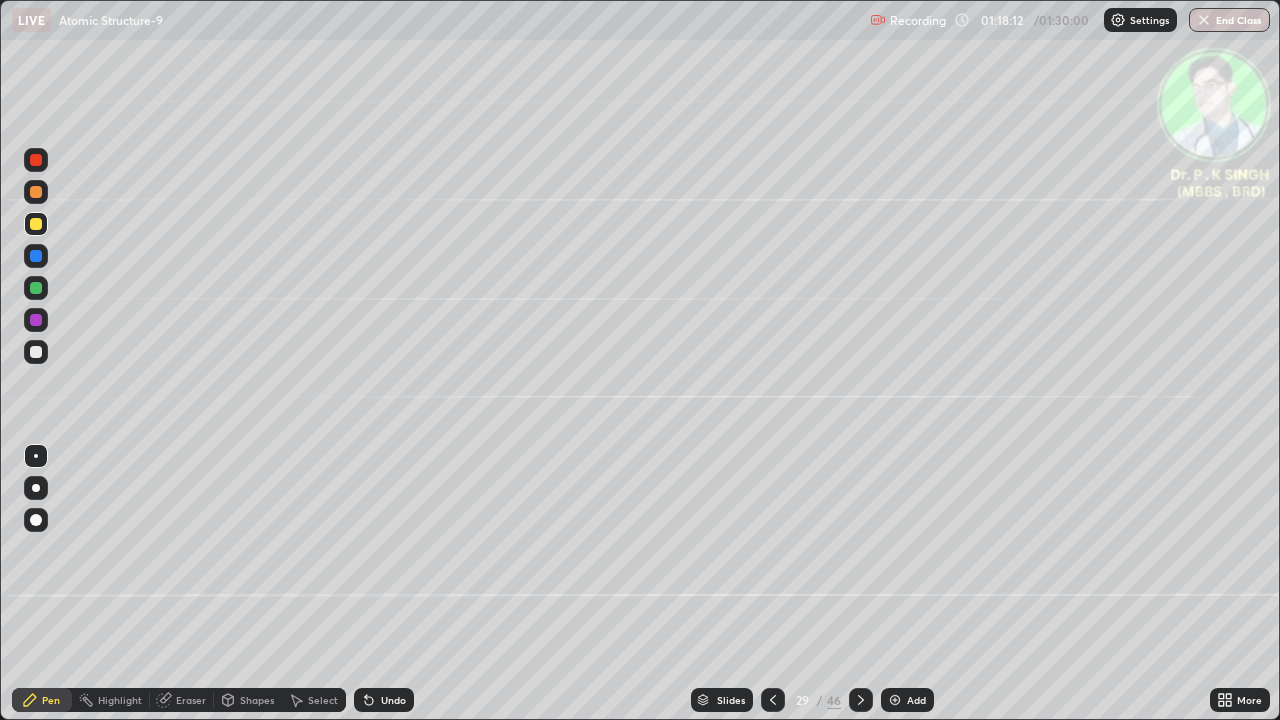 click 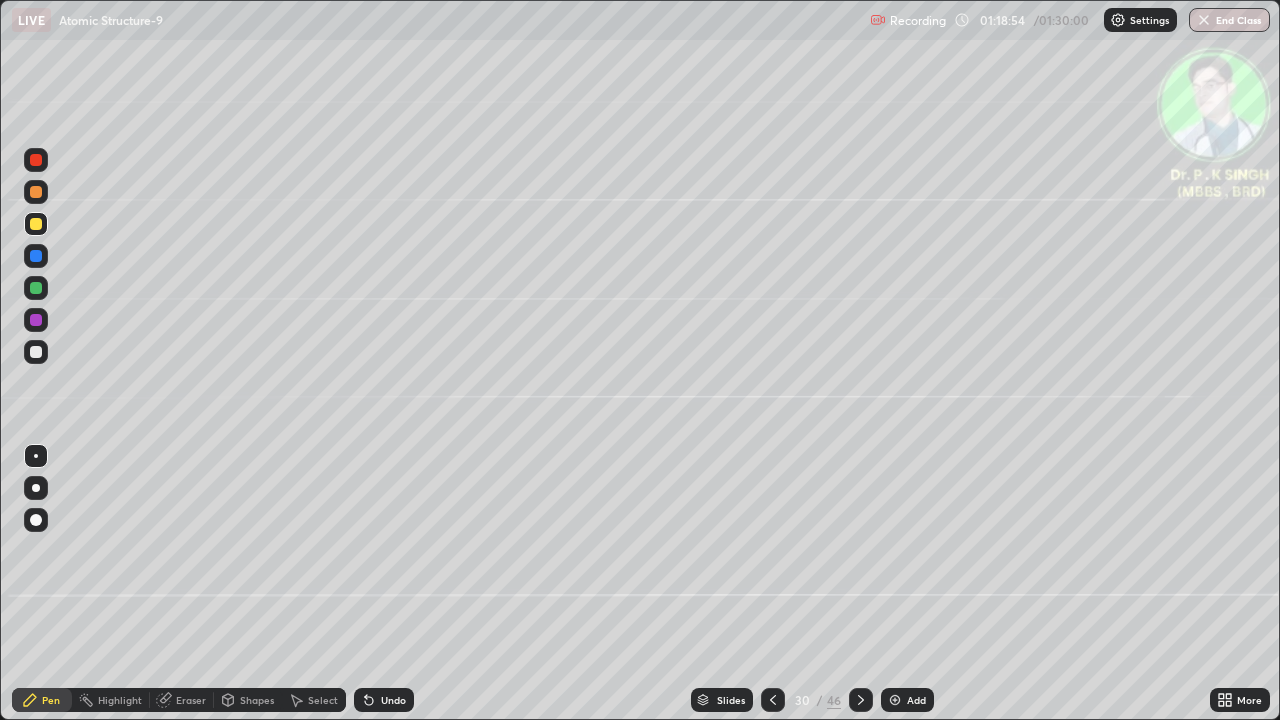 click at bounding box center [861, 700] 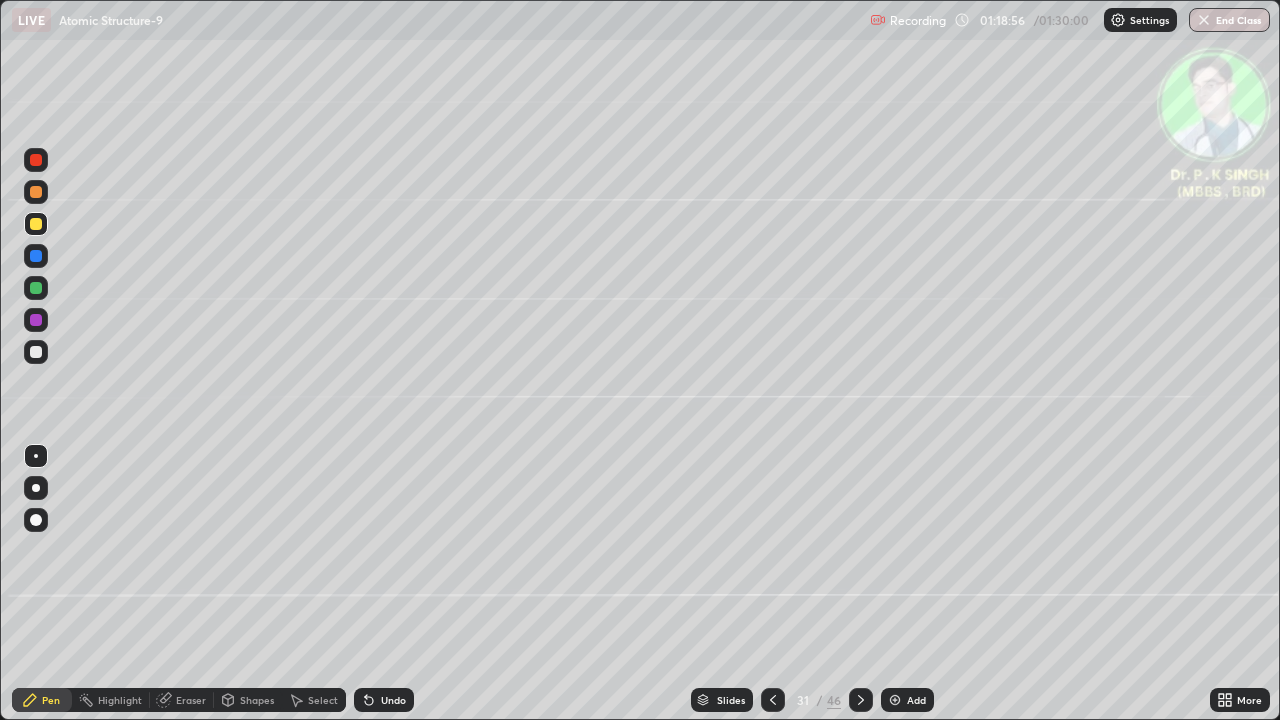 click at bounding box center [36, 256] 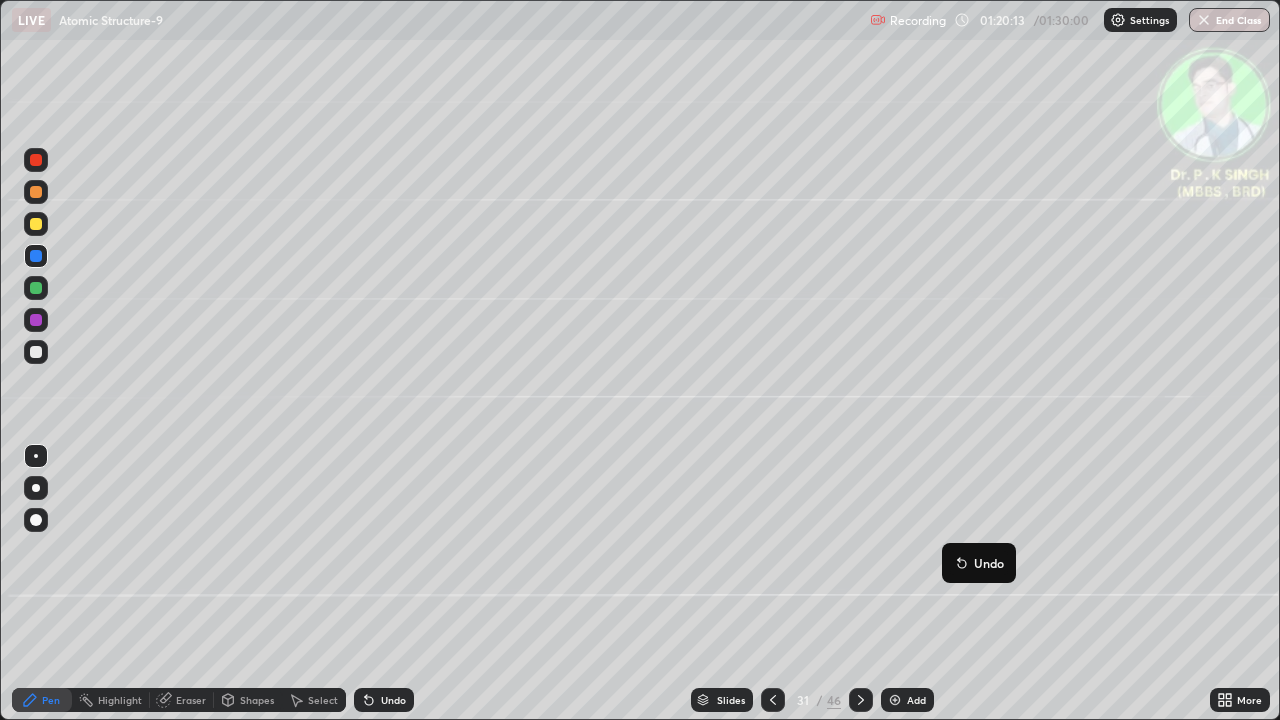 click on "Undo" at bounding box center [979, 563] 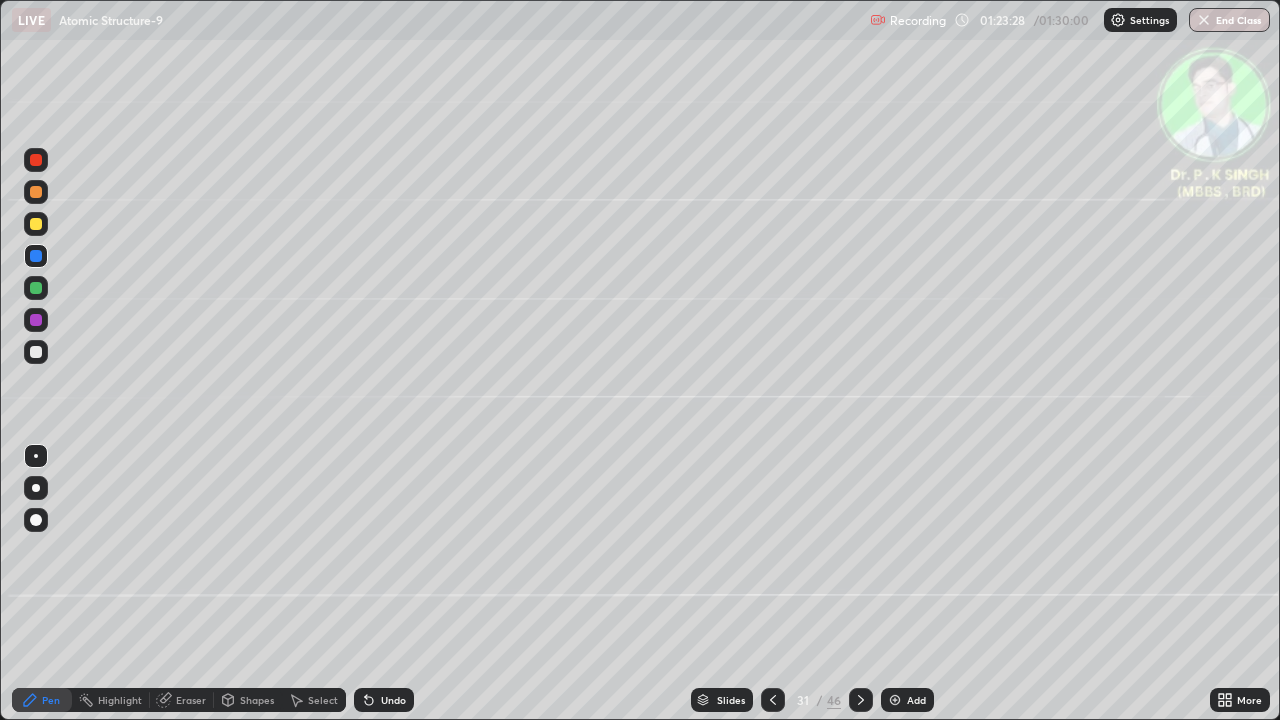 click 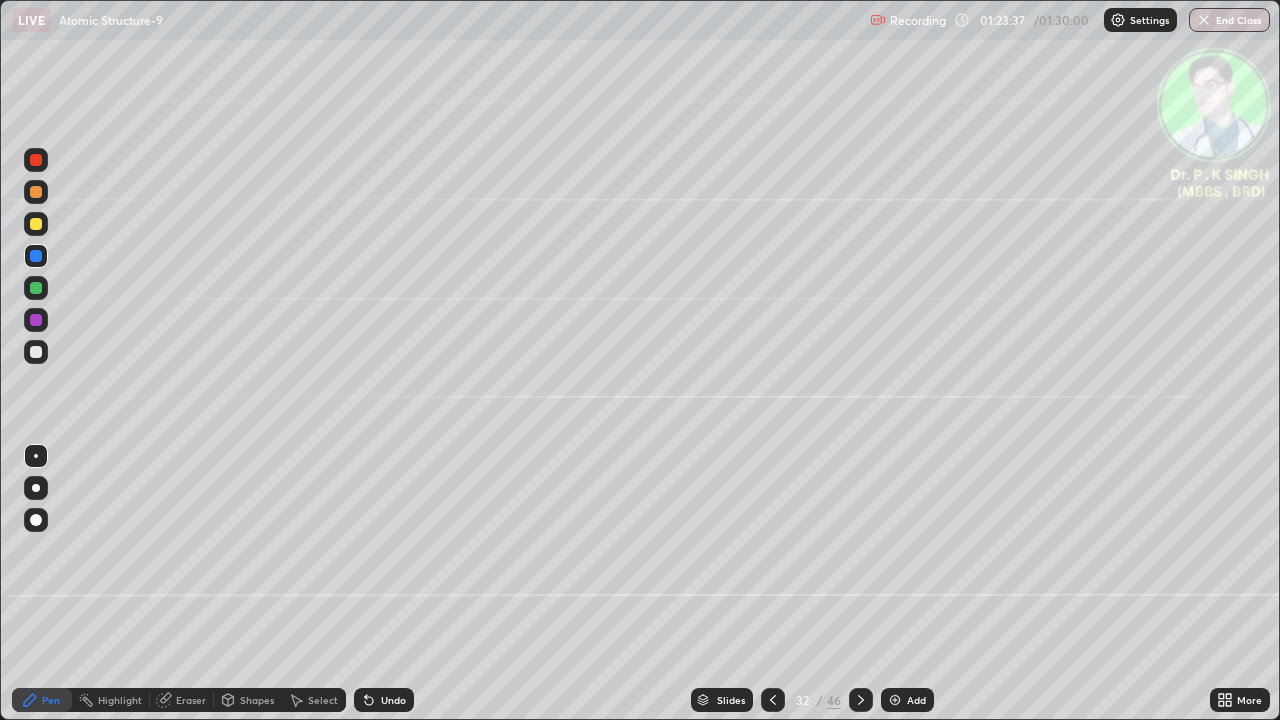 click 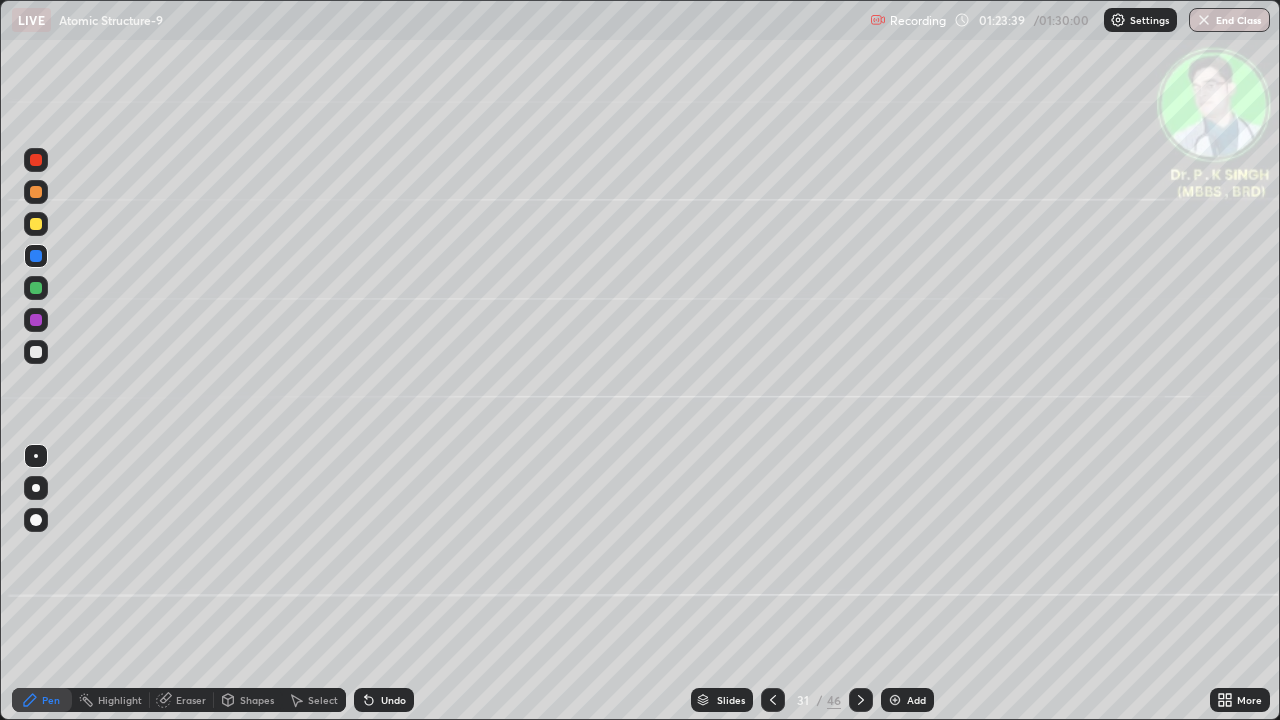 click 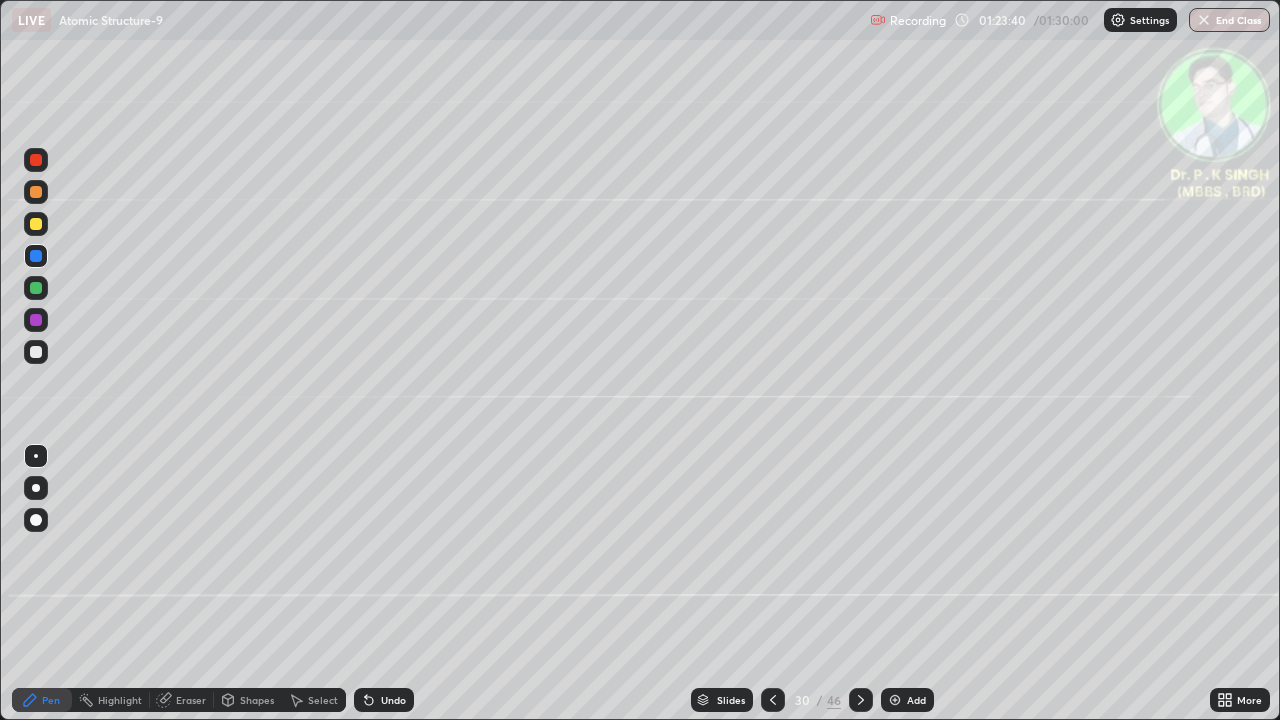 click 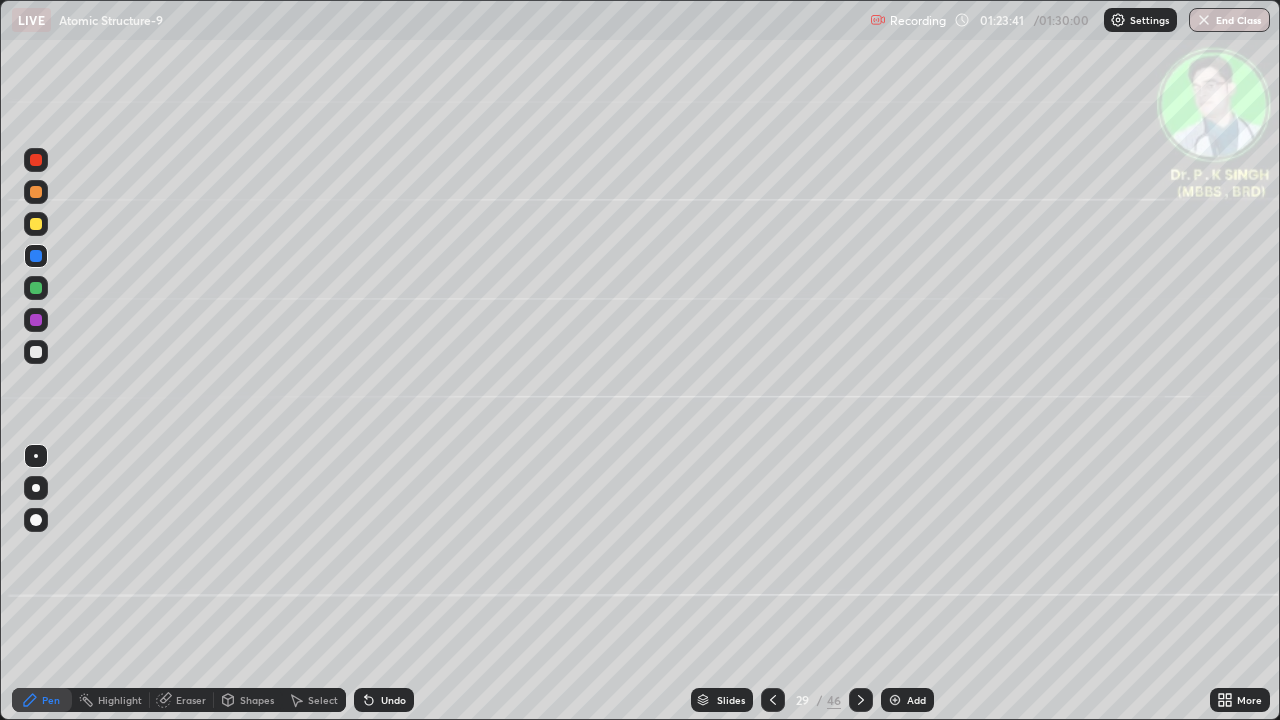 click 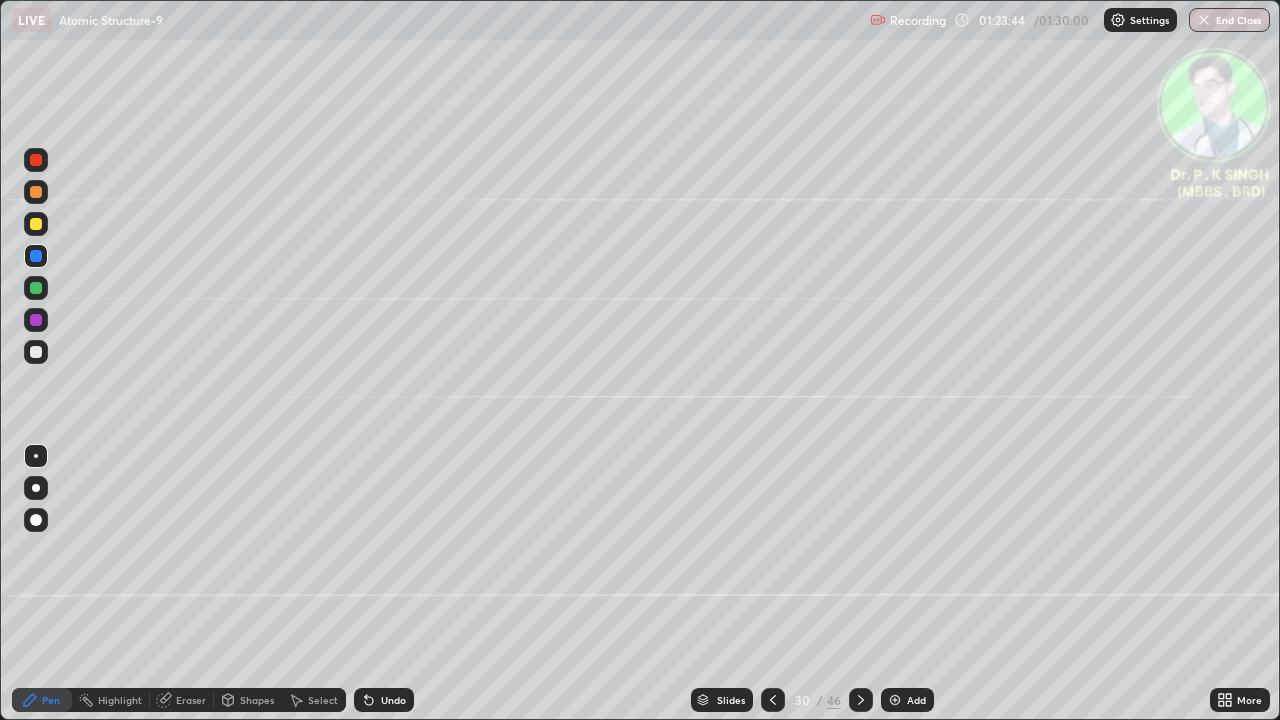 click at bounding box center (36, 288) 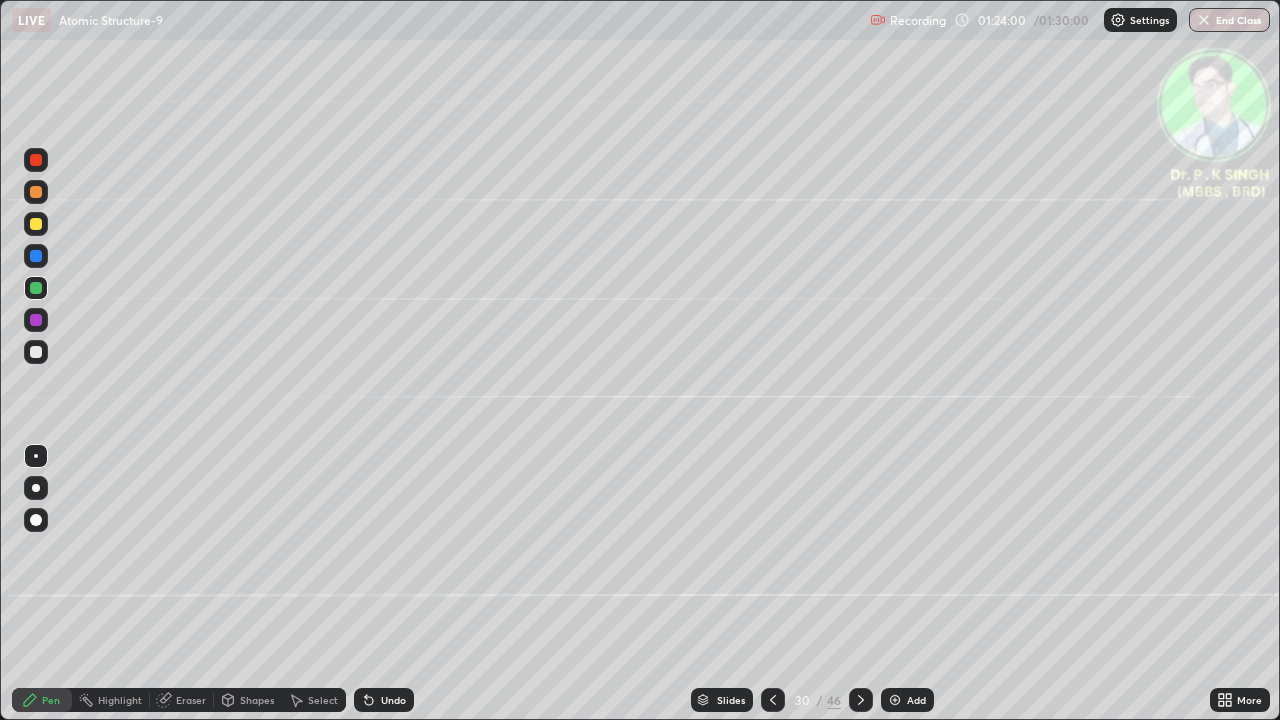 click at bounding box center [36, 224] 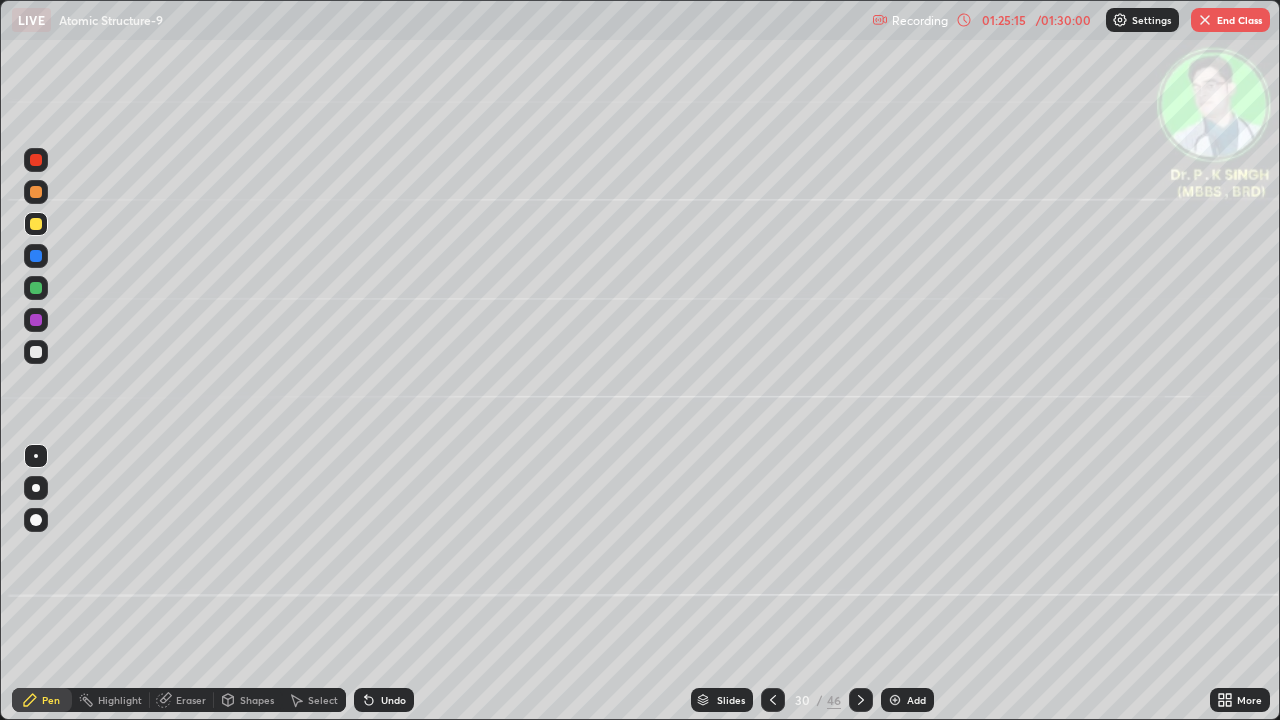 click on "End Class" at bounding box center (1230, 20) 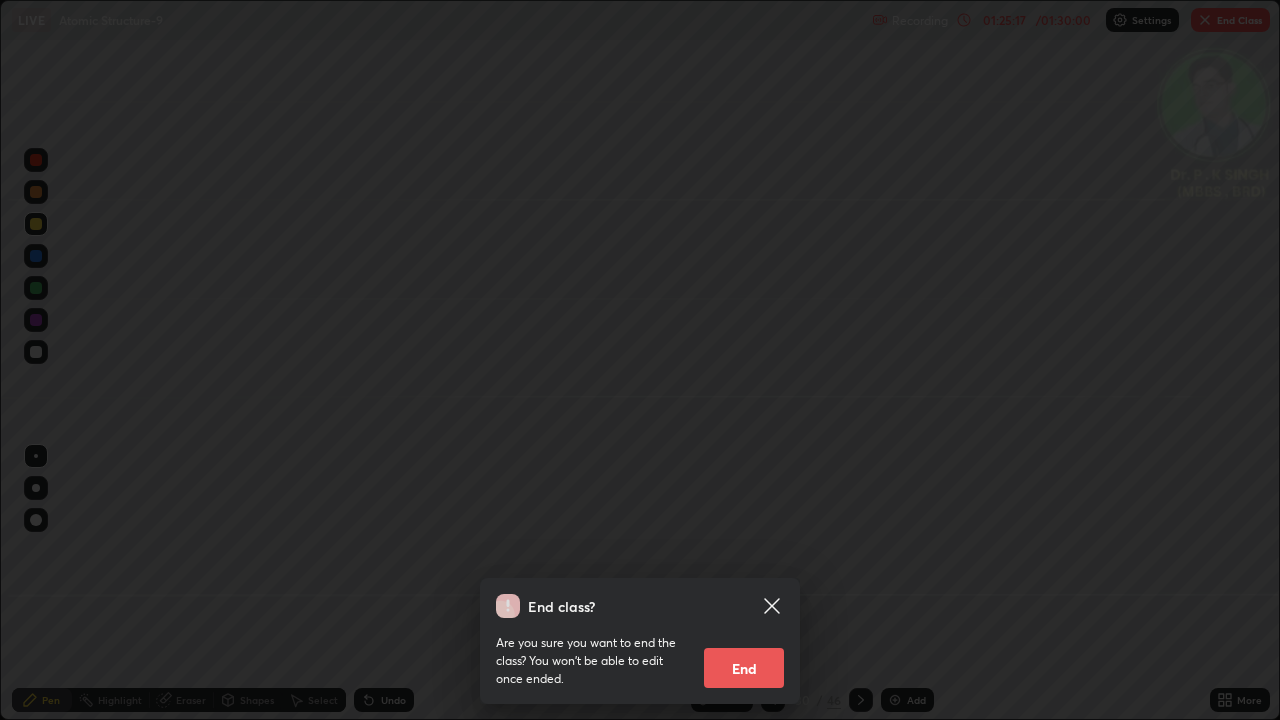 click on "End" at bounding box center [744, 668] 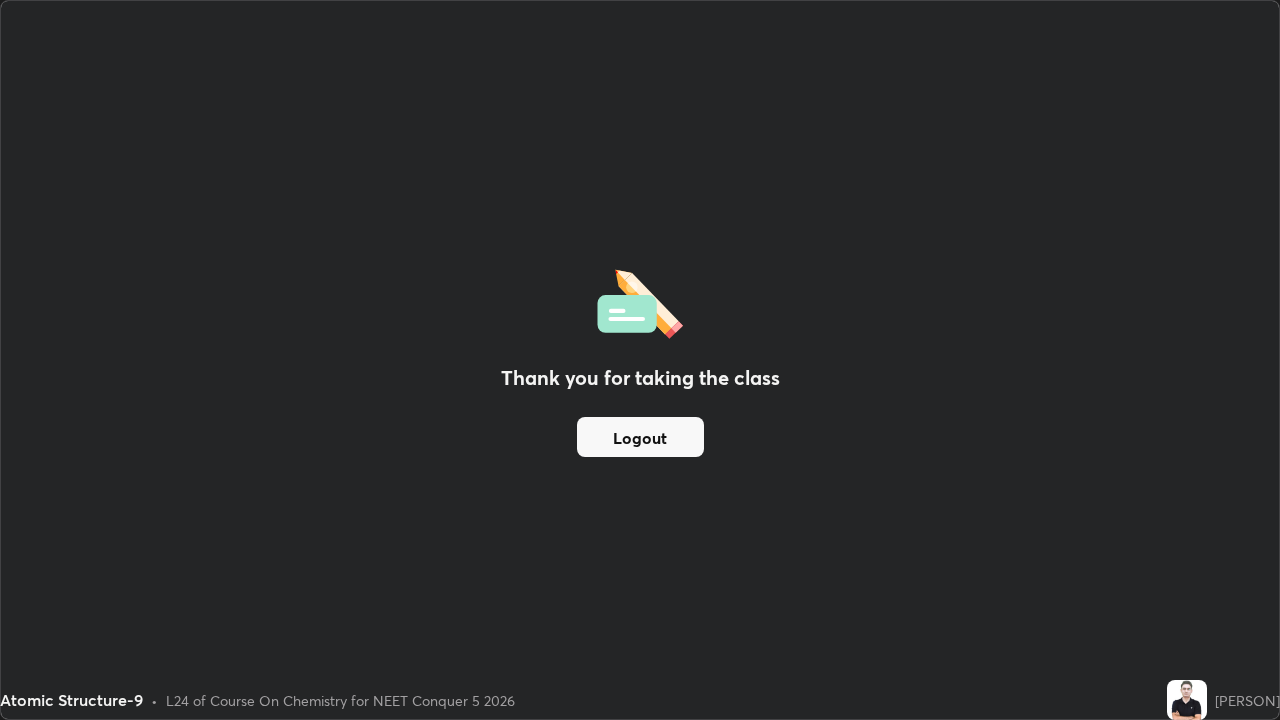 click on "Logout" at bounding box center (640, 437) 